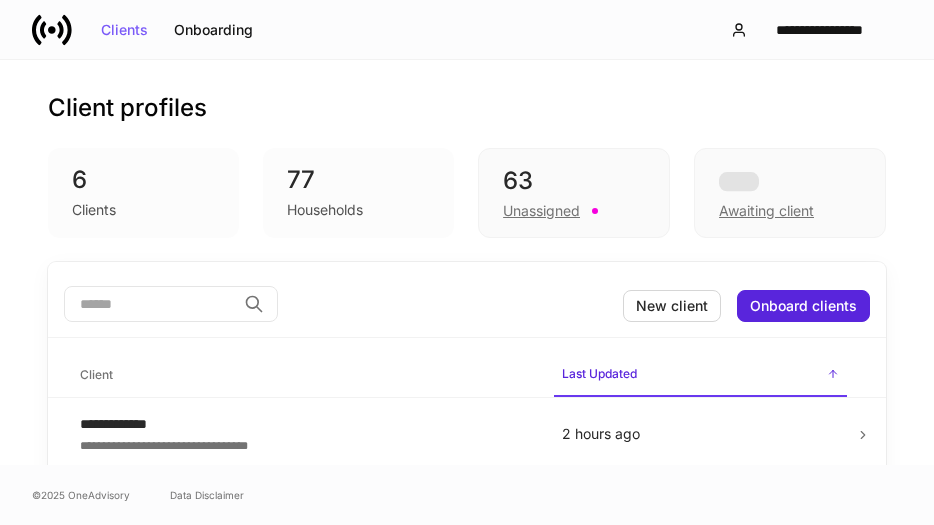 scroll, scrollTop: 0, scrollLeft: 0, axis: both 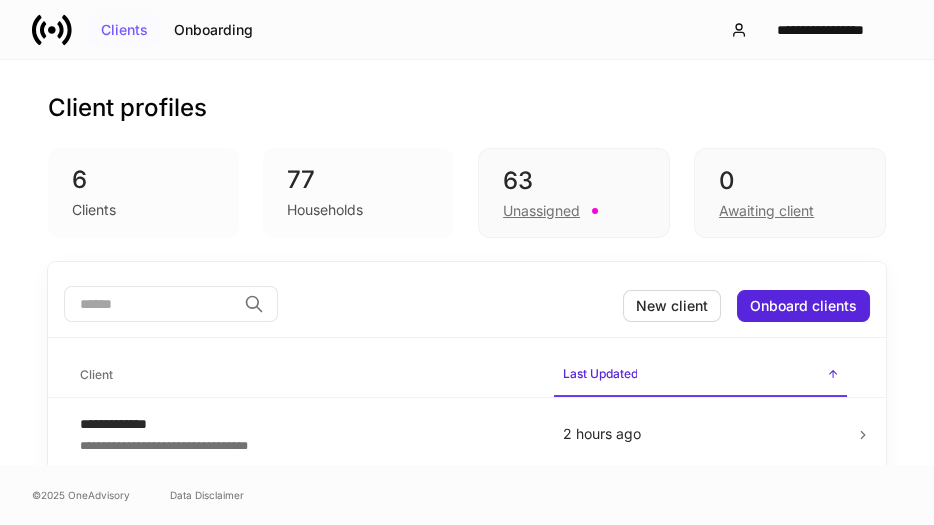 click on "Clients" at bounding box center (124, 30) 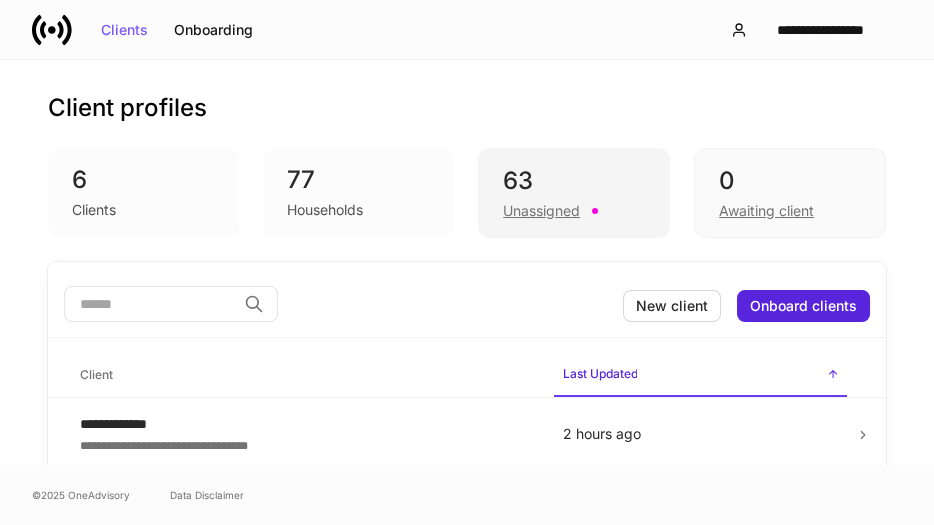 click on "Unassigned" at bounding box center (541, 211) 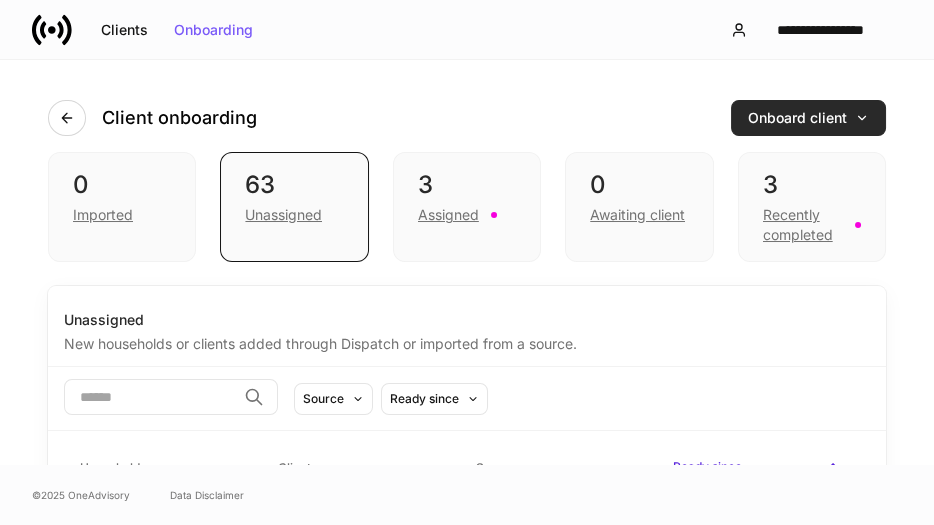 click on "Onboard client" at bounding box center [808, 118] 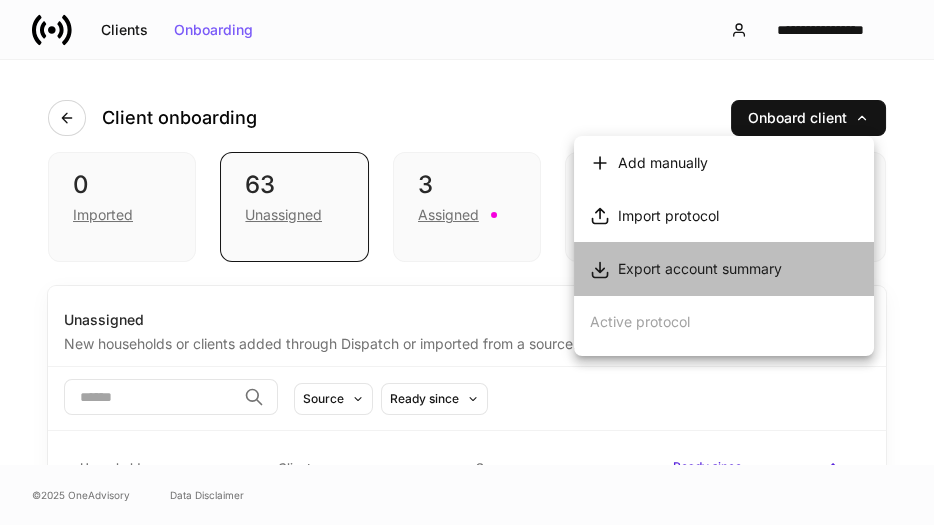 click on "Export account summary" at bounding box center [700, 269] 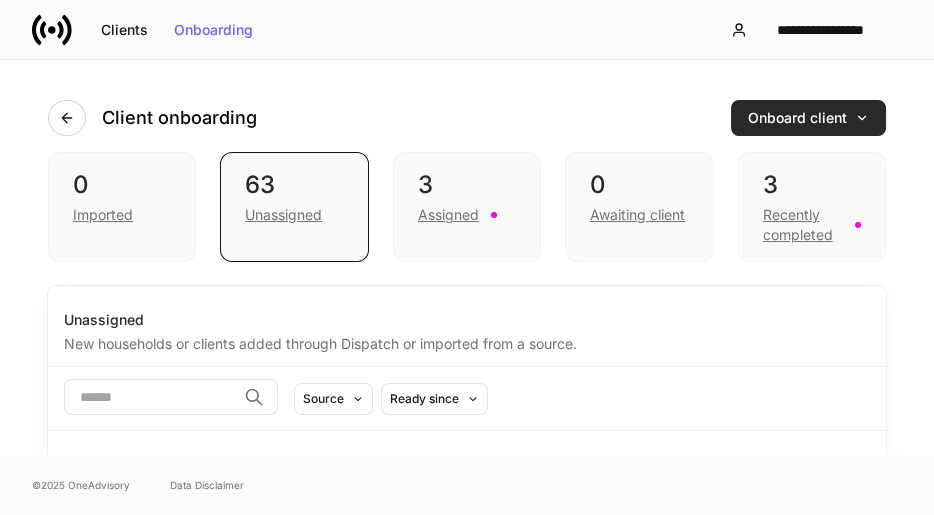 scroll, scrollTop: 97, scrollLeft: 0, axis: vertical 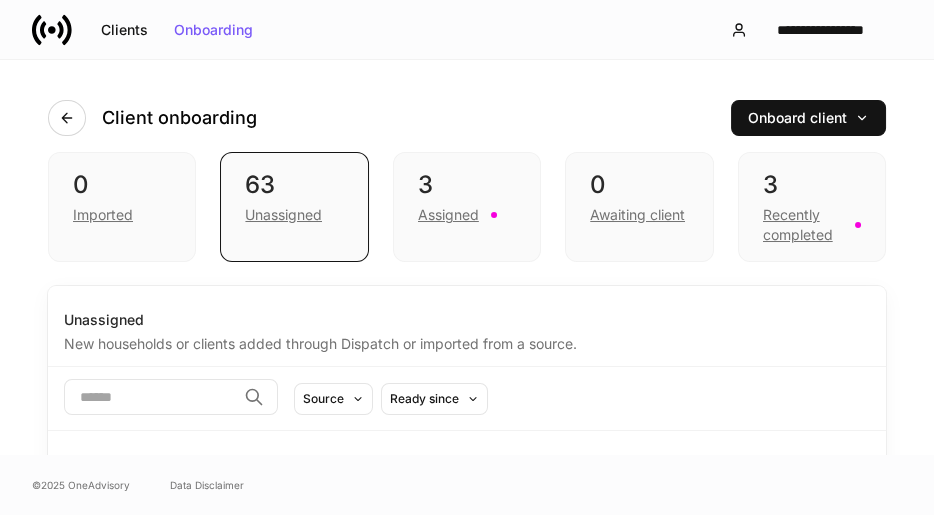 click 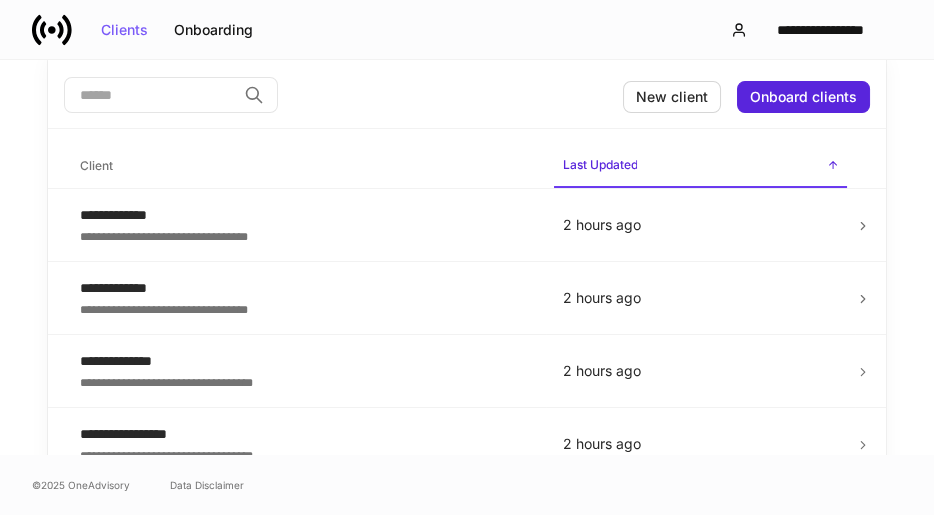 scroll, scrollTop: 210, scrollLeft: 0, axis: vertical 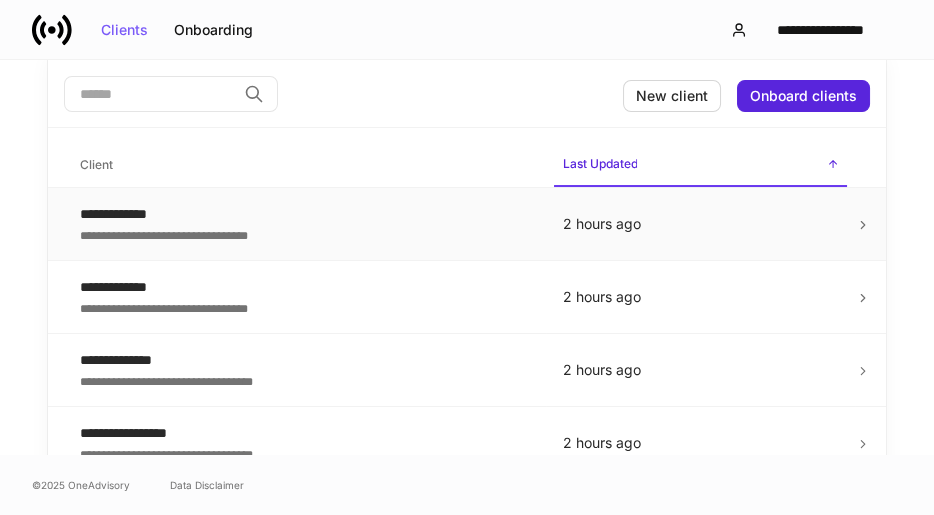 click on "**********" at bounding box center (301, 214) 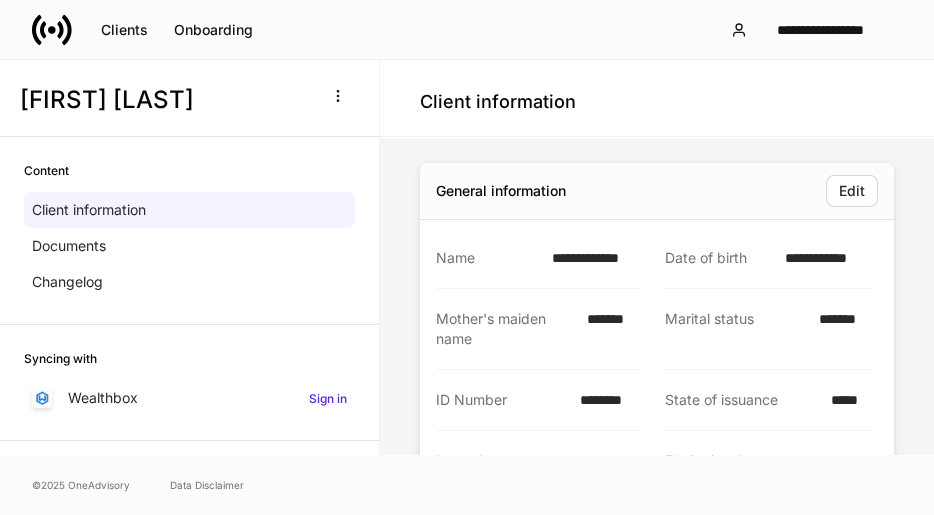 scroll, scrollTop: 52, scrollLeft: 0, axis: vertical 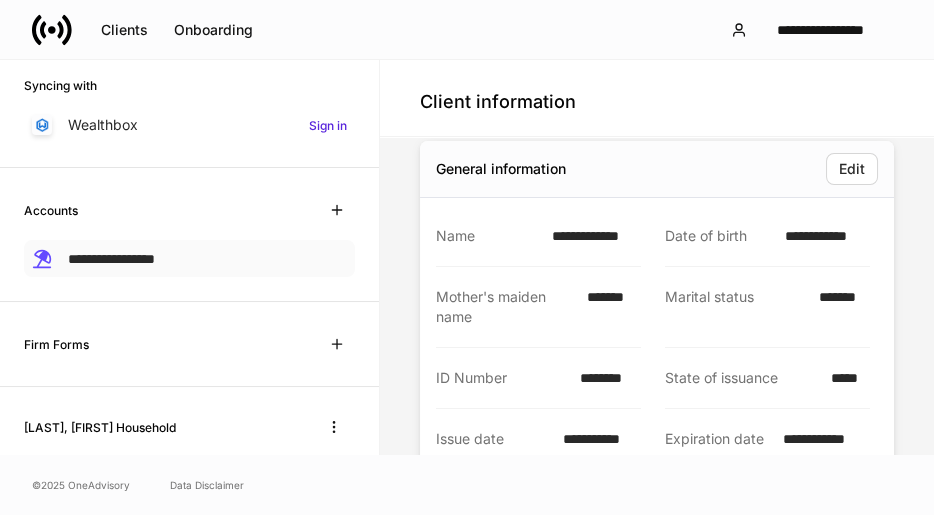 click on "**********" at bounding box center [111, 259] 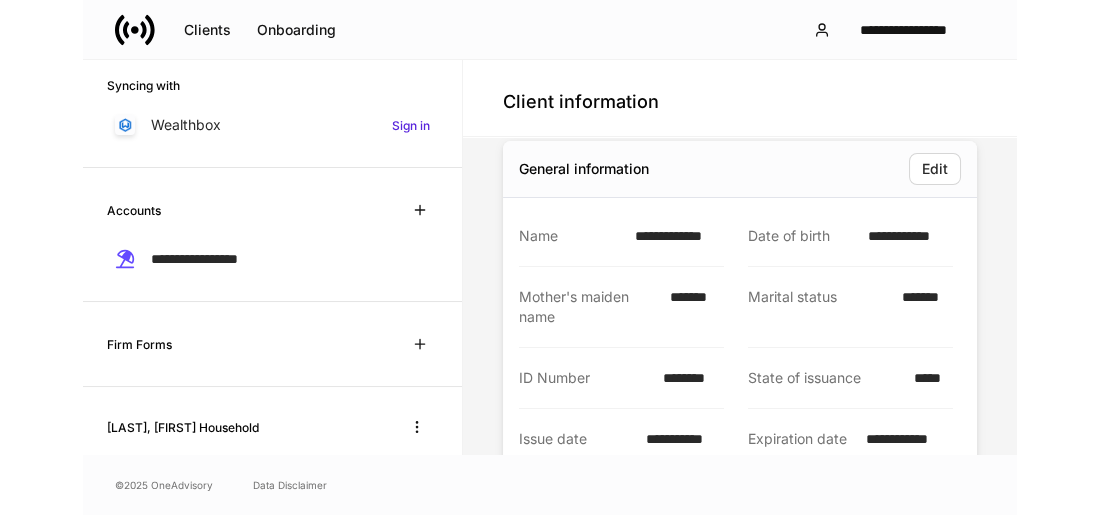 scroll, scrollTop: 0, scrollLeft: 0, axis: both 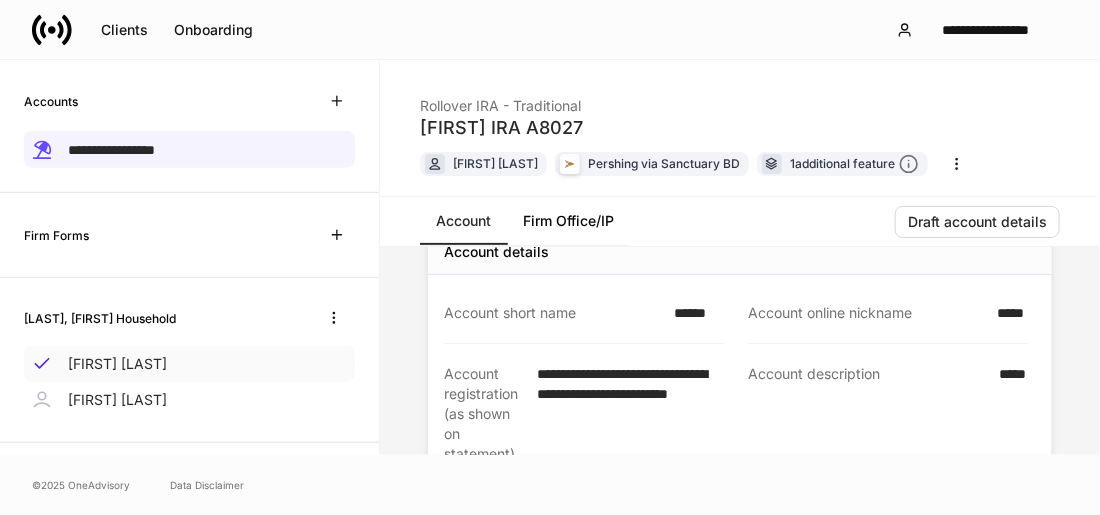 click on "[FIRST] [LAST]" at bounding box center [117, 364] 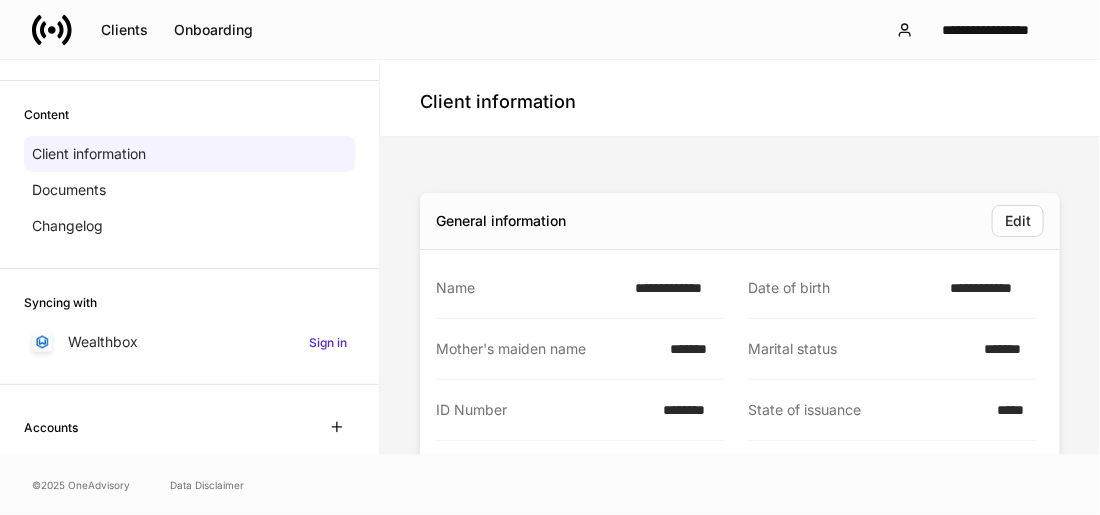 scroll, scrollTop: 49, scrollLeft: 0, axis: vertical 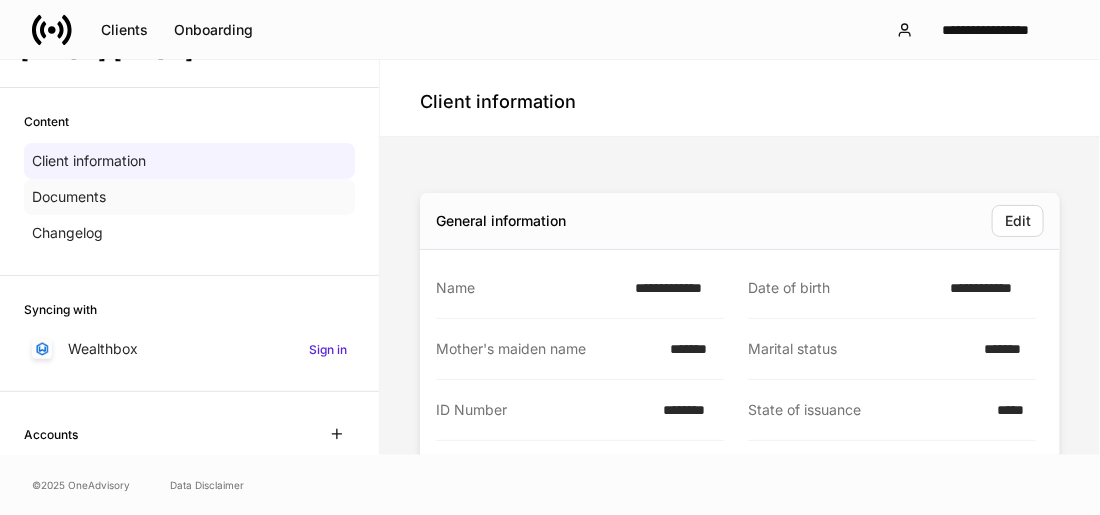 click on "Documents" at bounding box center (69, 197) 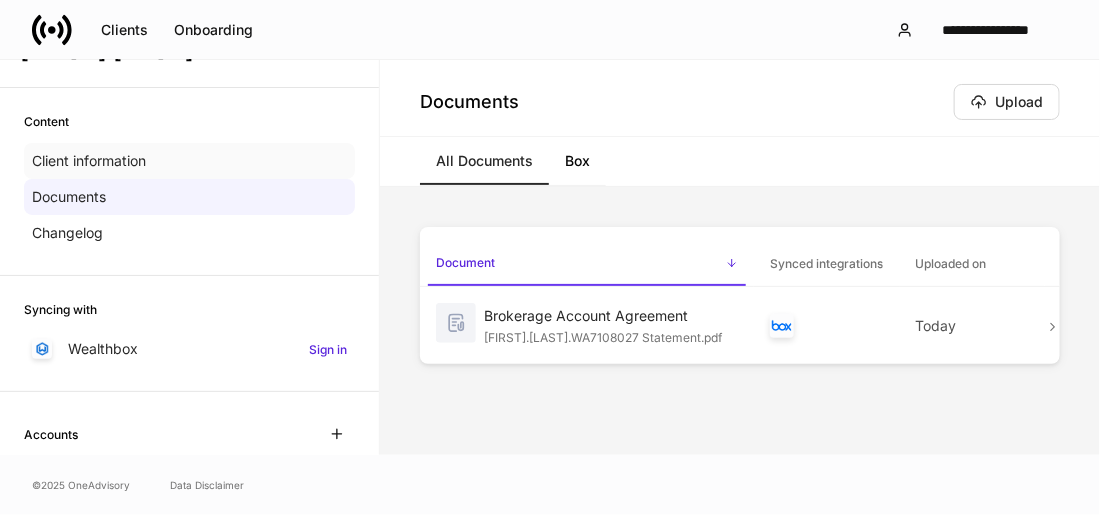 click on "Client information" at bounding box center [89, 161] 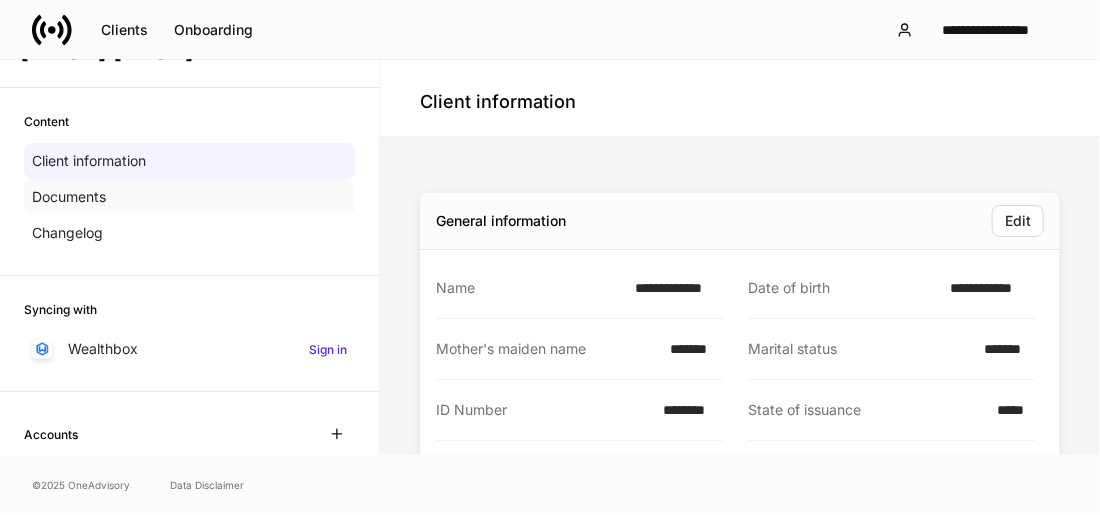 click on "Documents" at bounding box center (69, 197) 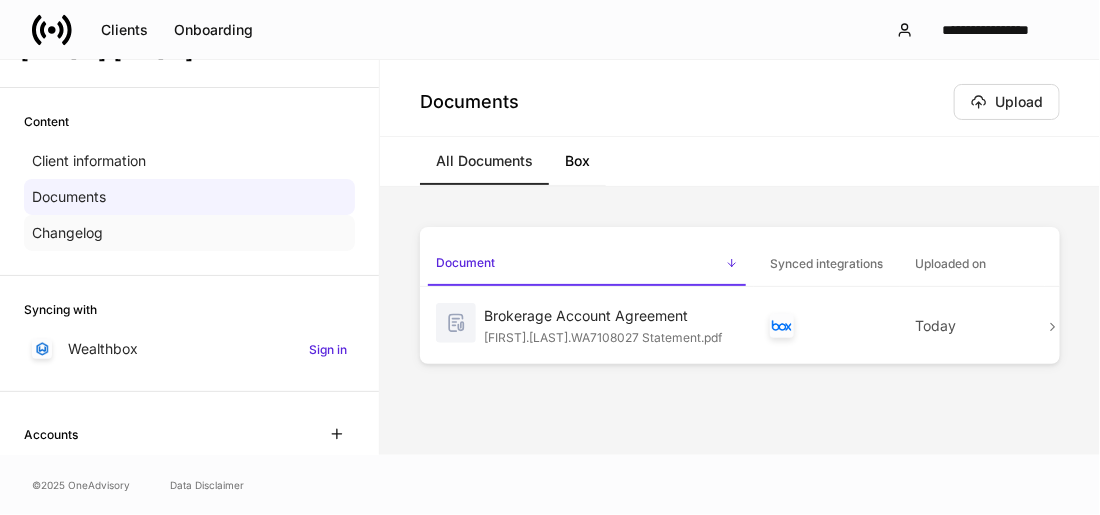 click on "Changelog" at bounding box center (67, 233) 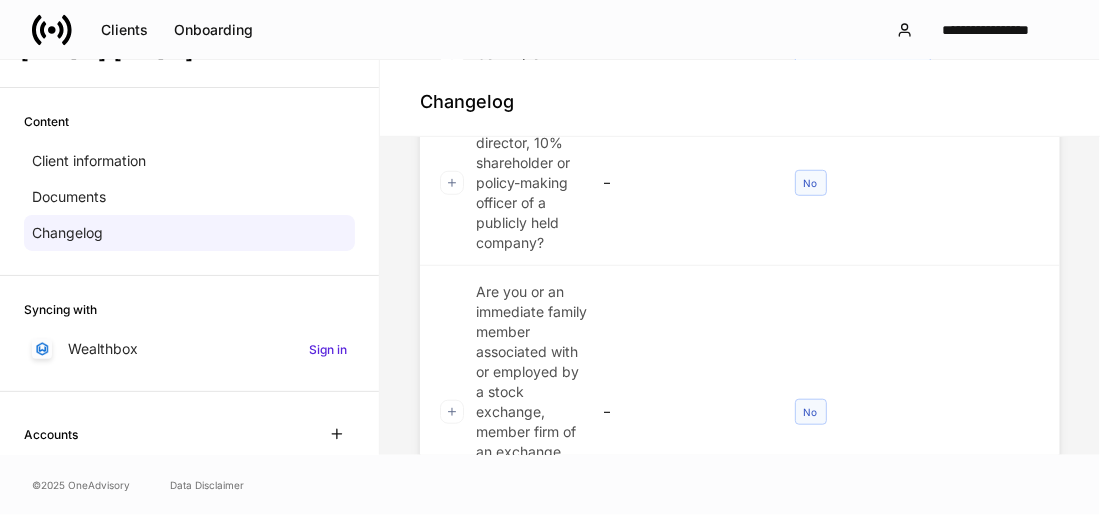 scroll, scrollTop: 375, scrollLeft: 0, axis: vertical 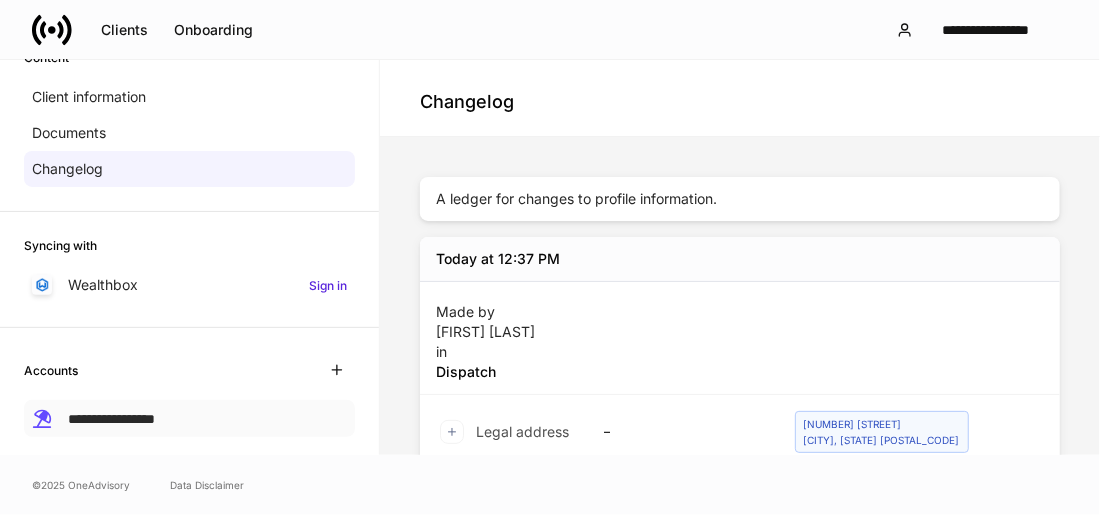 click on "**********" at bounding box center (111, 419) 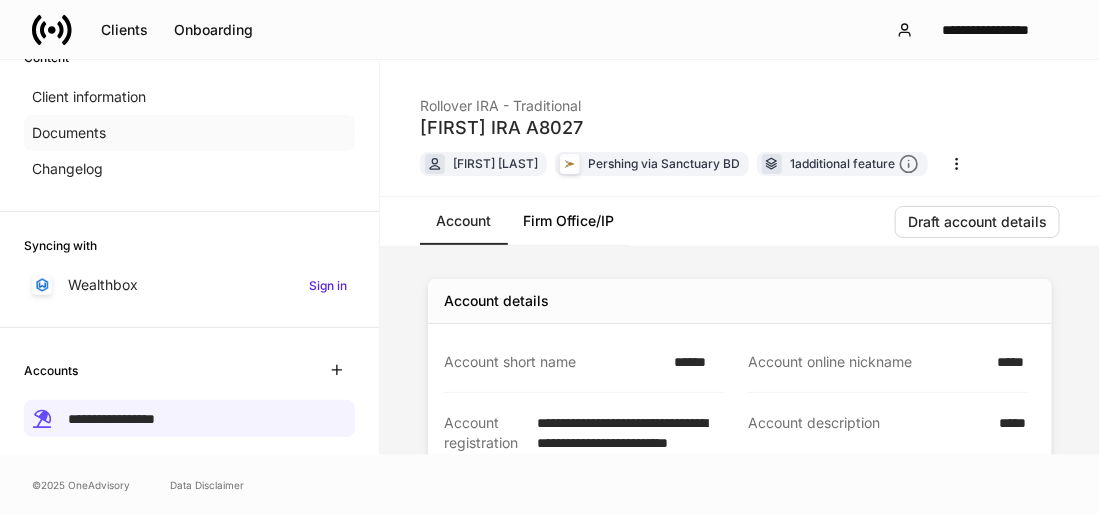 click on "Documents" at bounding box center (69, 133) 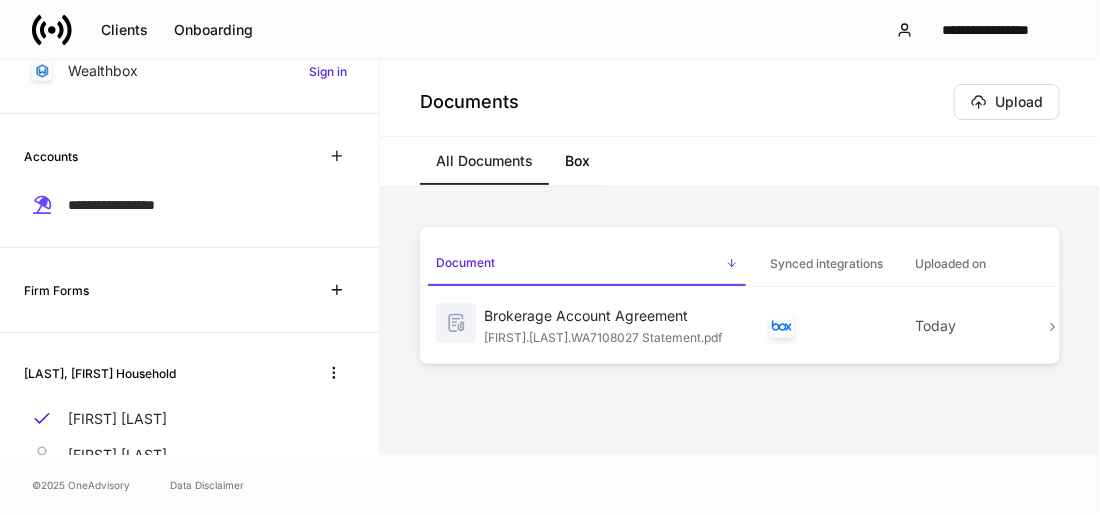 scroll, scrollTop: 382, scrollLeft: 0, axis: vertical 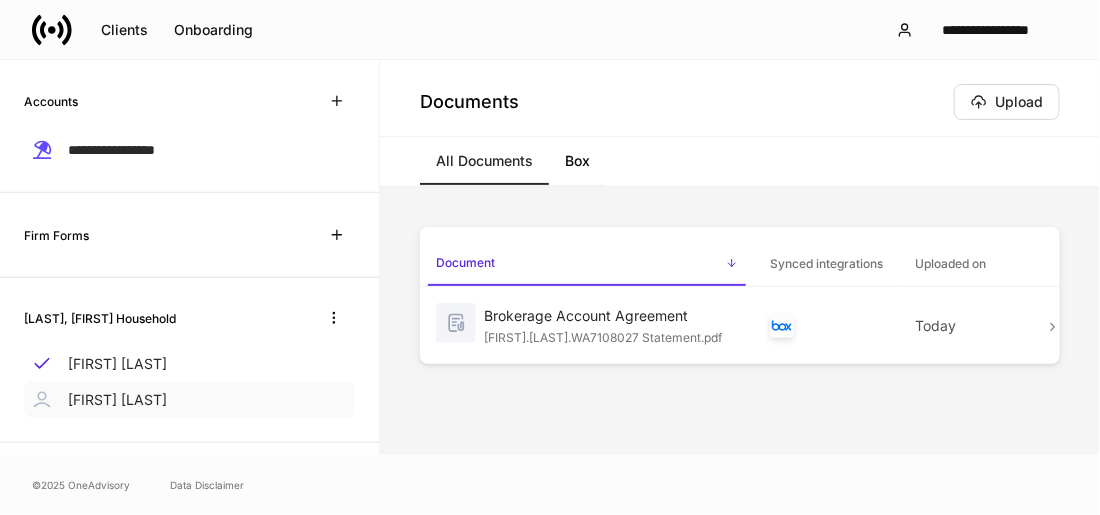 click on "[FIRST] [LAST]" at bounding box center (117, 400) 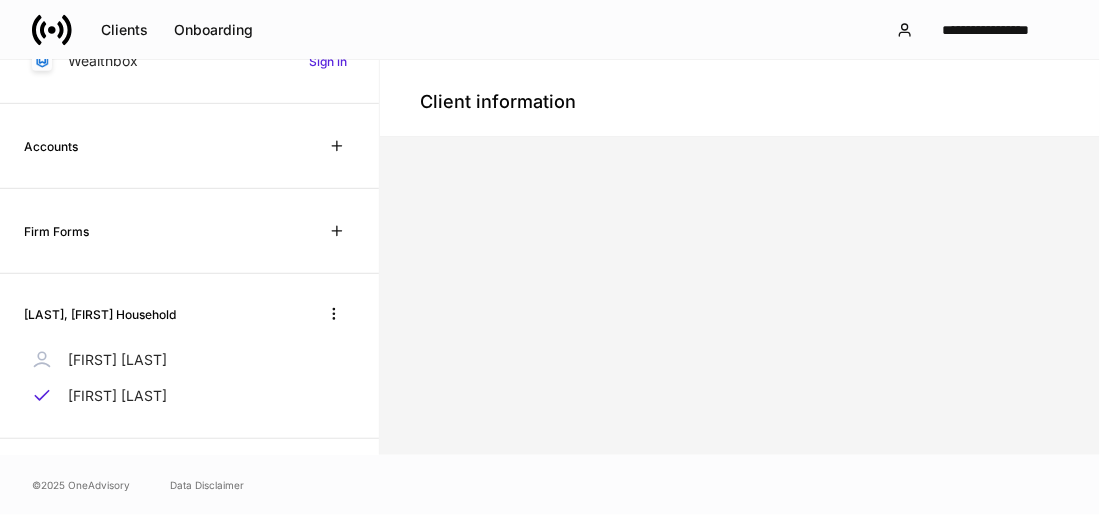 scroll, scrollTop: 382, scrollLeft: 0, axis: vertical 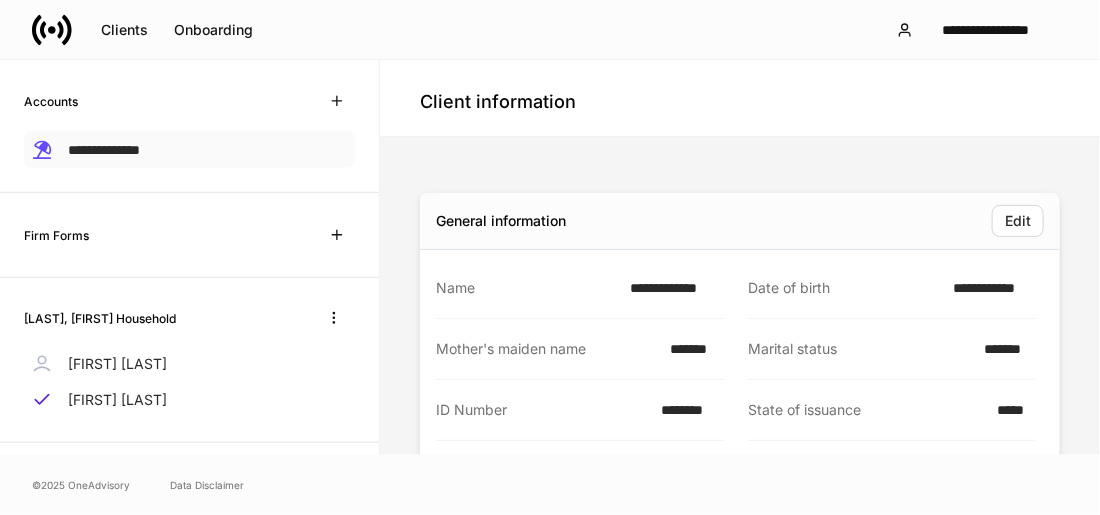 click on "**********" at bounding box center (104, 150) 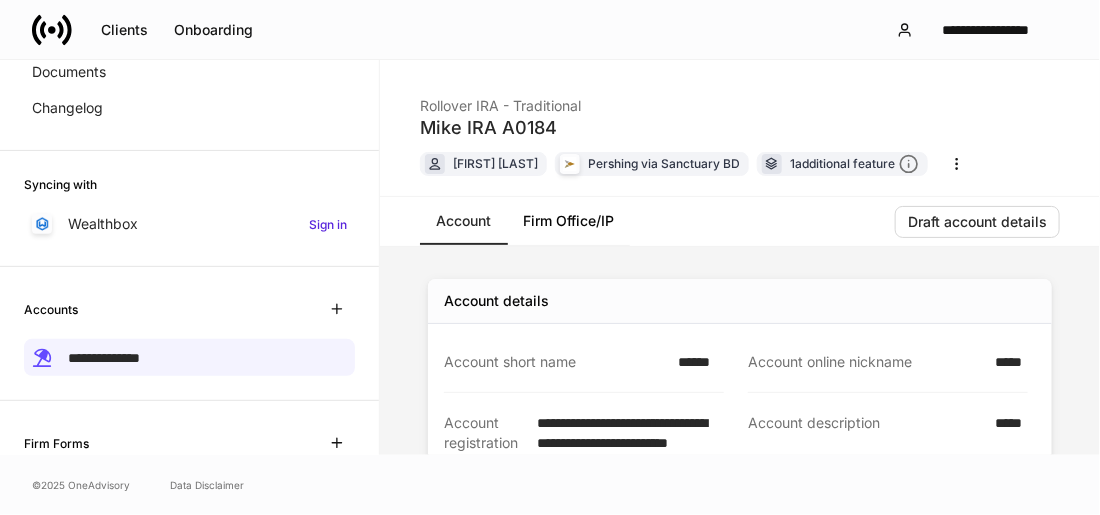 scroll, scrollTop: 171, scrollLeft: 0, axis: vertical 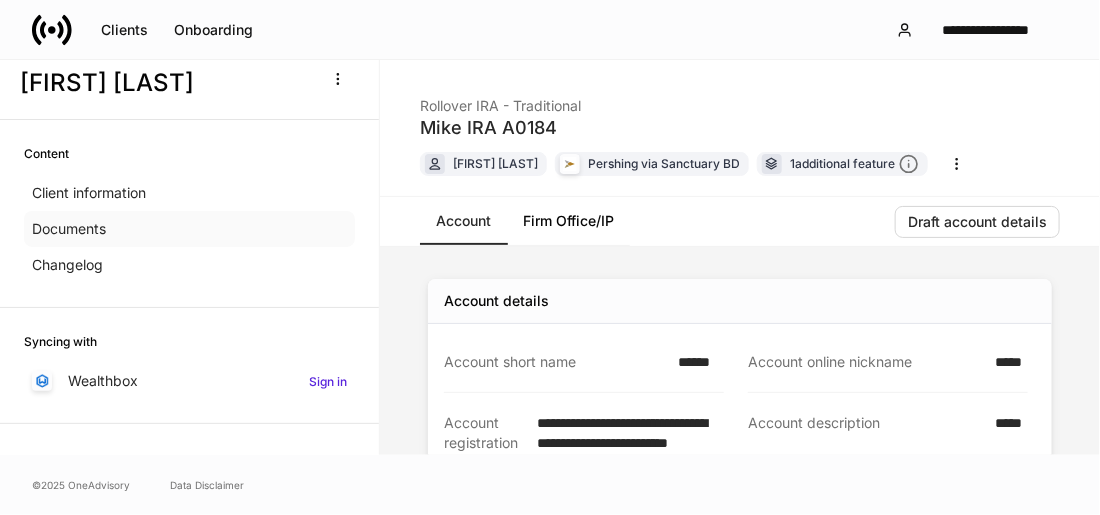 click on "Documents" at bounding box center [69, 229] 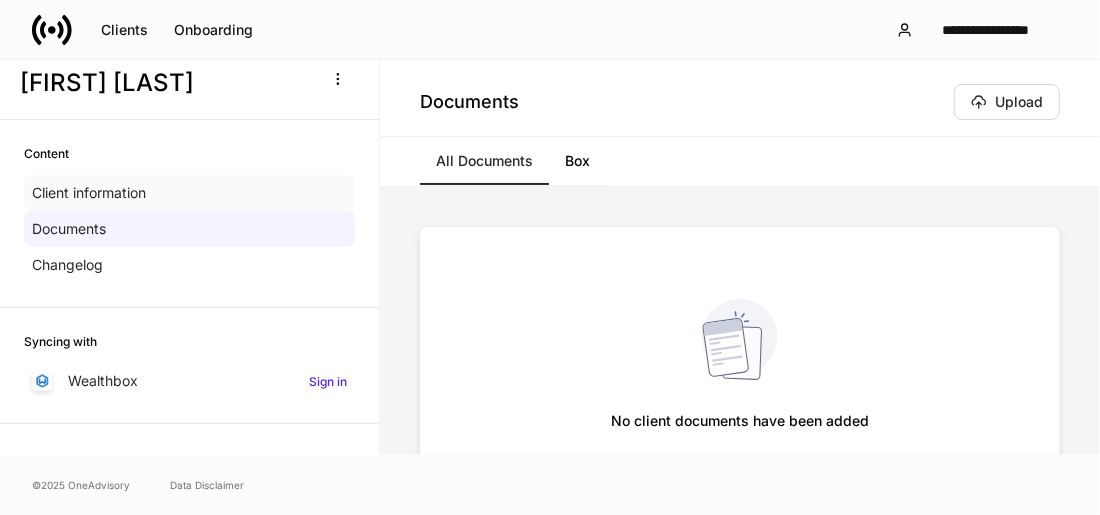 click on "Client information" at bounding box center [89, 193] 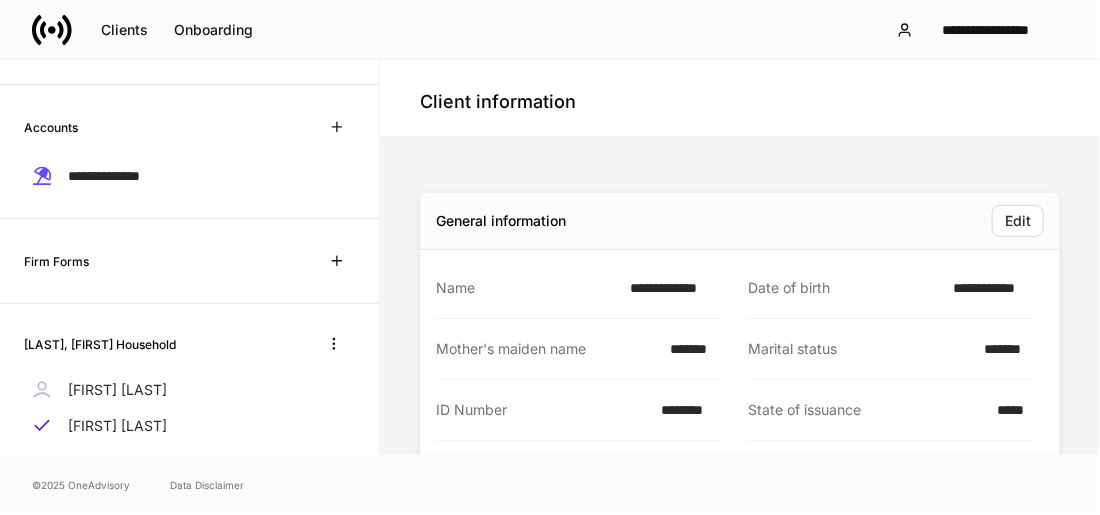 scroll, scrollTop: 382, scrollLeft: 0, axis: vertical 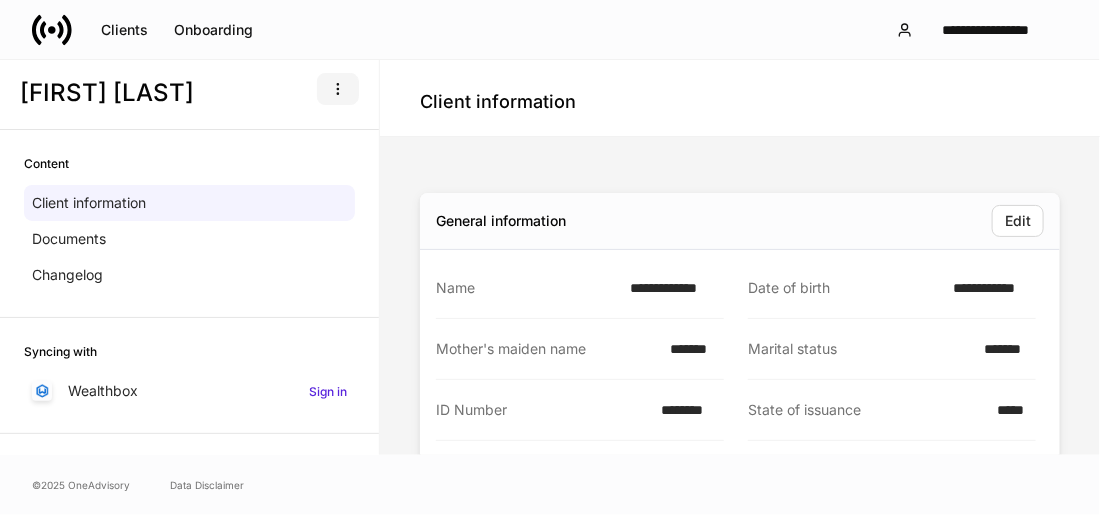 click 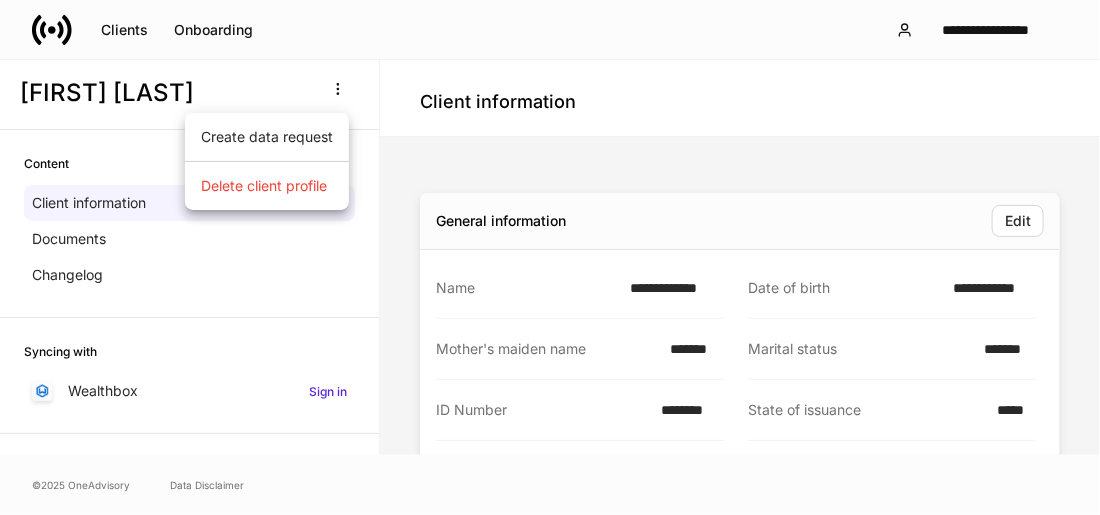 click at bounding box center (550, 257) 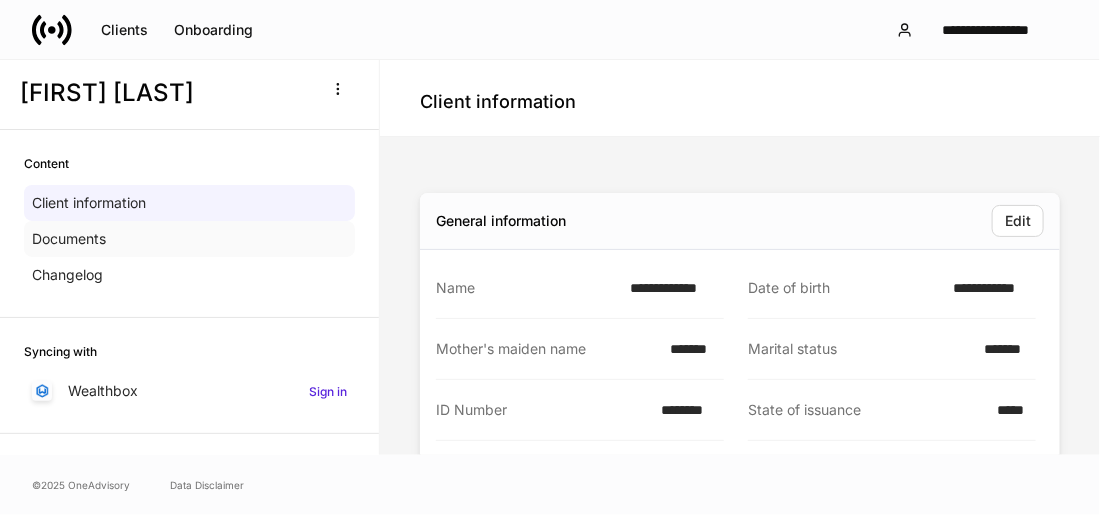 click on "Documents" at bounding box center (69, 239) 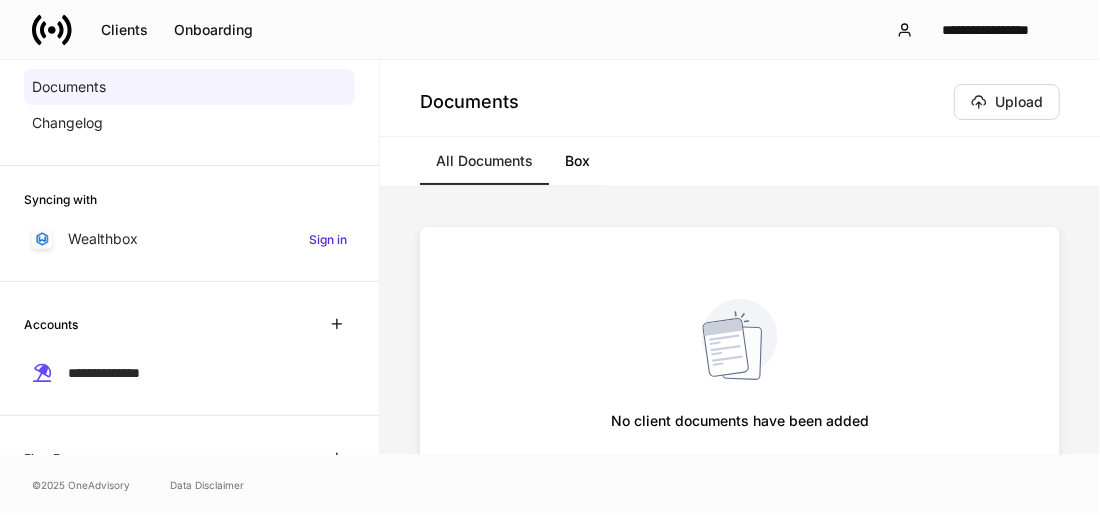 scroll, scrollTop: 192, scrollLeft: 0, axis: vertical 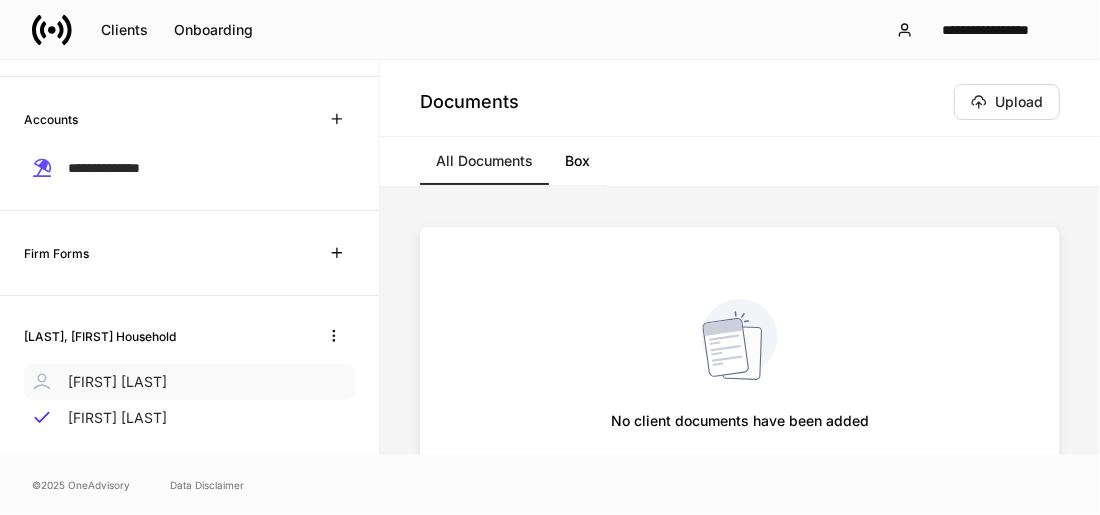 click on "[FIRST] [LAST]" at bounding box center [117, 382] 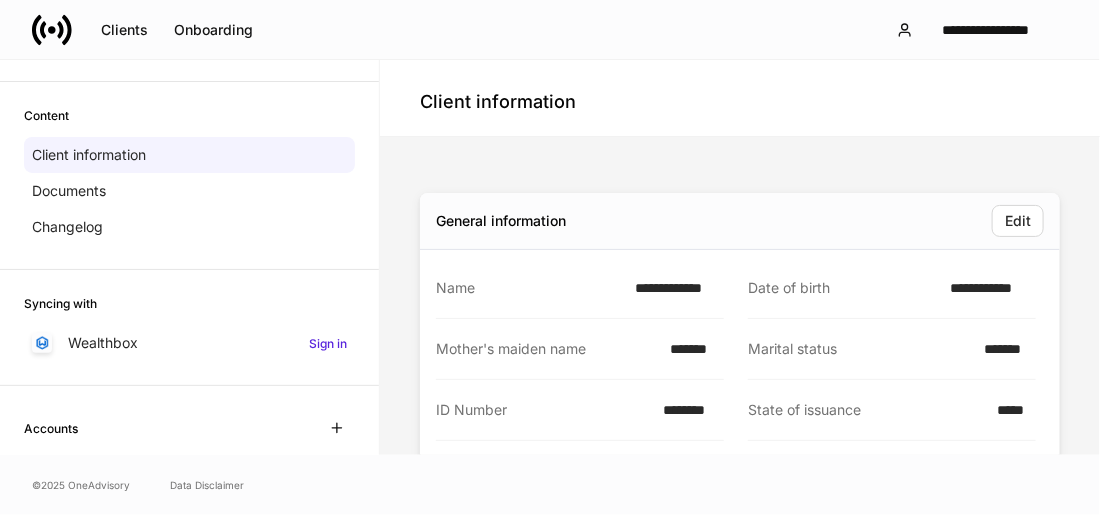 scroll, scrollTop: 49, scrollLeft: 0, axis: vertical 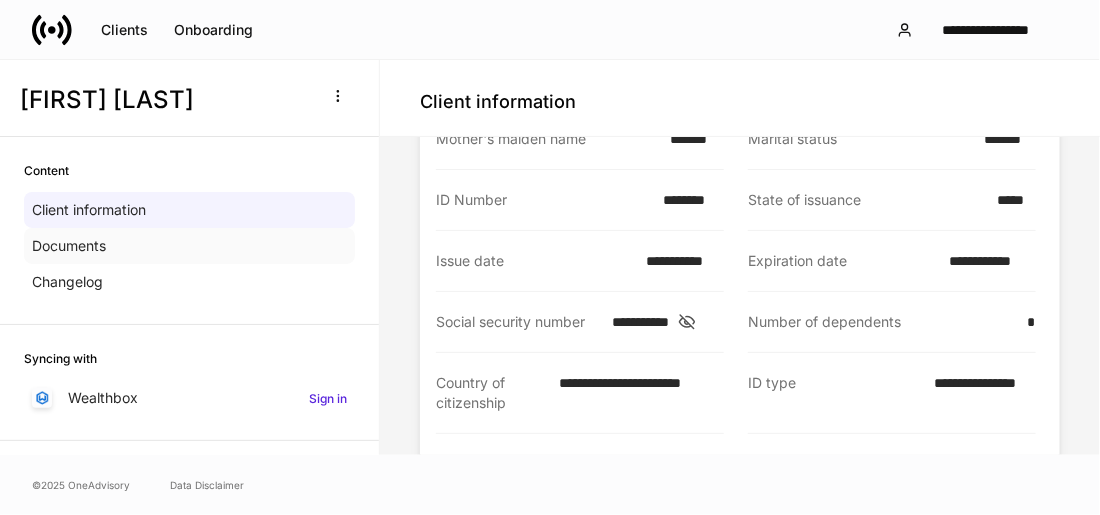 click on "Documents" at bounding box center [189, 246] 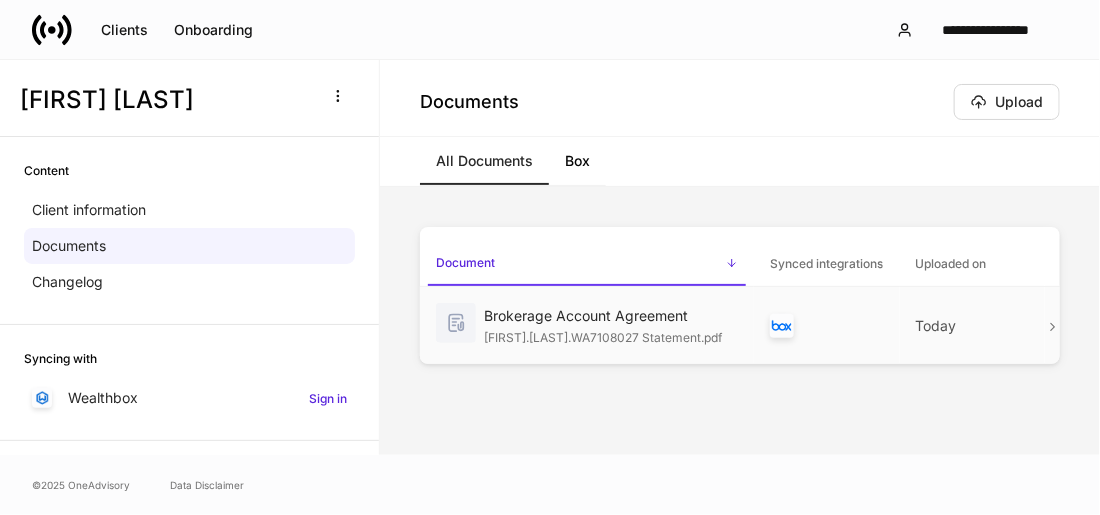 click on "Brokerage Account Agreement" at bounding box center (611, 316) 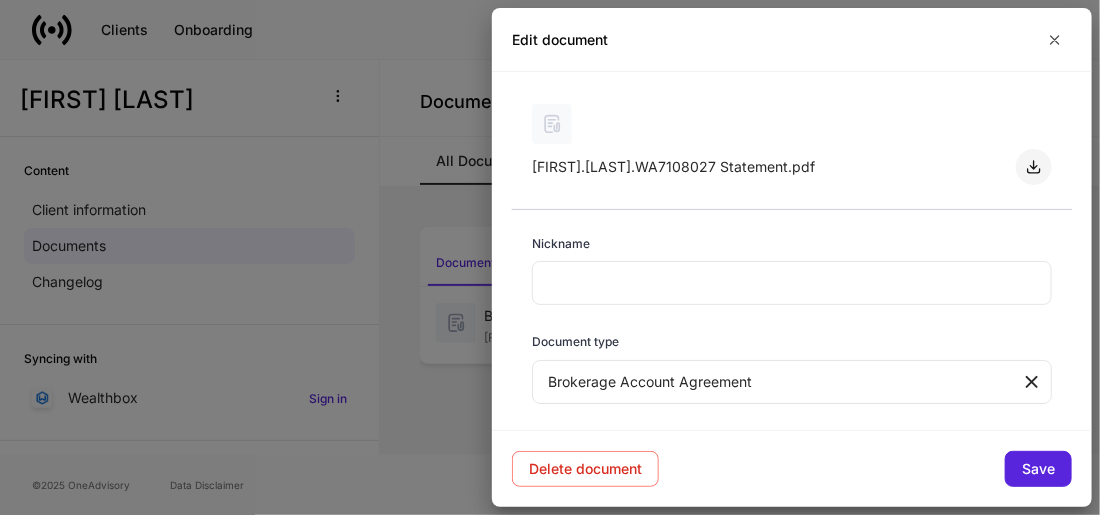 click 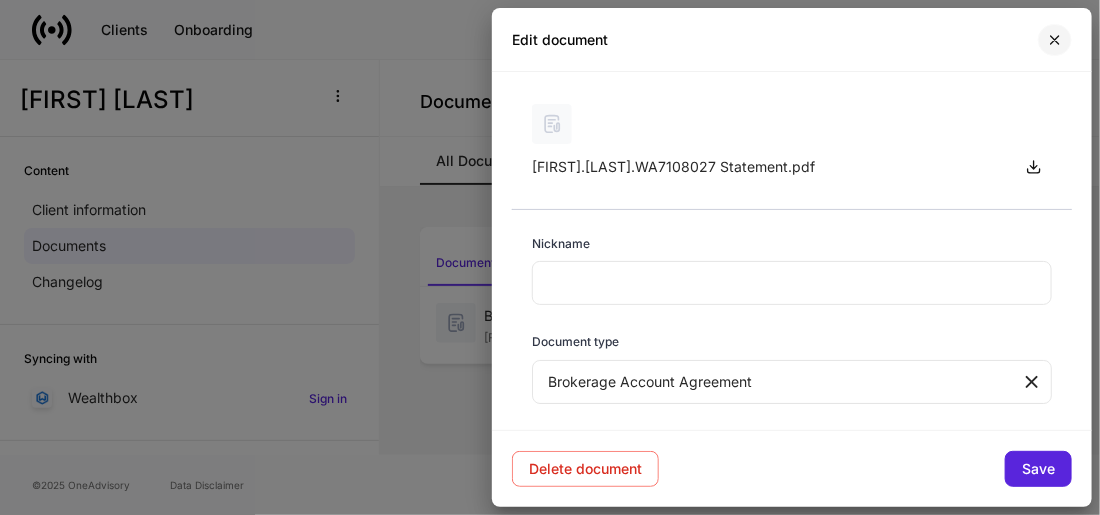 drag, startPoint x: 1057, startPoint y: 40, endPoint x: 1041, endPoint y: 53, distance: 20.615528 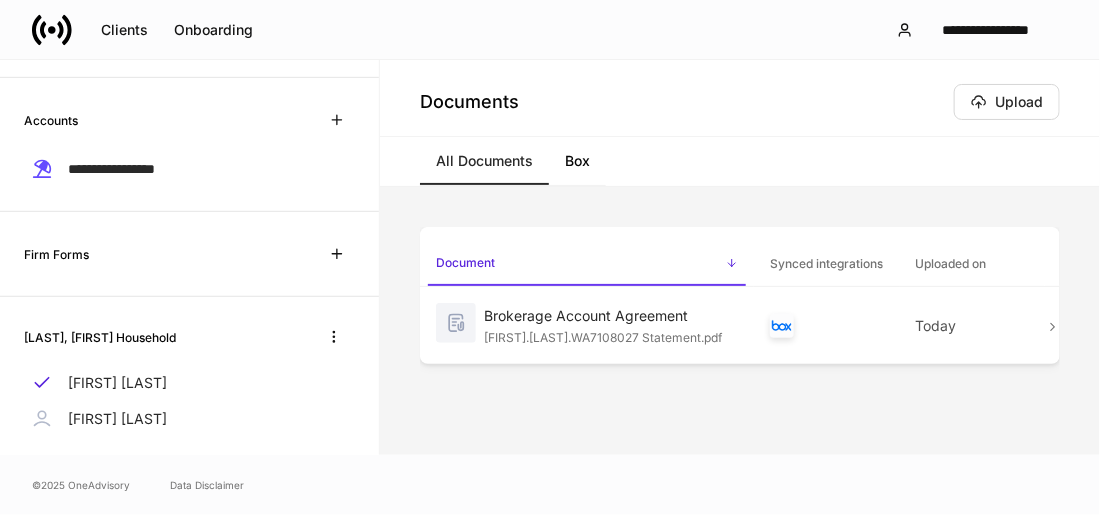 scroll, scrollTop: 364, scrollLeft: 0, axis: vertical 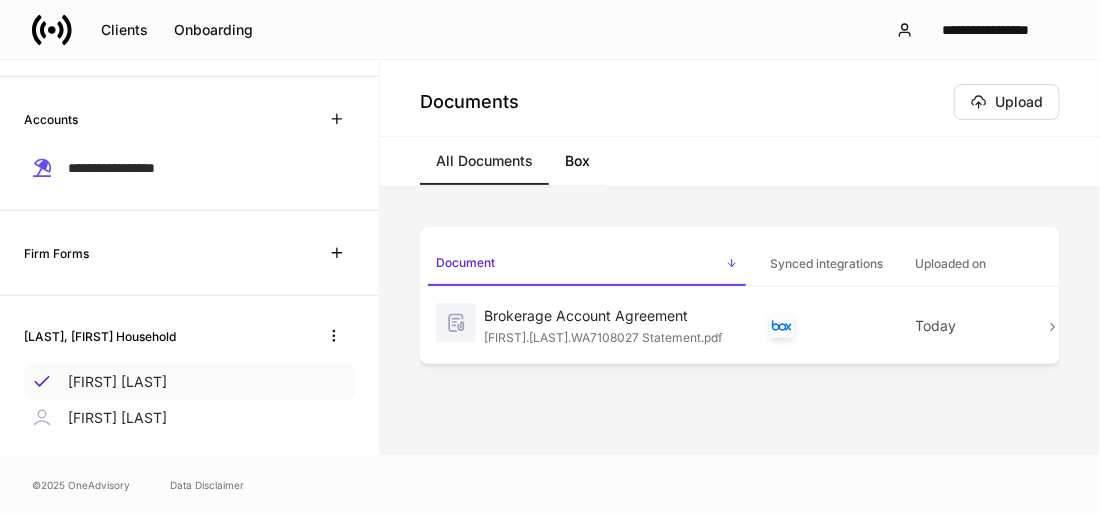 drag, startPoint x: 100, startPoint y: 379, endPoint x: 290, endPoint y: 377, distance: 190.01053 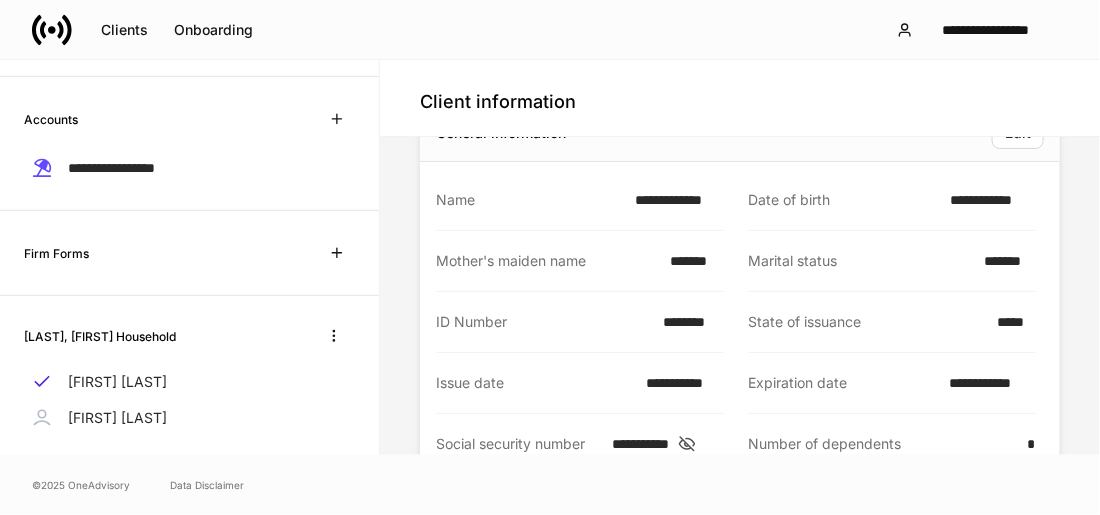 scroll, scrollTop: 81, scrollLeft: 0, axis: vertical 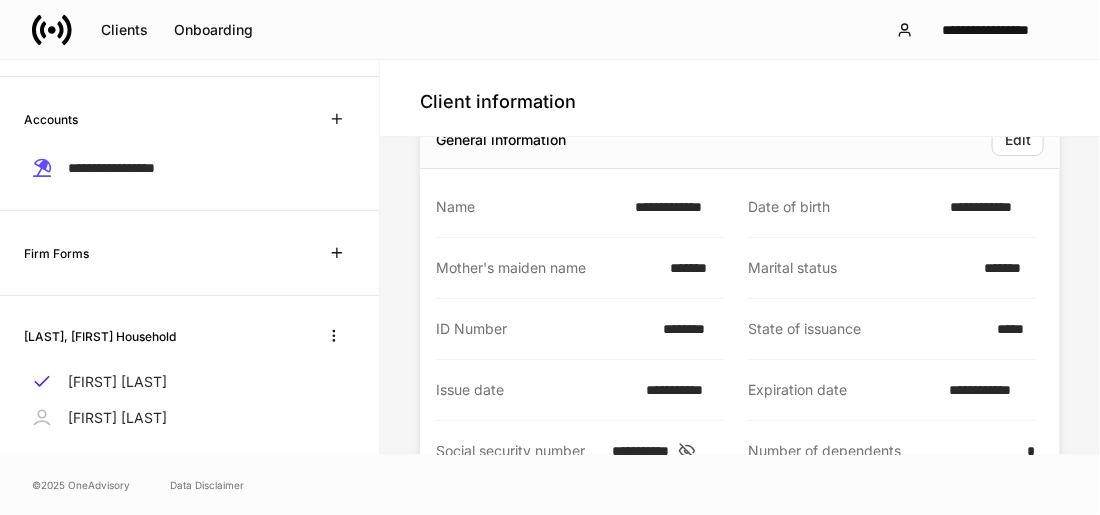 drag, startPoint x: 136, startPoint y: 418, endPoint x: 367, endPoint y: 413, distance: 231.05411 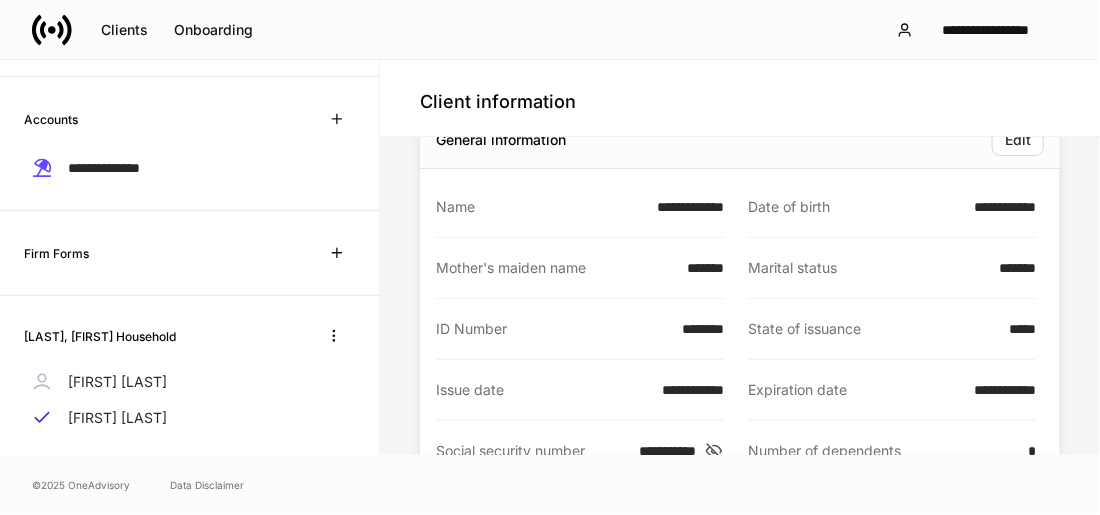 scroll, scrollTop: 0, scrollLeft: 0, axis: both 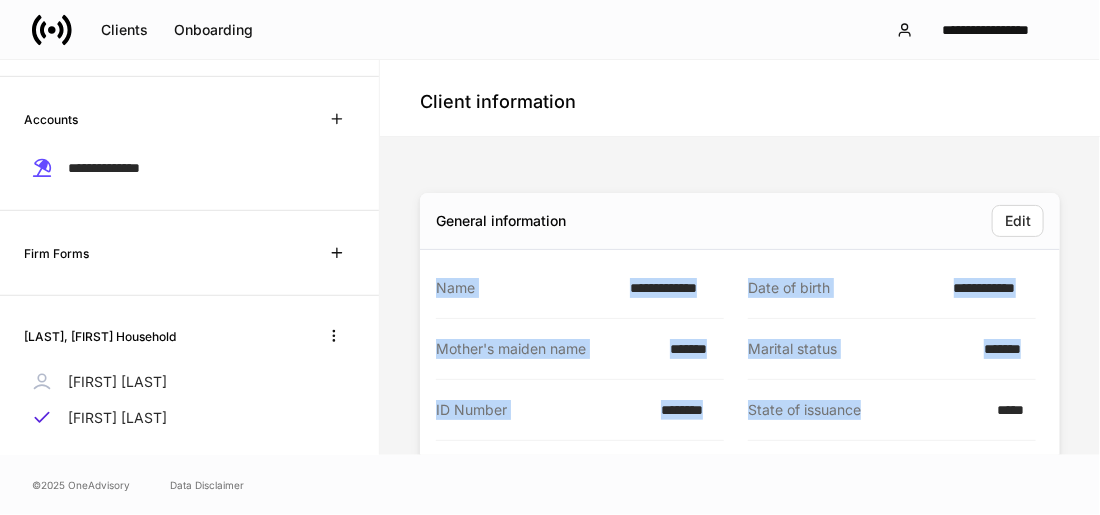 drag, startPoint x: 1056, startPoint y: 342, endPoint x: 1124, endPoint y: 253, distance: 112.00446 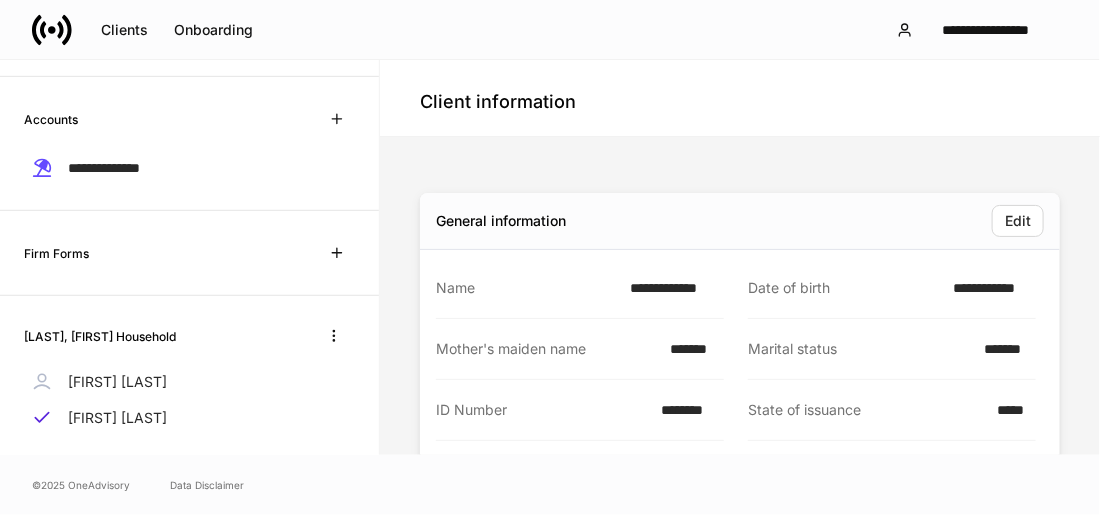 drag, startPoint x: 1080, startPoint y: 155, endPoint x: 1082, endPoint y: 142, distance: 13.152946 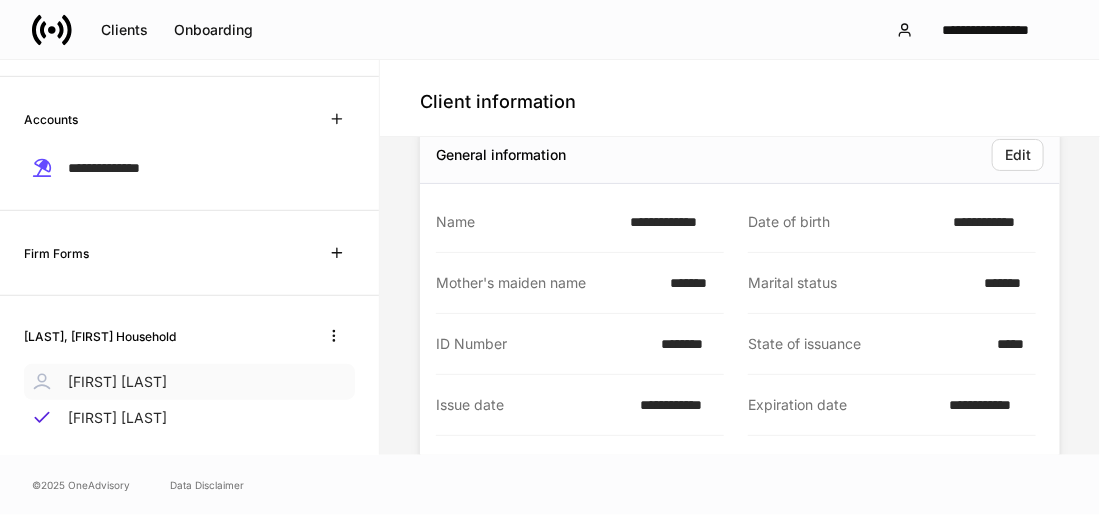 click on "[FIRST] [LAST]" at bounding box center (117, 382) 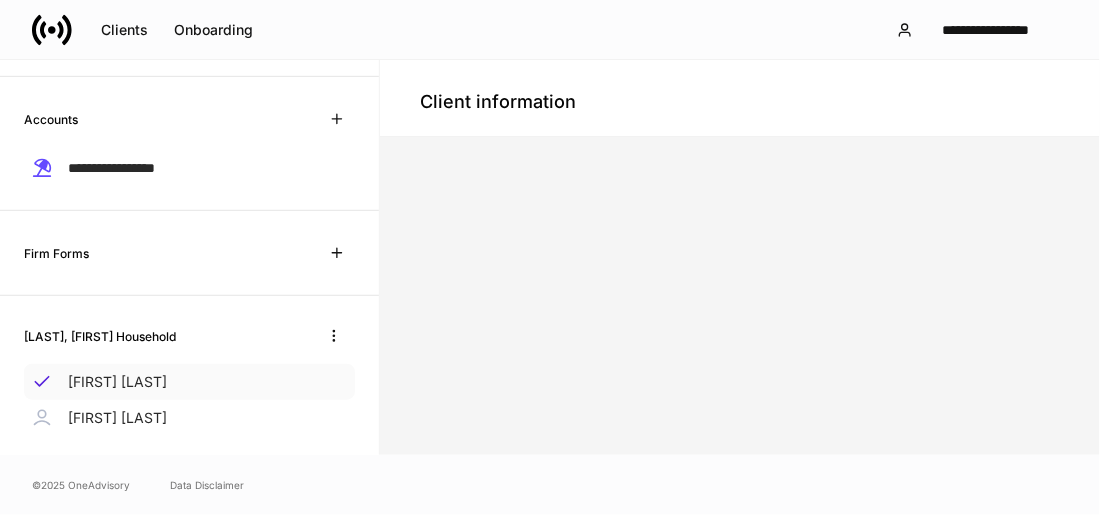 scroll, scrollTop: 0, scrollLeft: 0, axis: both 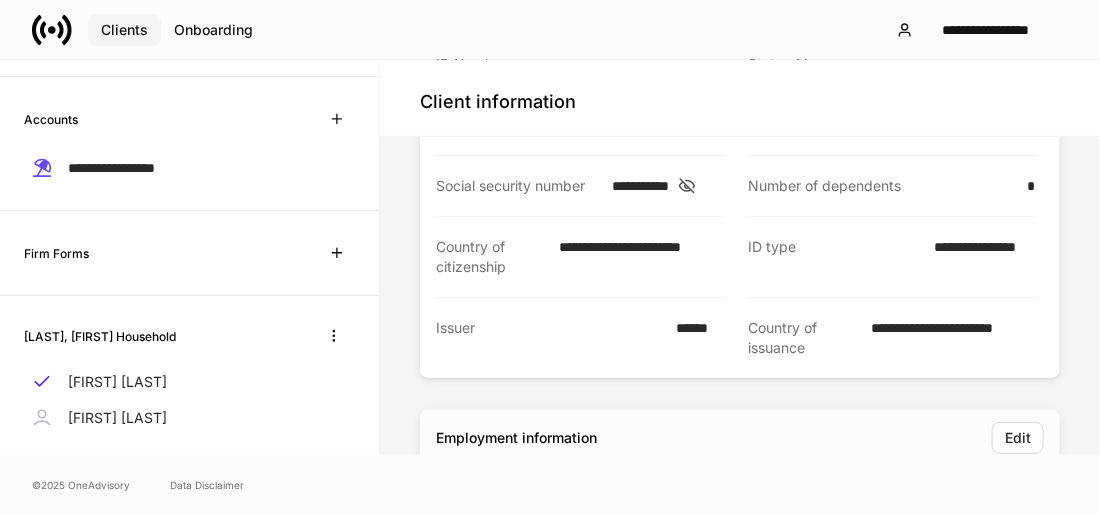 click on "Clients" at bounding box center (124, 30) 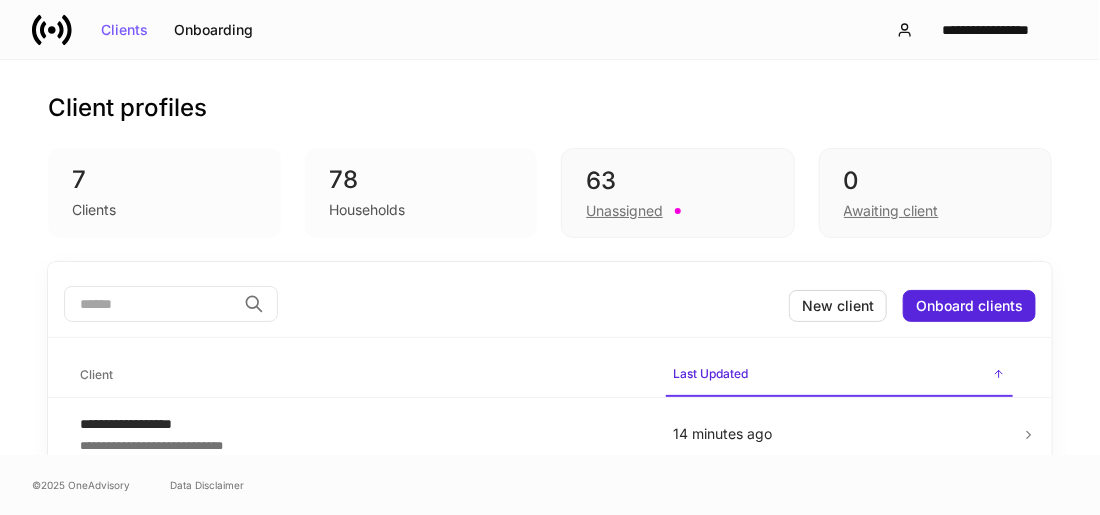 click at bounding box center (150, 304) 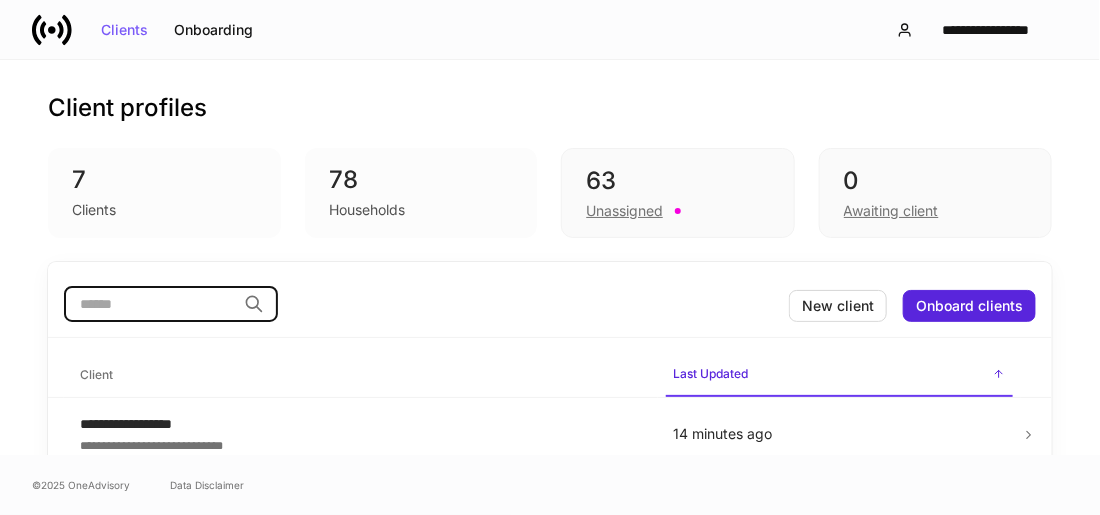 click at bounding box center (150, 304) 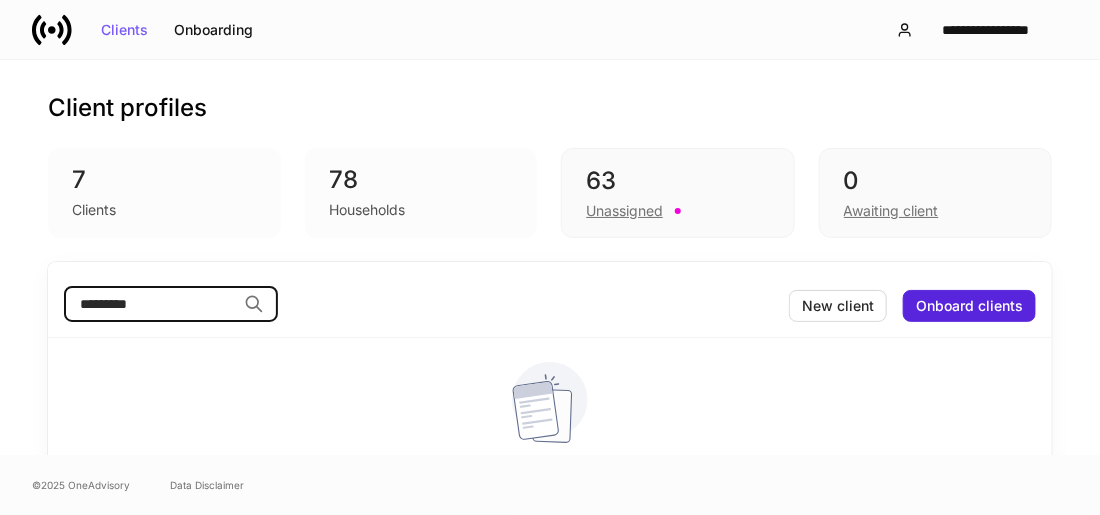 click on "********* ​ New client Onboard clients" at bounding box center [550, 306] 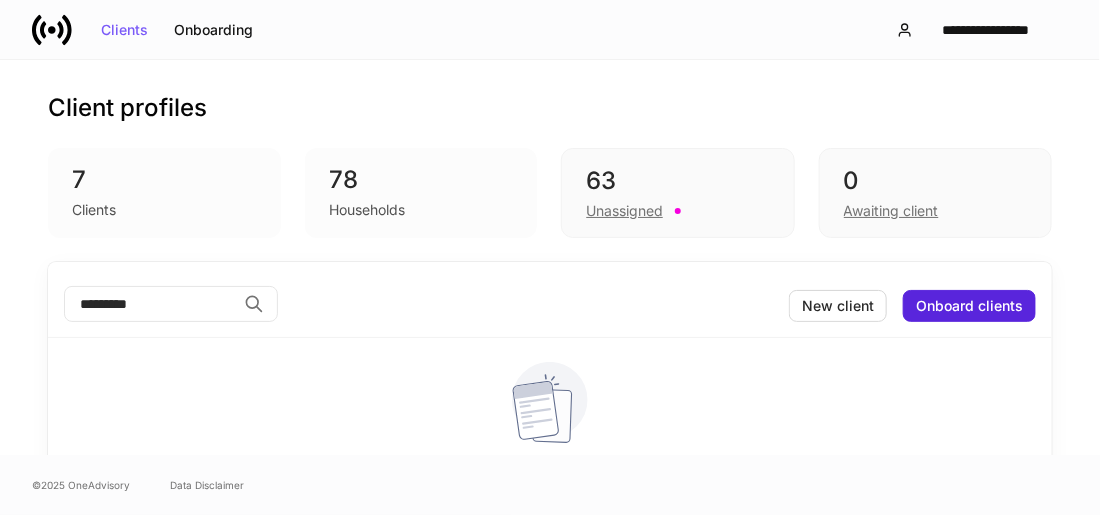 click on "*********" at bounding box center (150, 304) 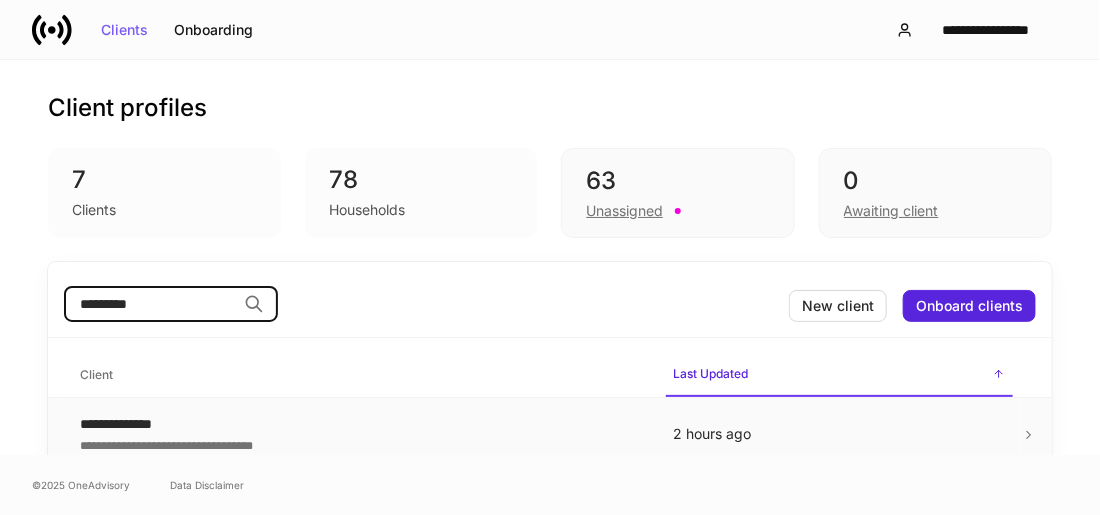 type on "*********" 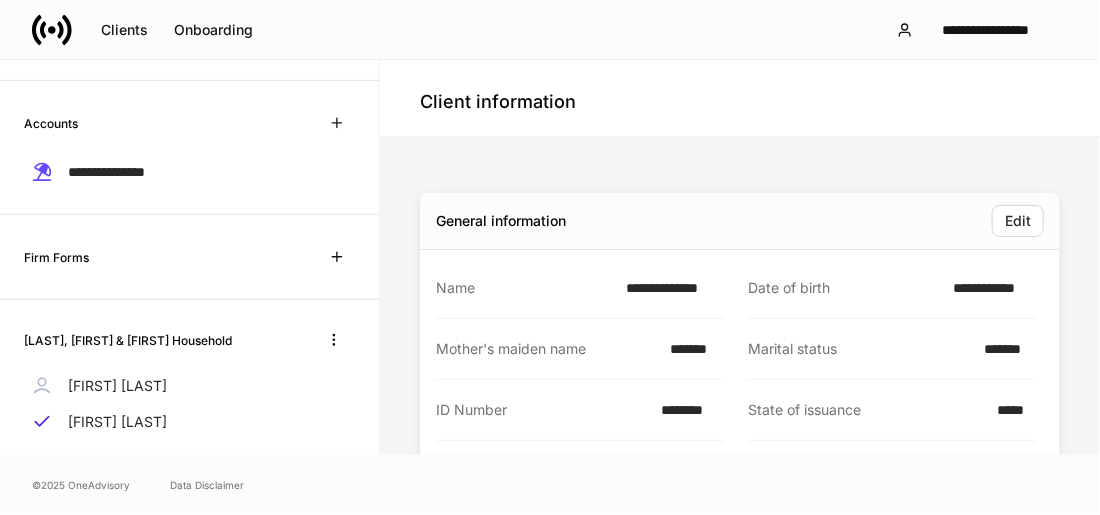 scroll, scrollTop: 382, scrollLeft: 0, axis: vertical 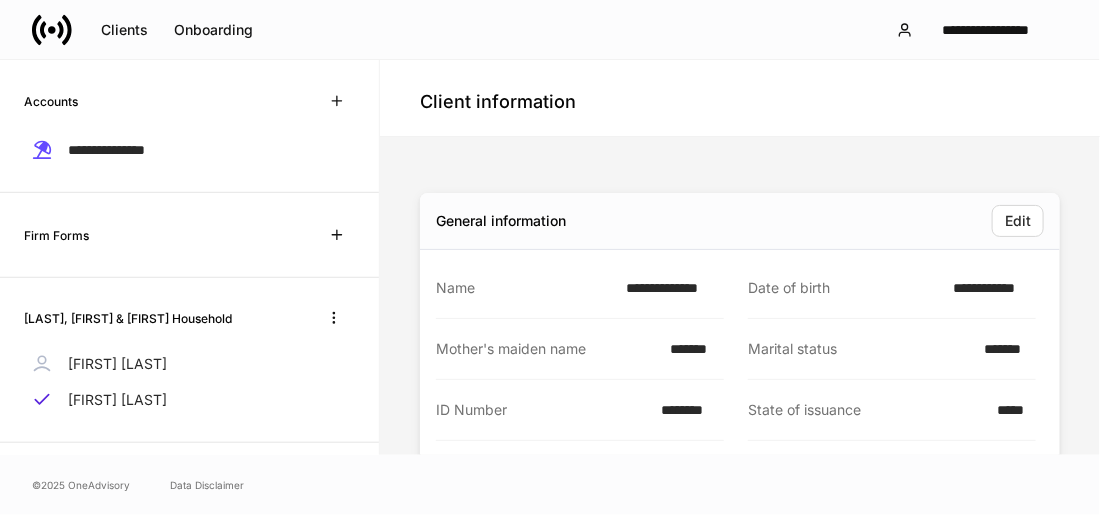 click on "[FIRST] [LAST]" at bounding box center [117, 364] 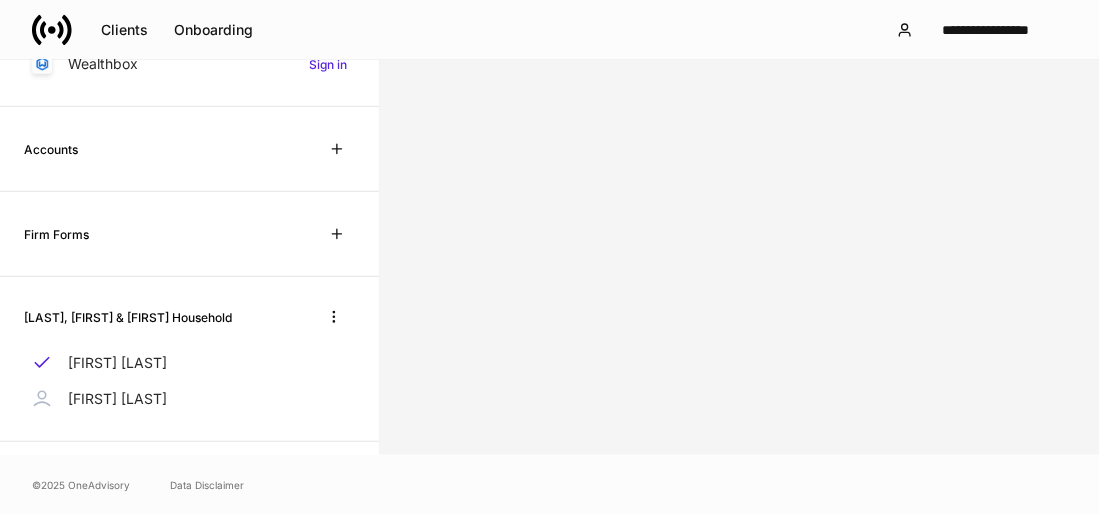 scroll, scrollTop: 382, scrollLeft: 0, axis: vertical 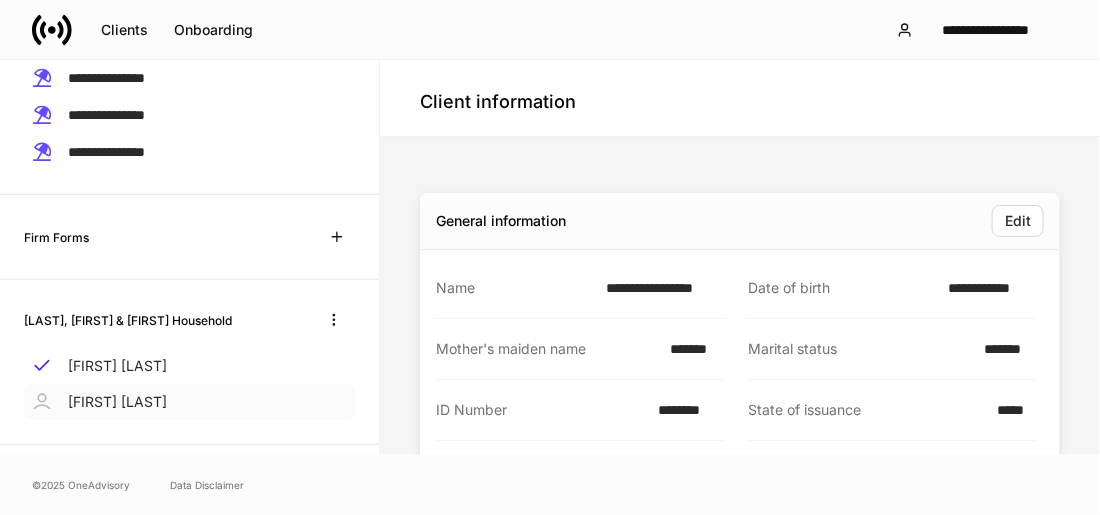 click on "[FIRST] [LAST]" at bounding box center (117, 402) 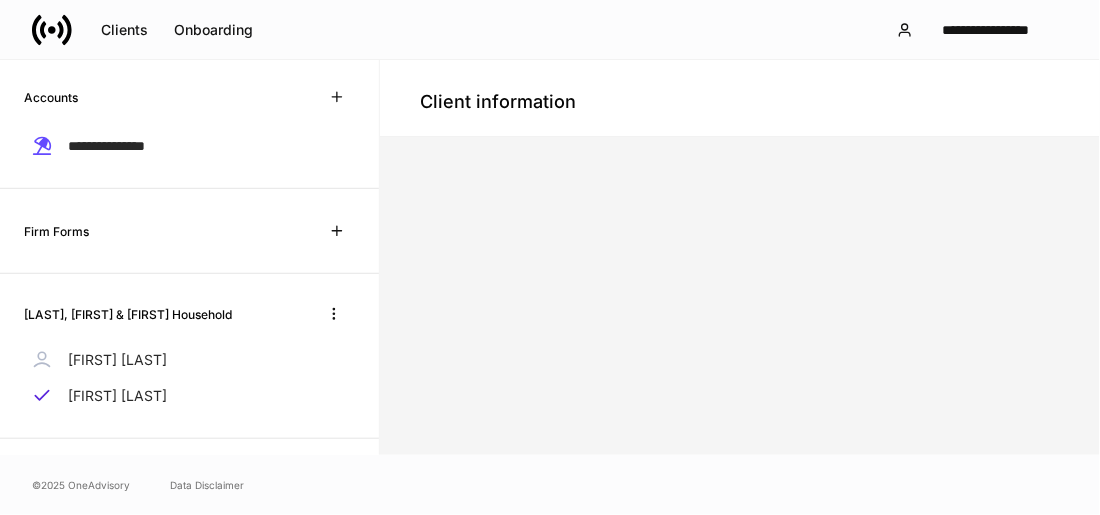 scroll, scrollTop: 382, scrollLeft: 0, axis: vertical 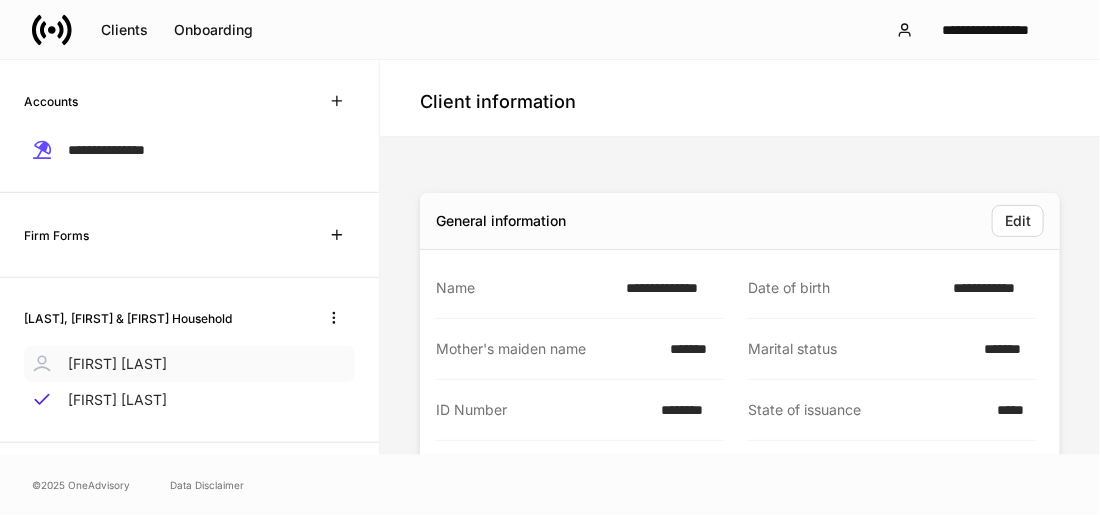 click on "[FIRST] [LAST]" at bounding box center [117, 364] 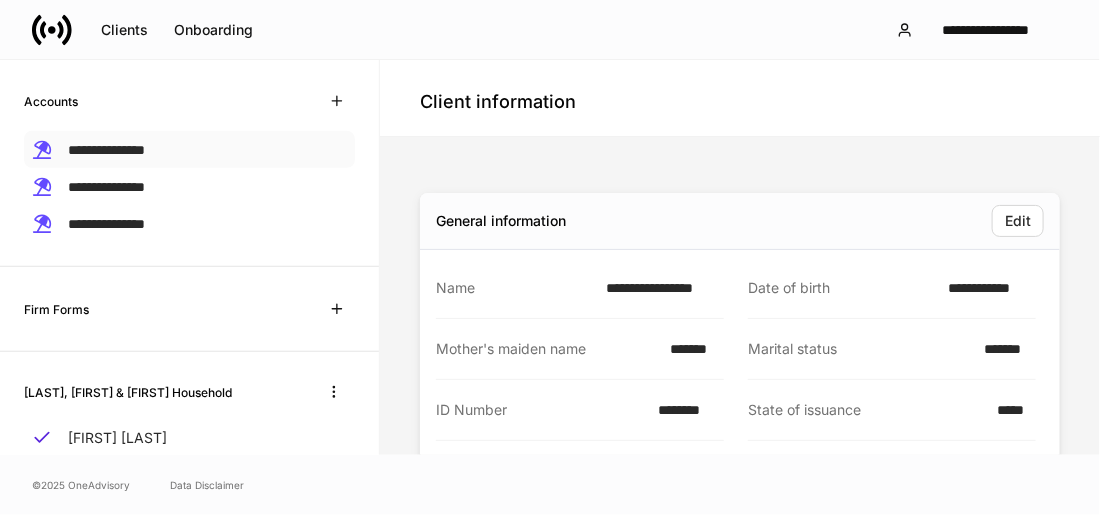 click on "**********" at bounding box center (106, 150) 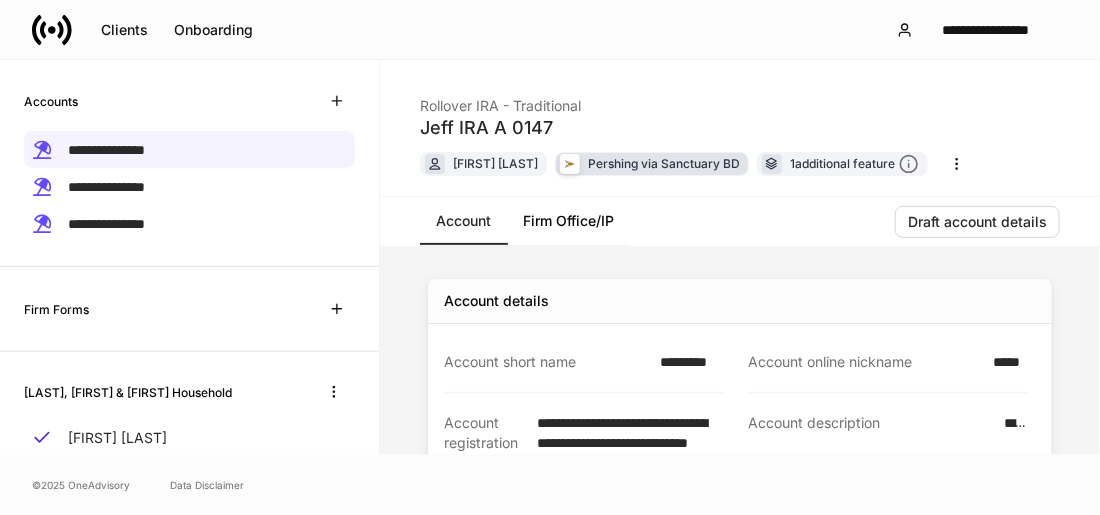 click on "Pershing via Sanctuary BD" at bounding box center (664, 163) 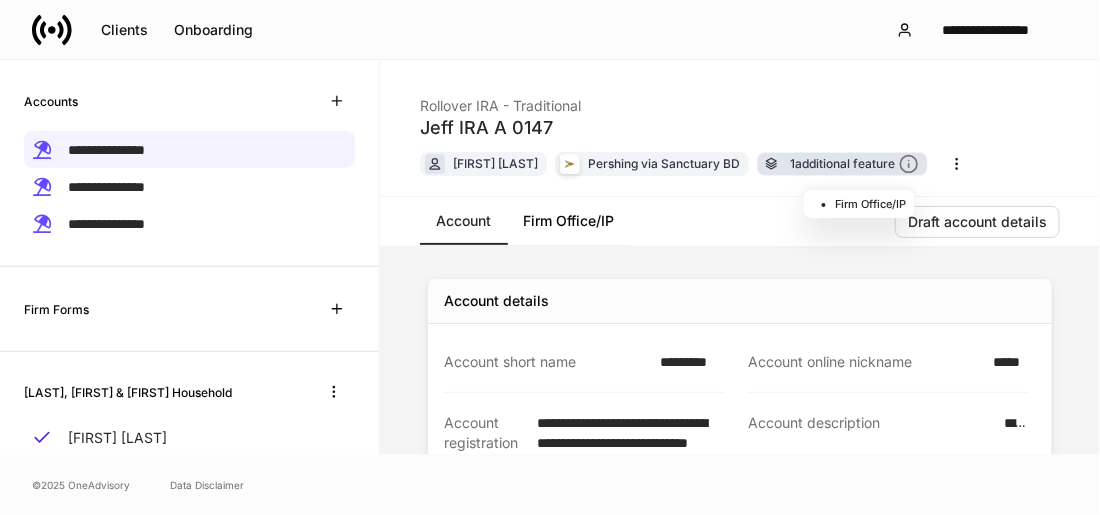 click on "1  additional   feature" at bounding box center [854, 164] 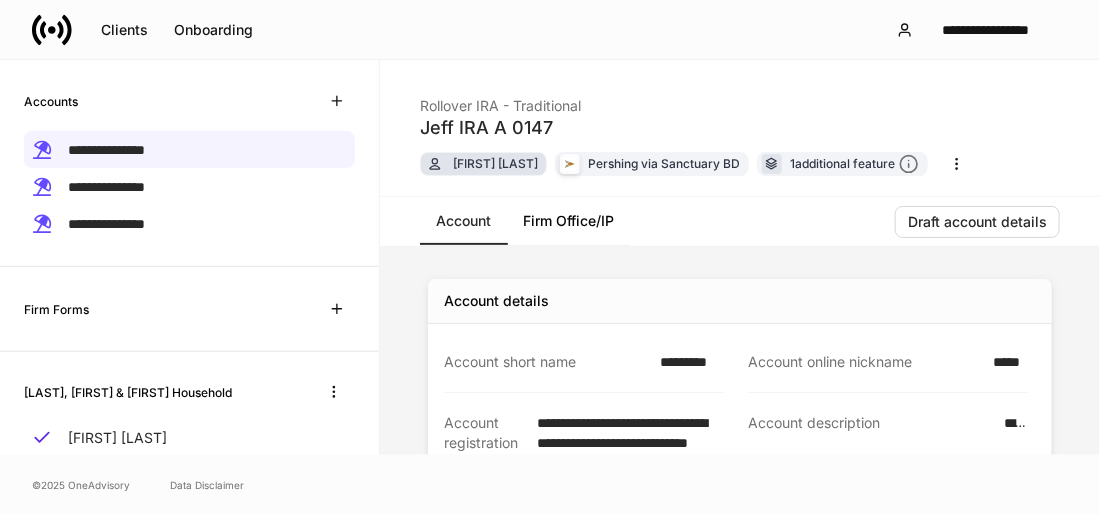 click on "[FIRST] [LAST]" at bounding box center (495, 163) 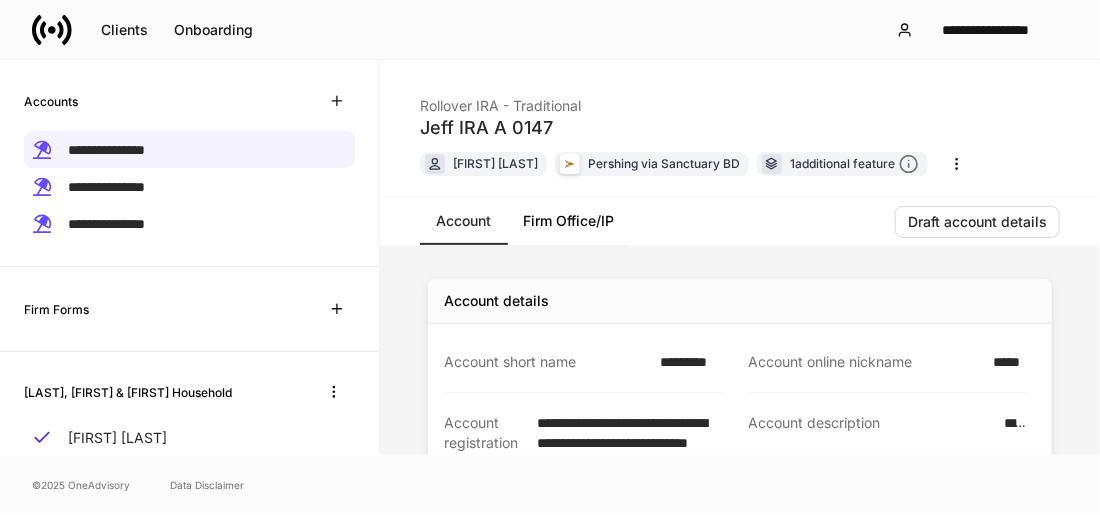 click on "Firm Office/IP" at bounding box center (568, 221) 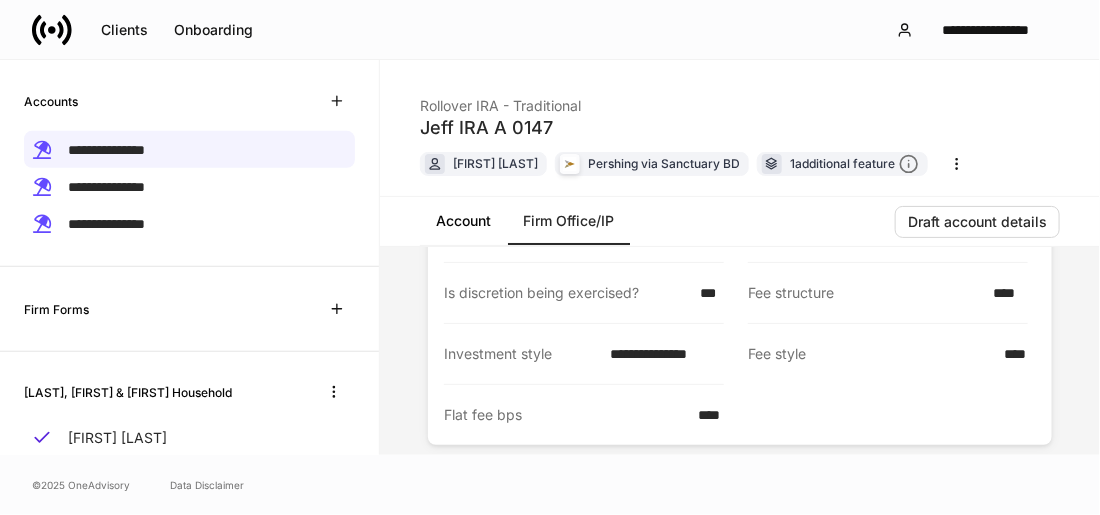 scroll, scrollTop: 135, scrollLeft: 0, axis: vertical 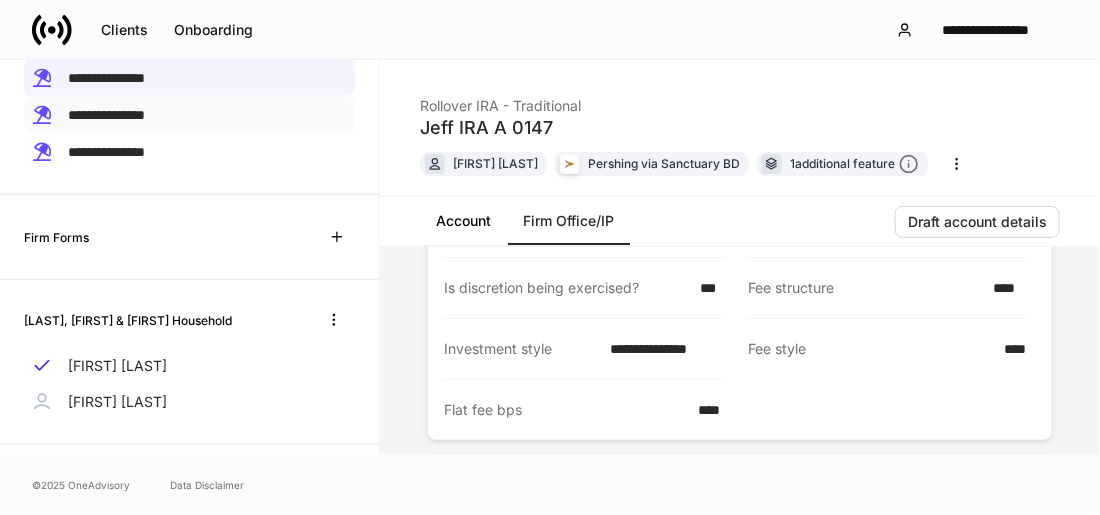 click on "**********" at bounding box center [106, 115] 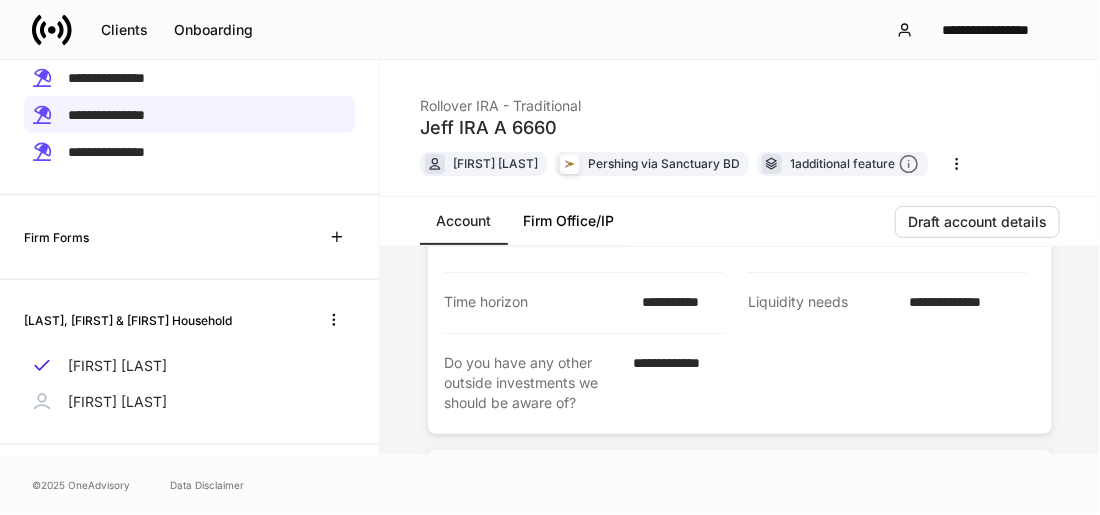 scroll, scrollTop: 1554, scrollLeft: 0, axis: vertical 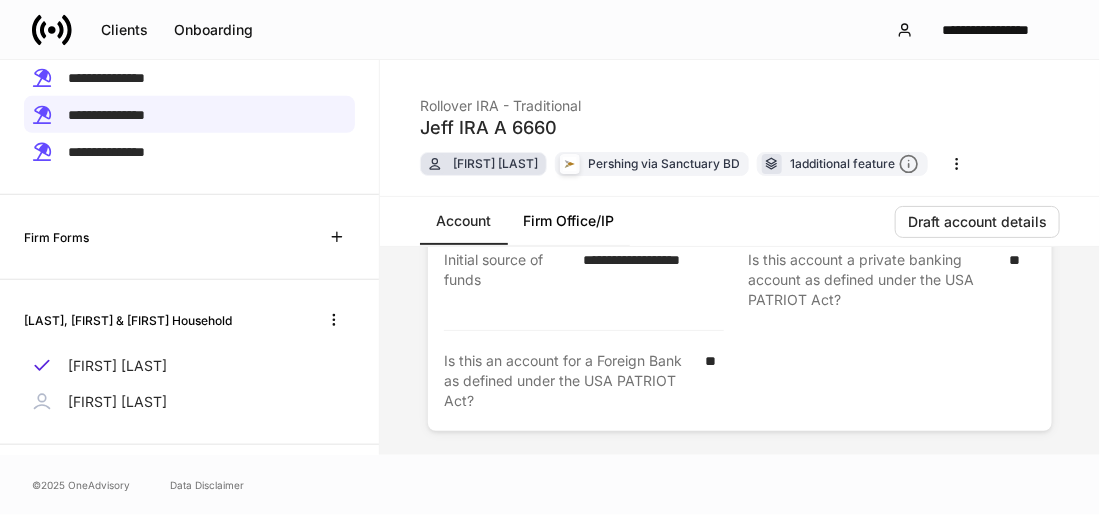 click on "[FIRST] [LAST]" at bounding box center [495, 163] 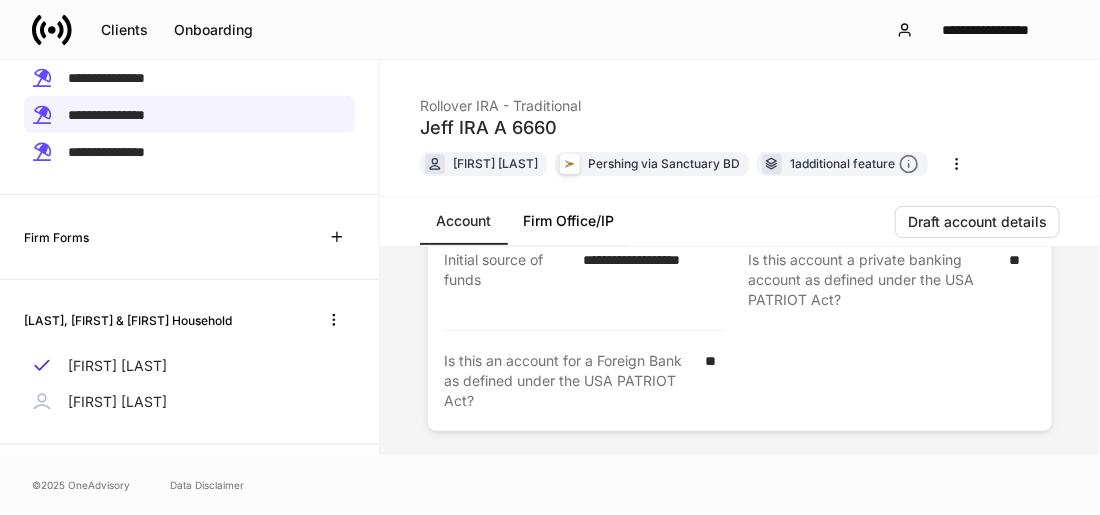 click on "Firm Office/IP" at bounding box center [568, 221] 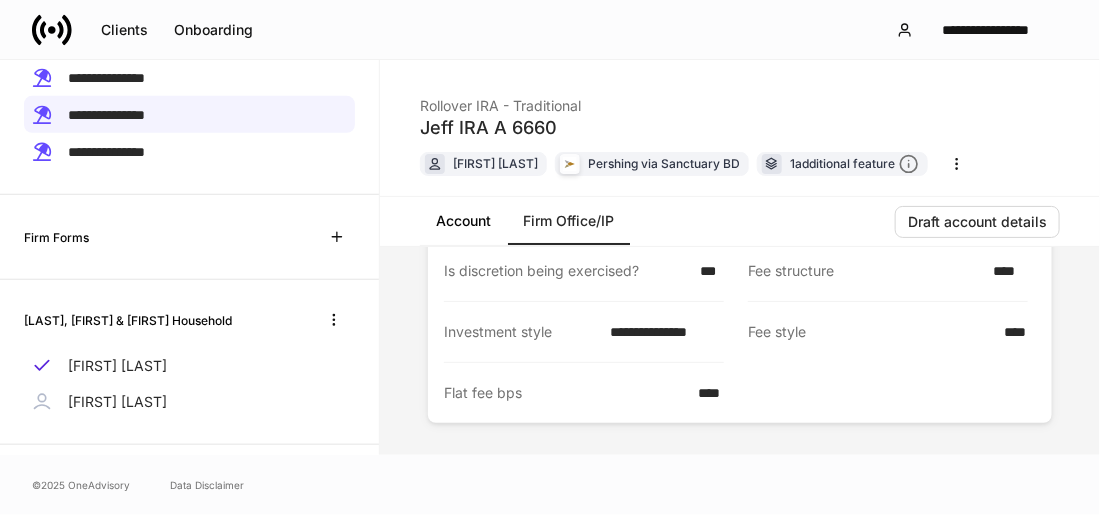 scroll, scrollTop: 149, scrollLeft: 0, axis: vertical 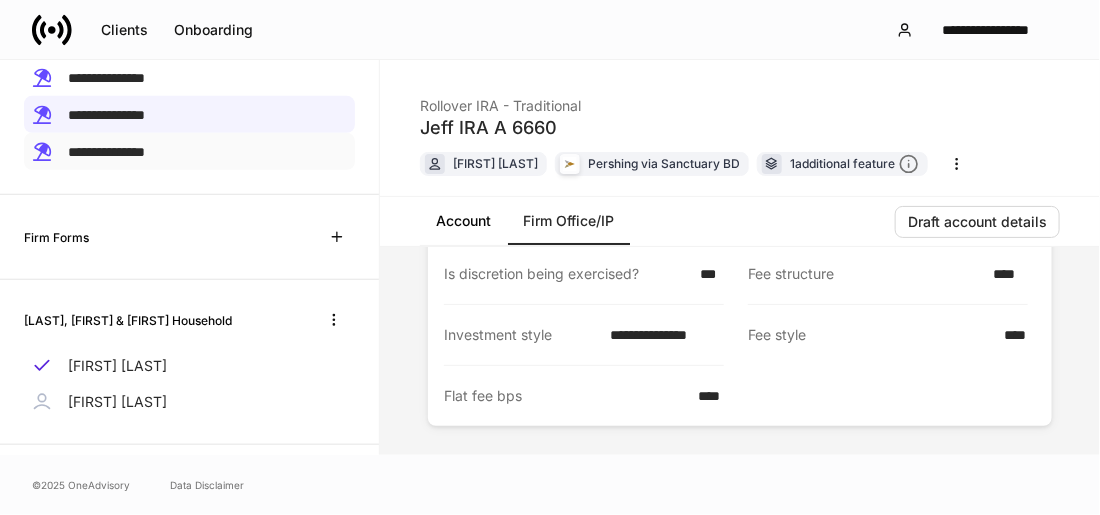 click on "**********" at bounding box center [106, 152] 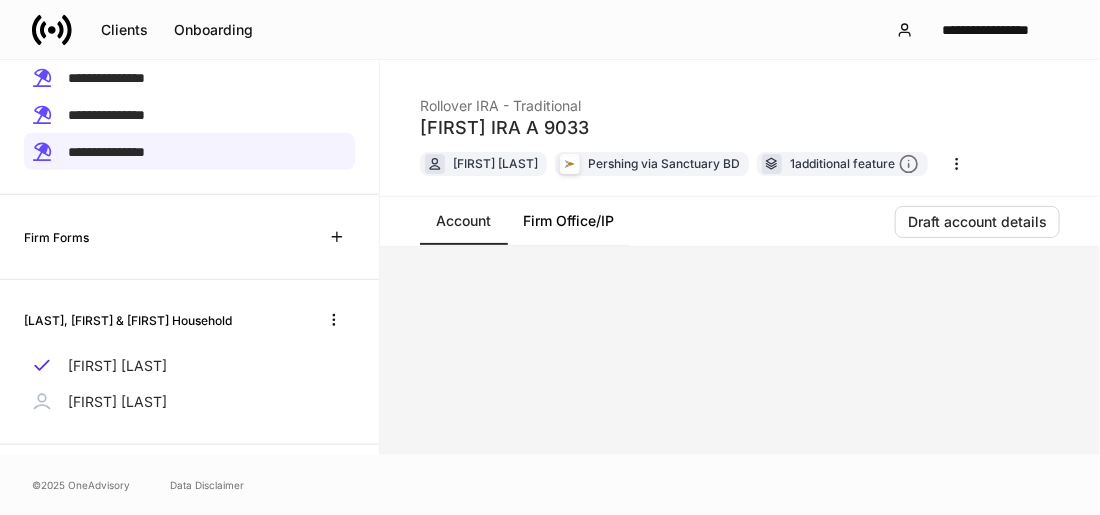 scroll, scrollTop: 0, scrollLeft: 0, axis: both 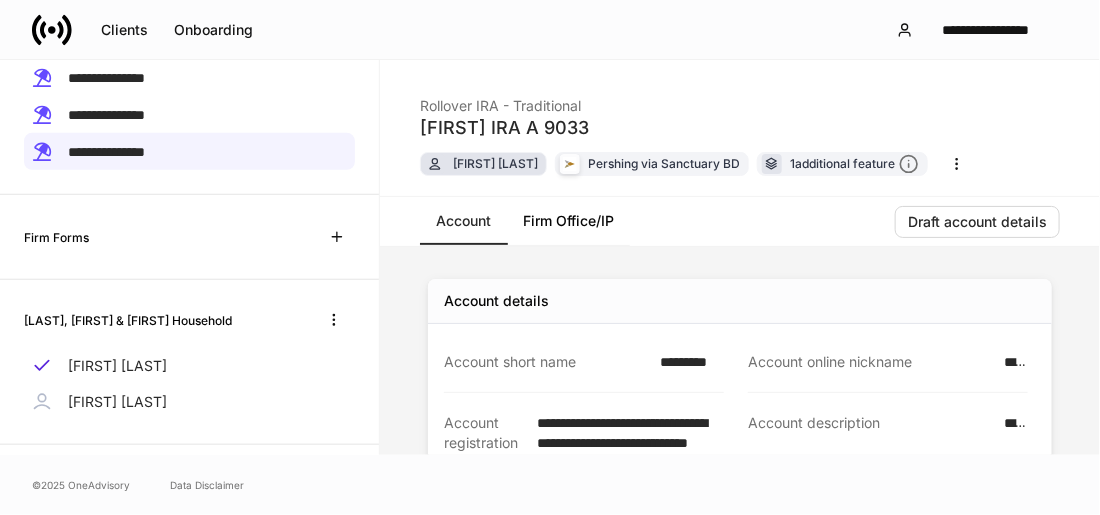 click on "[FIRST] [LAST]" at bounding box center (495, 163) 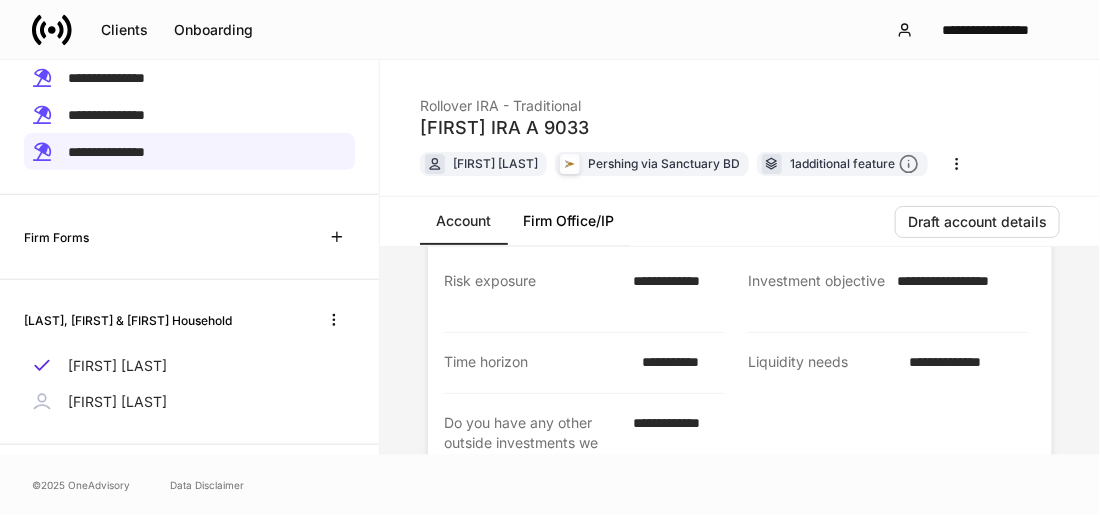 scroll, scrollTop: 1005, scrollLeft: 0, axis: vertical 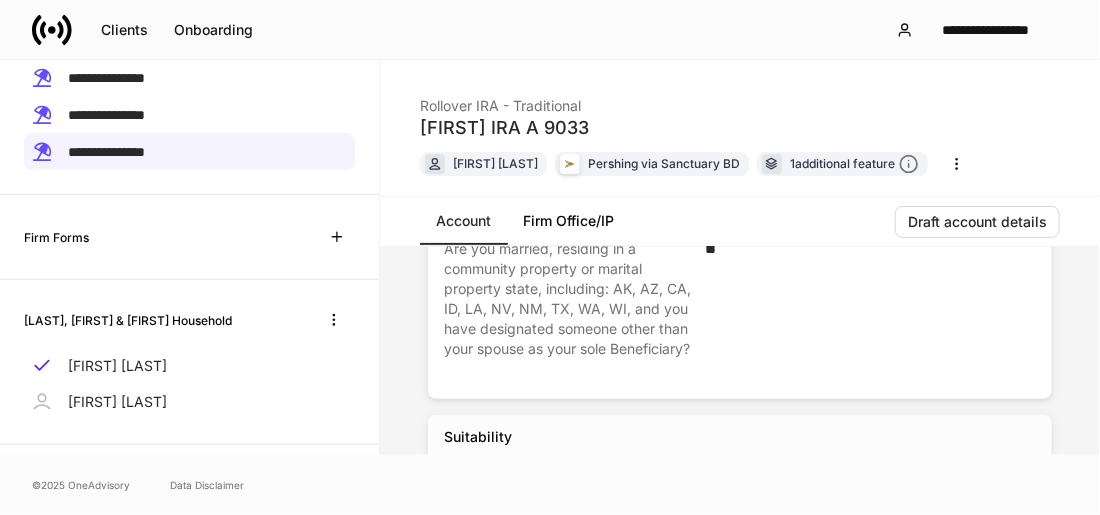 drag, startPoint x: 567, startPoint y: 219, endPoint x: 695, endPoint y: 216, distance: 128.03516 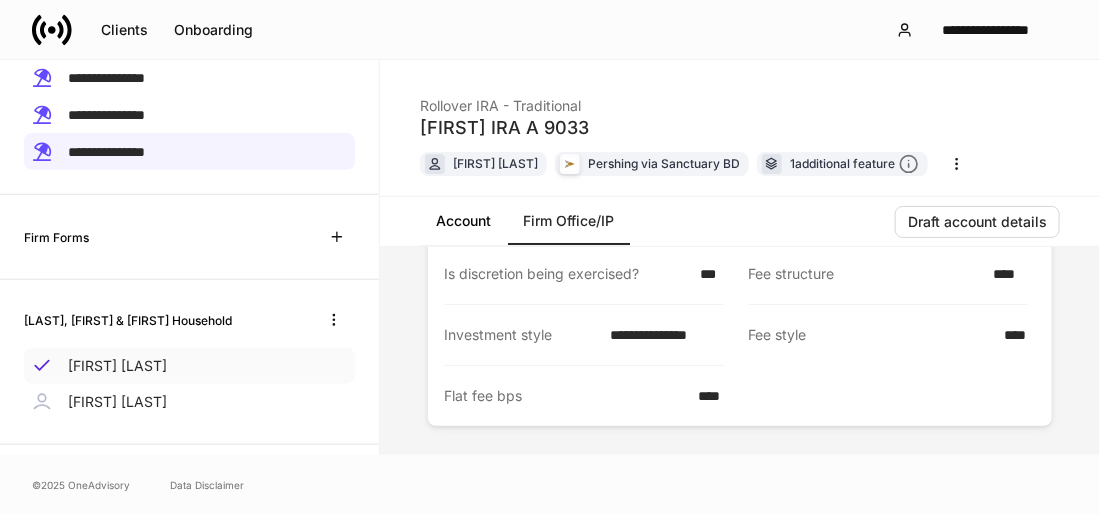 click on "[FIRST] [LAST]" at bounding box center [117, 366] 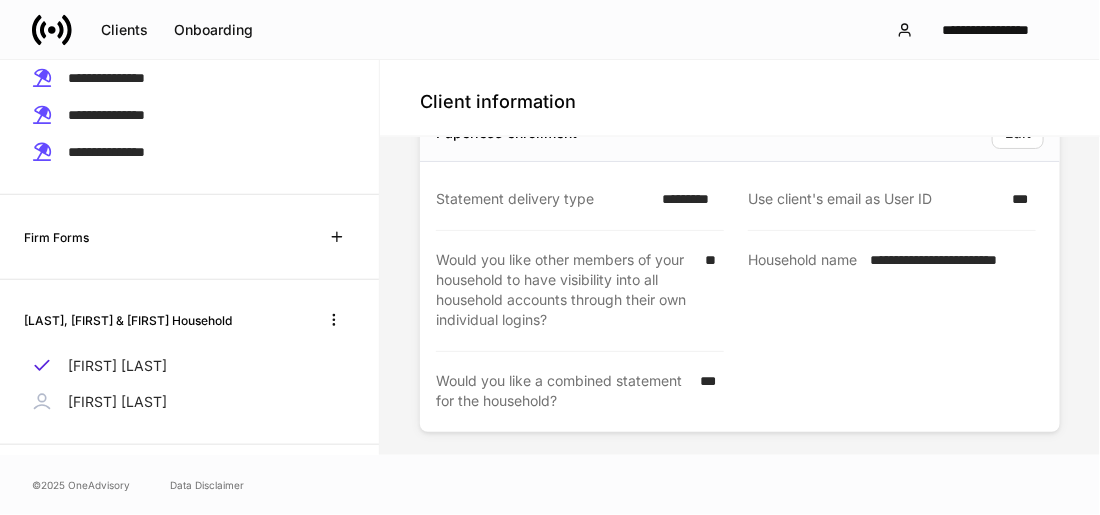 scroll, scrollTop: 3584, scrollLeft: 0, axis: vertical 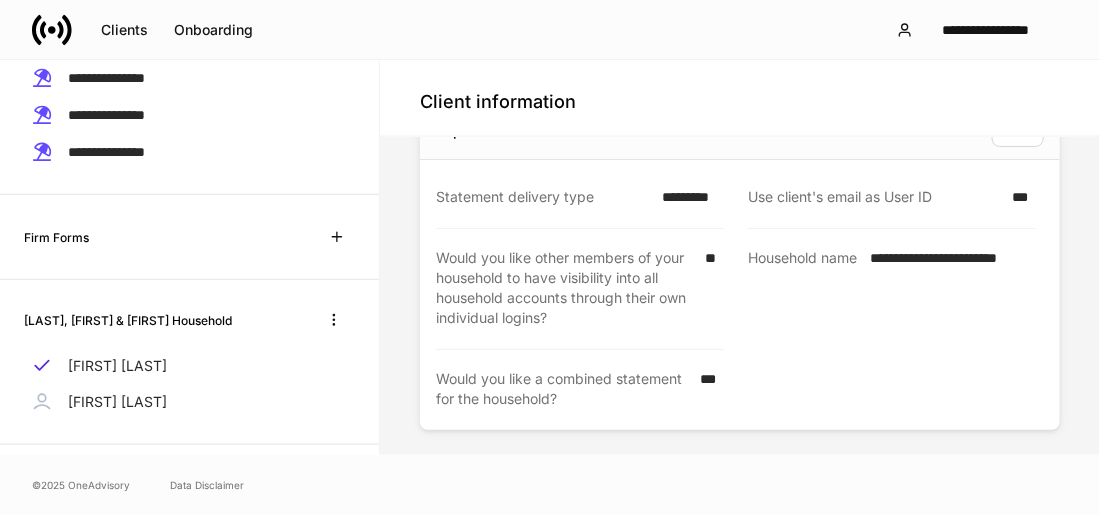 click on "**********" at bounding box center [947, 289] 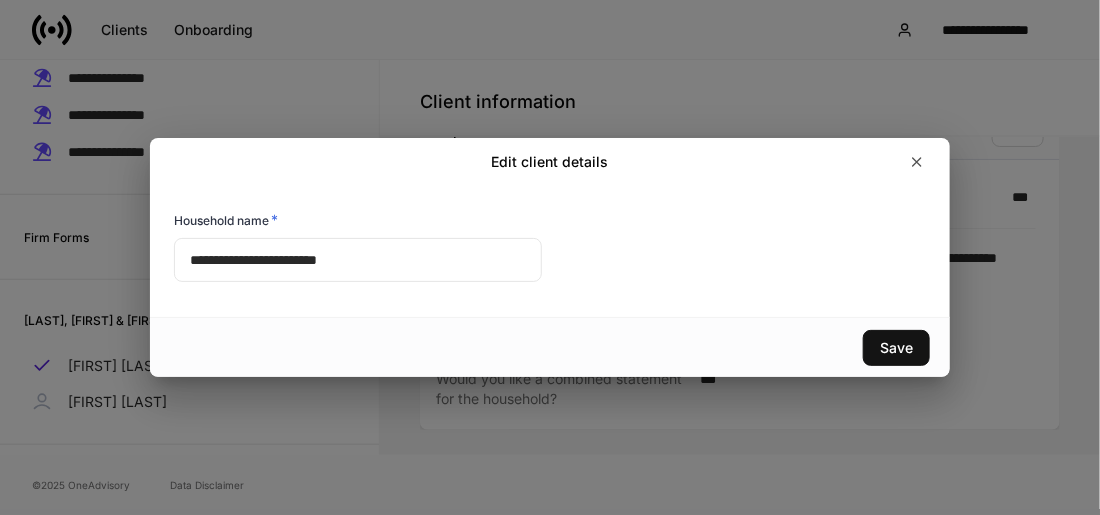 click on "**********" at bounding box center [542, 235] 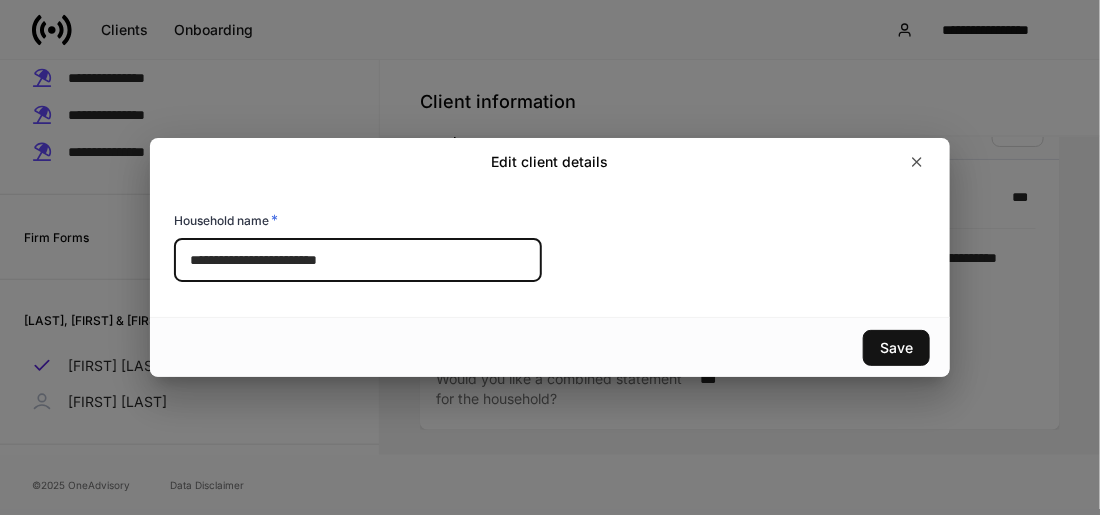 drag, startPoint x: 374, startPoint y: 267, endPoint x: 117, endPoint y: 262, distance: 257.04865 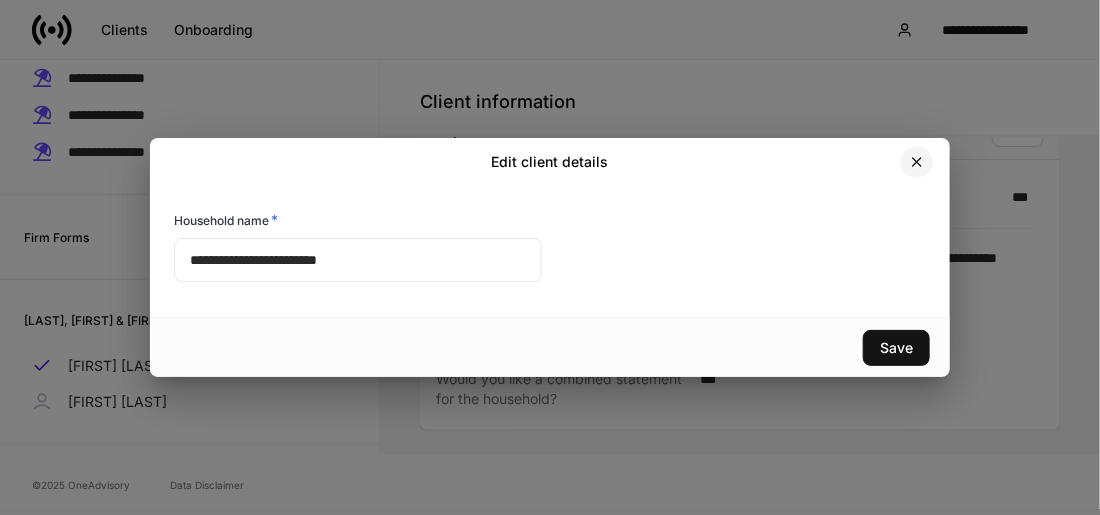 click 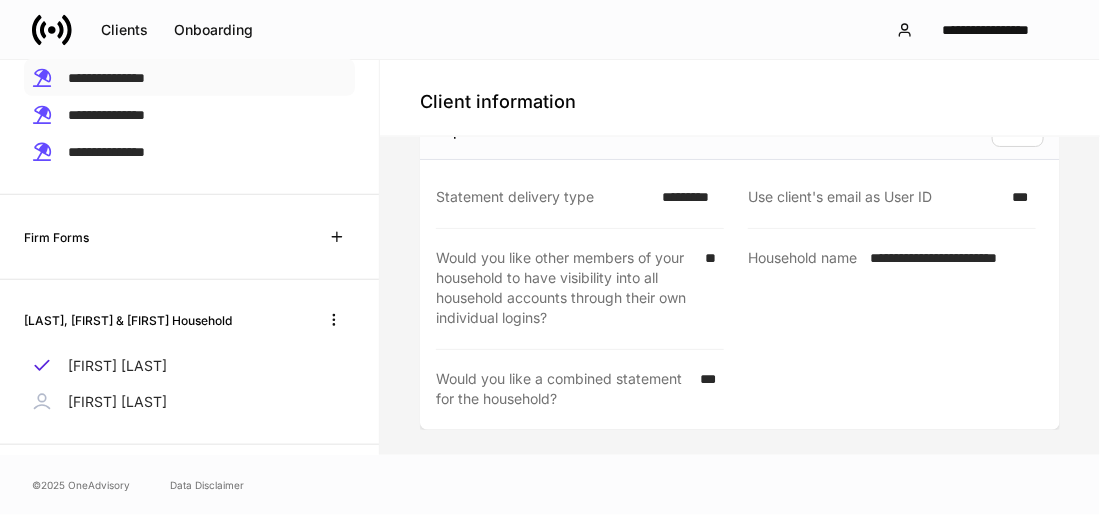 click on "**********" at bounding box center [106, 78] 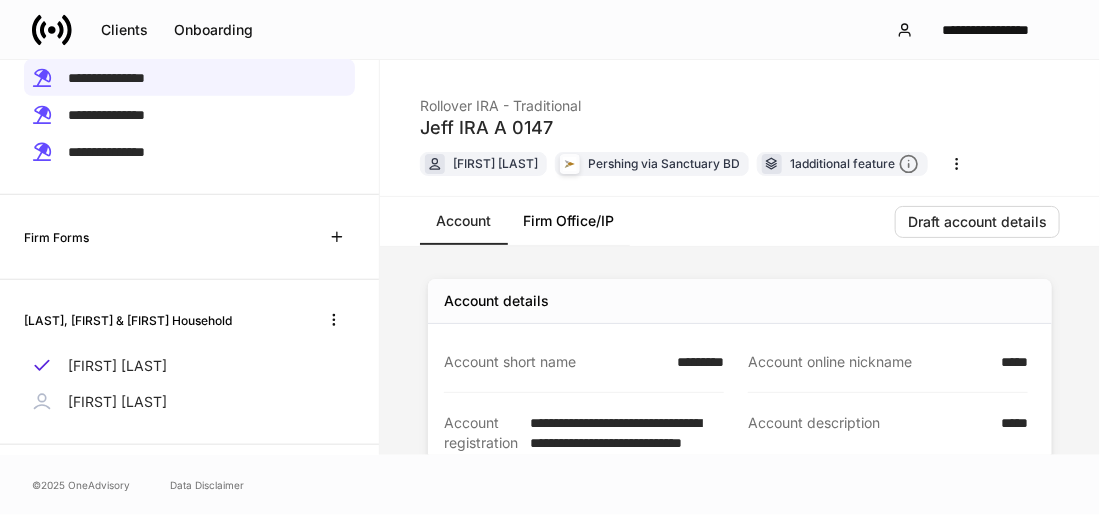 scroll, scrollTop: 0, scrollLeft: 0, axis: both 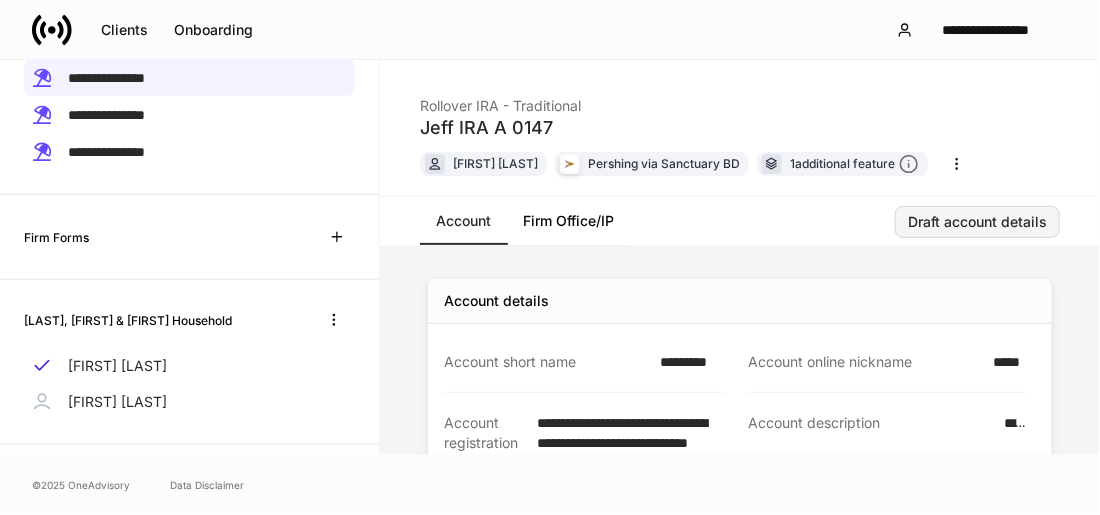 click on "Draft account details" at bounding box center (977, 222) 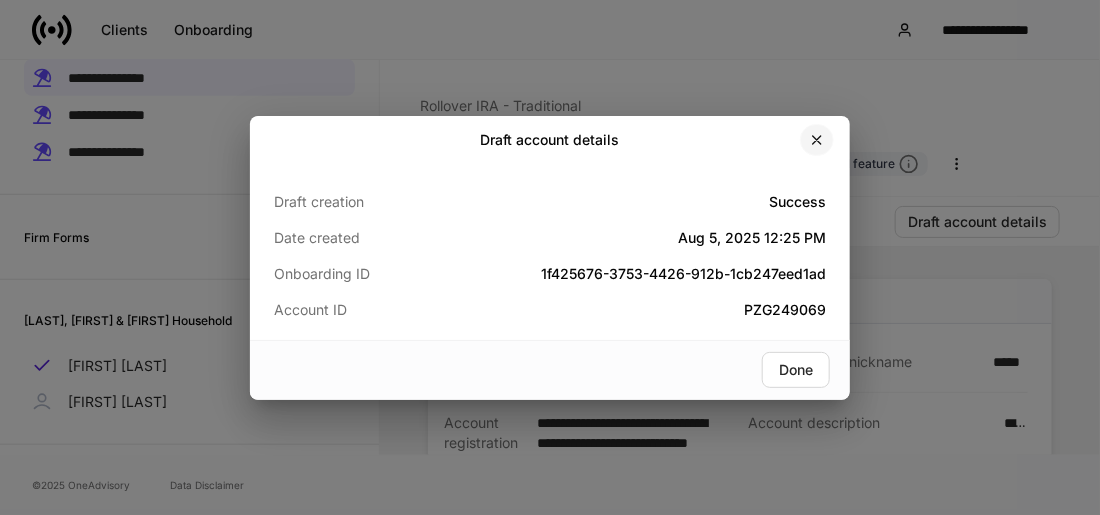 click 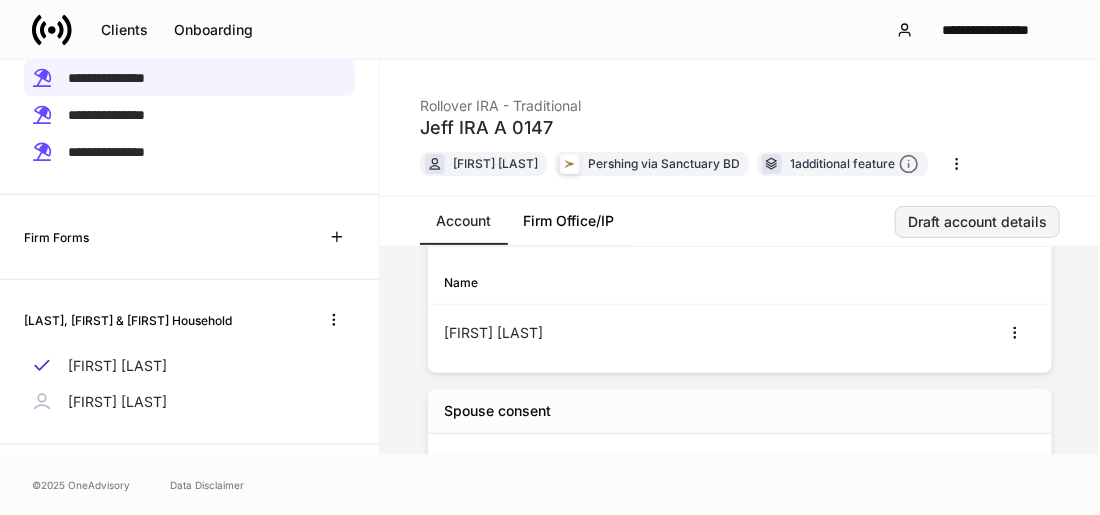scroll, scrollTop: 469, scrollLeft: 0, axis: vertical 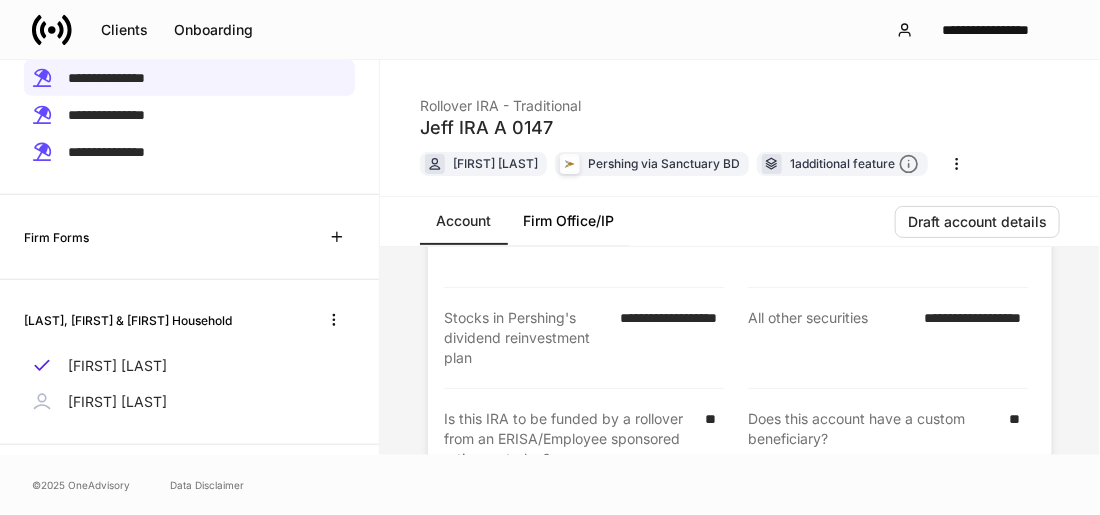 click on "Firm Office/IP" at bounding box center [568, 221] 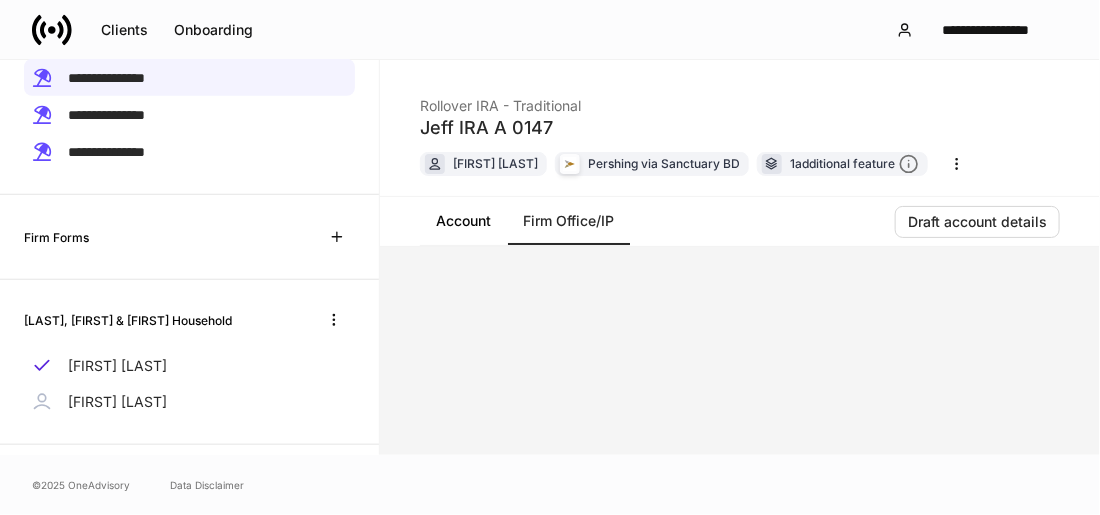 scroll, scrollTop: 0, scrollLeft: 0, axis: both 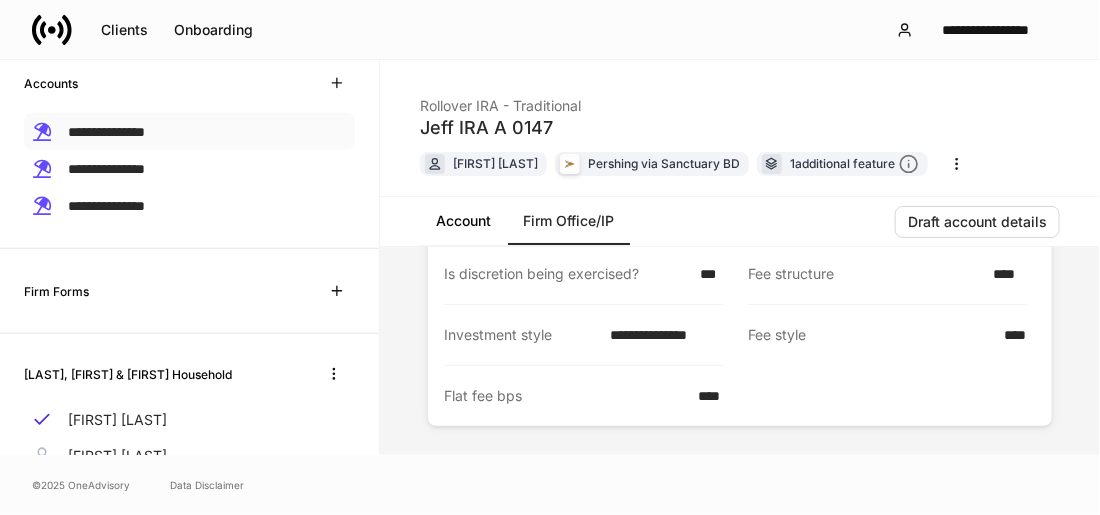 click on "**********" at bounding box center (106, 132) 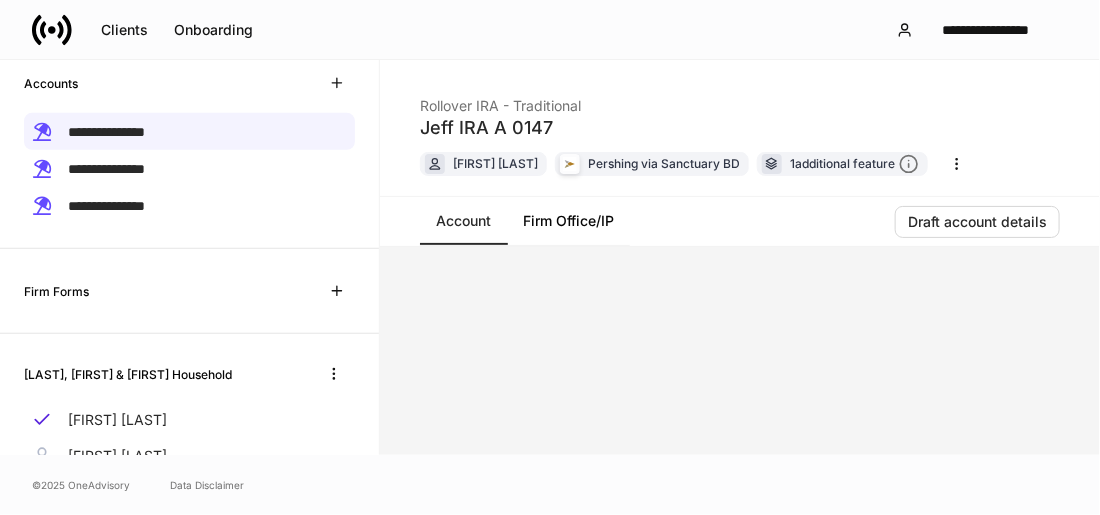 scroll, scrollTop: 0, scrollLeft: 0, axis: both 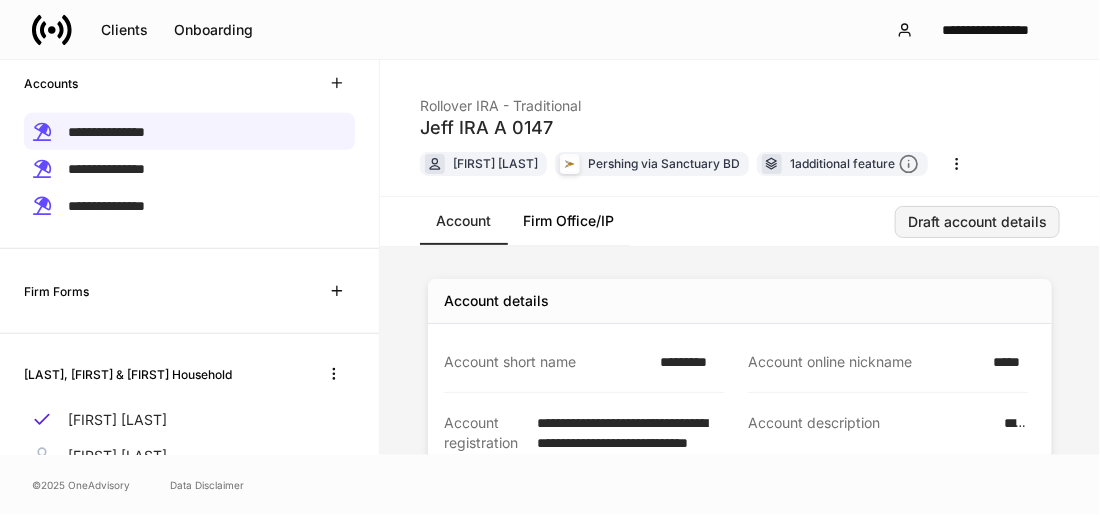click on "Draft account details" at bounding box center (977, 222) 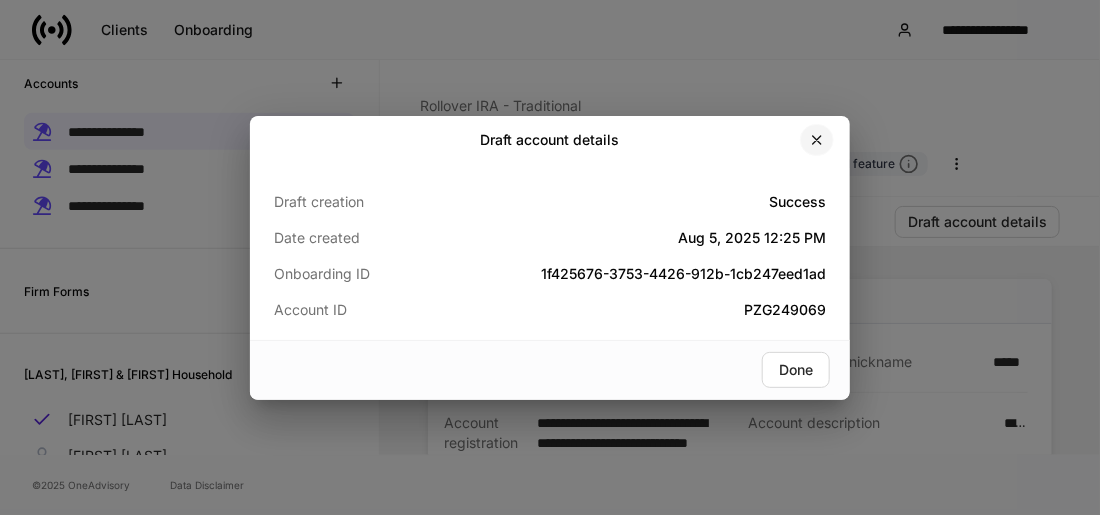 click at bounding box center [817, 140] 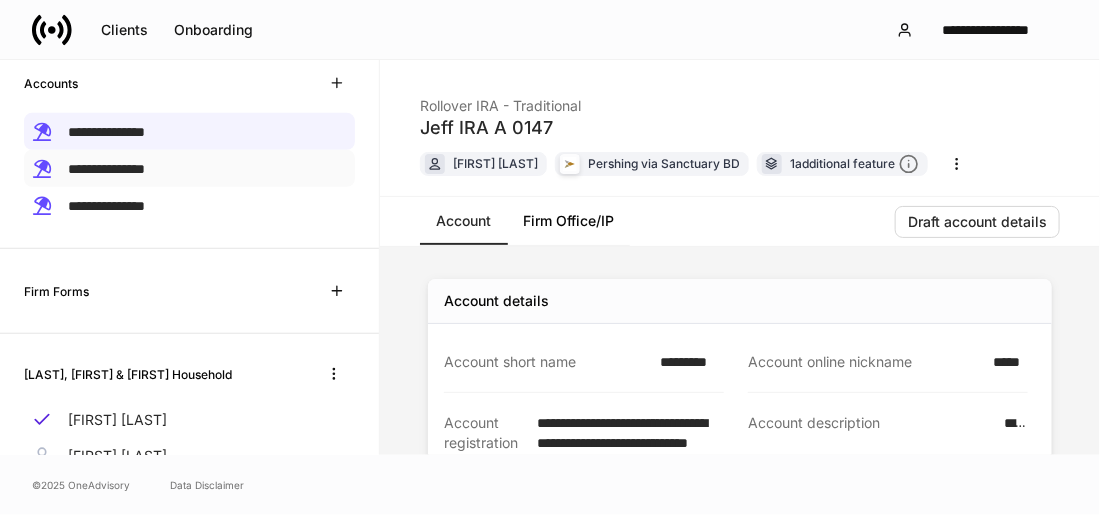click on "**********" at bounding box center [106, 169] 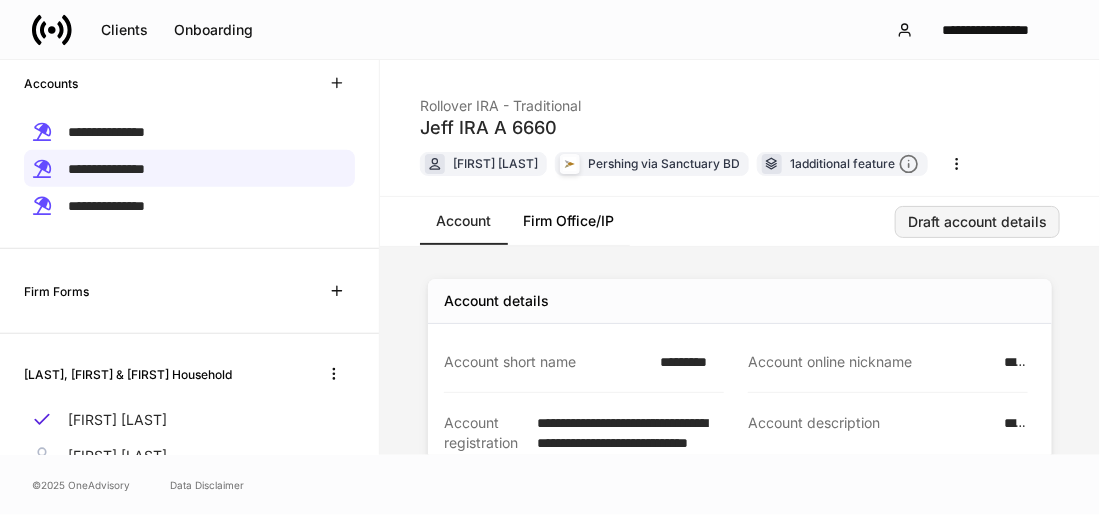 click on "Draft account details" at bounding box center [977, 222] 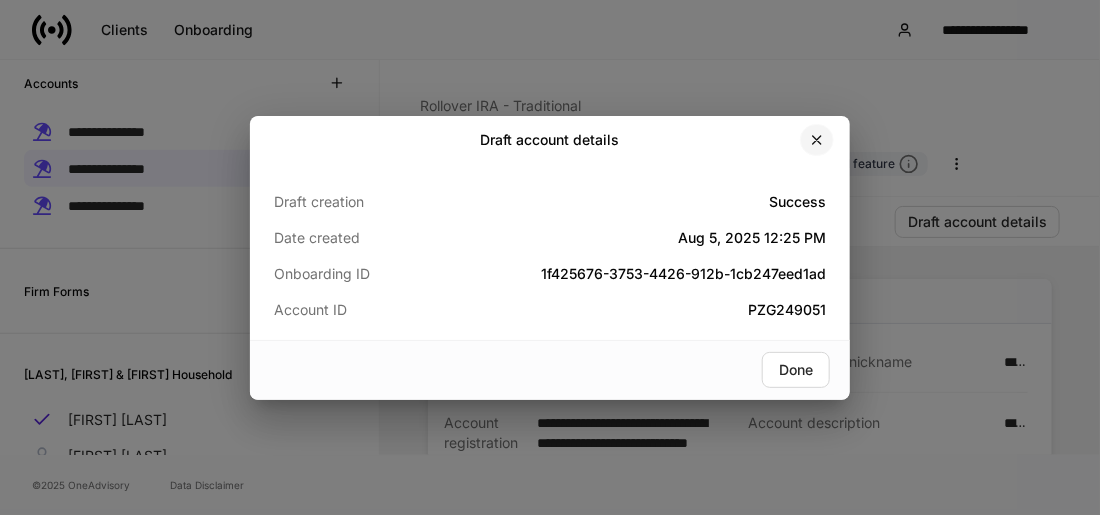 click 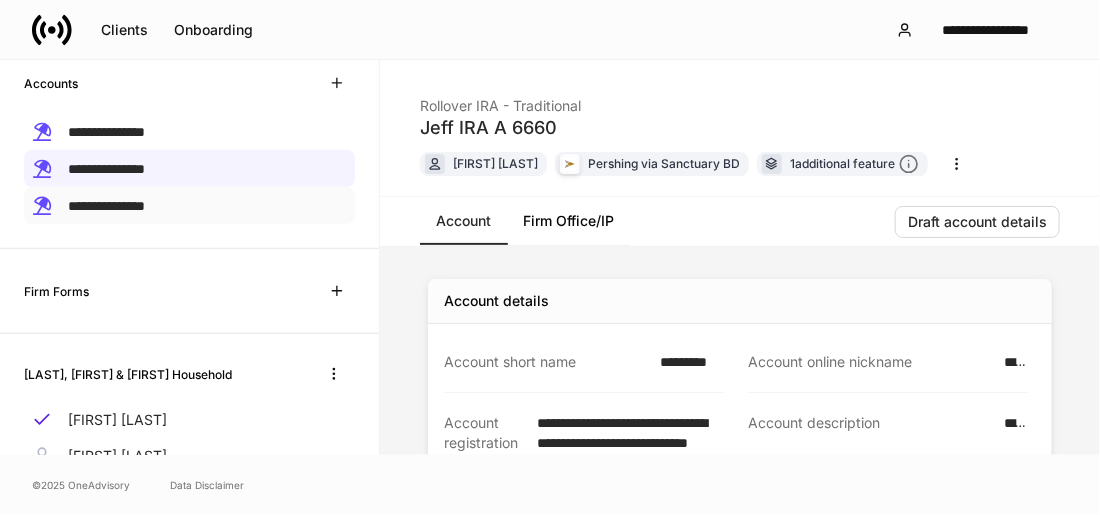 click on "**********" at bounding box center [106, 206] 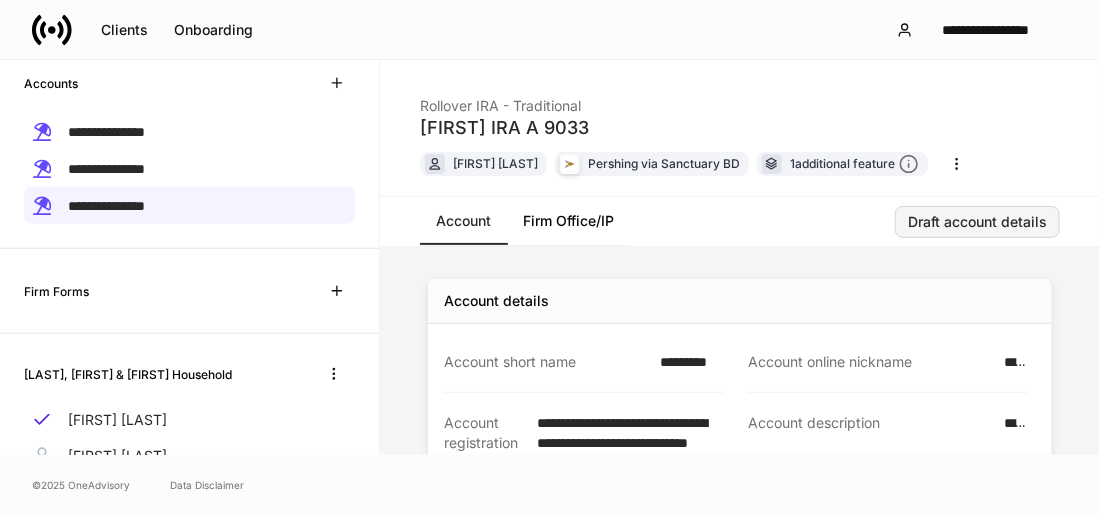 click on "Draft account details" at bounding box center [977, 222] 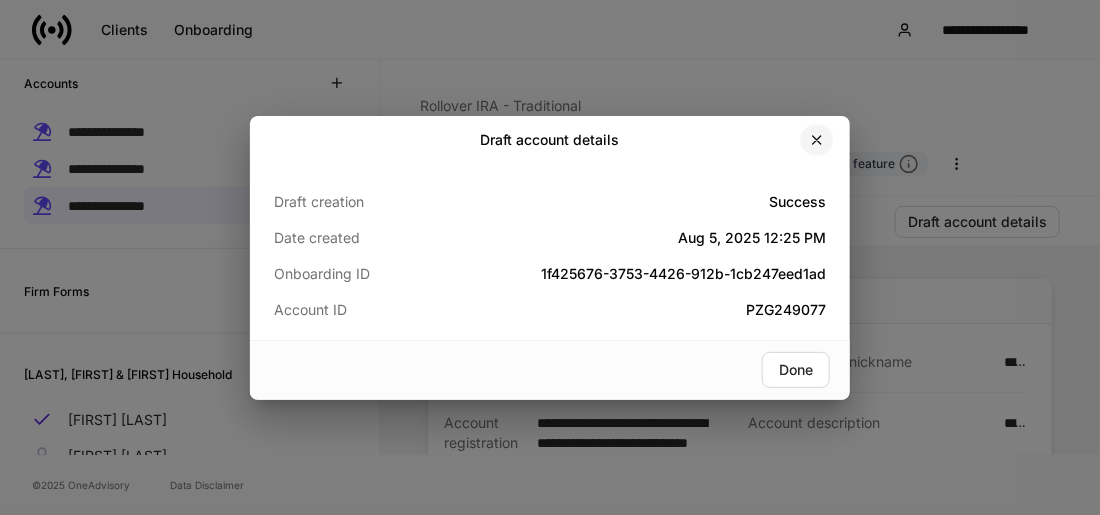click 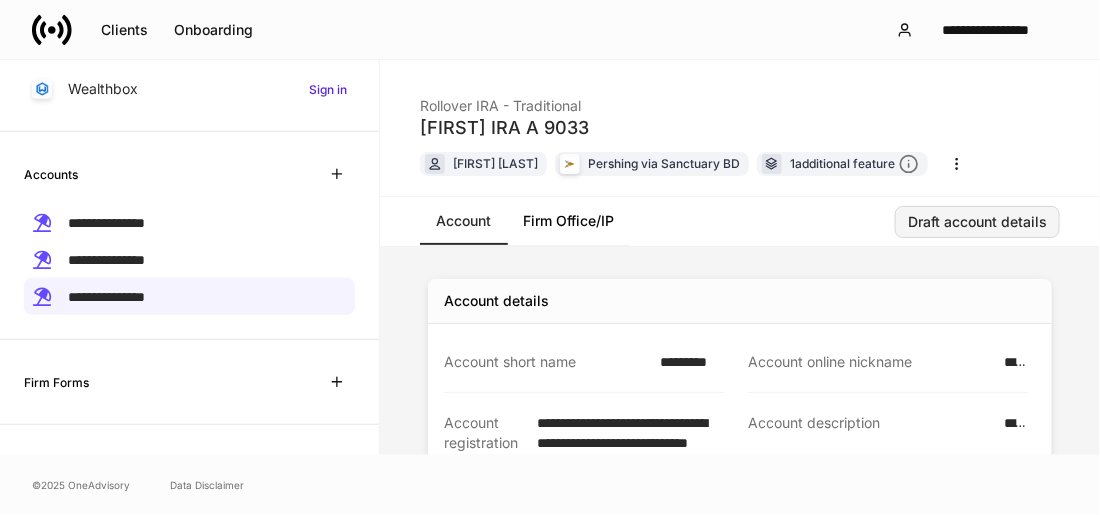 scroll, scrollTop: 308, scrollLeft: 0, axis: vertical 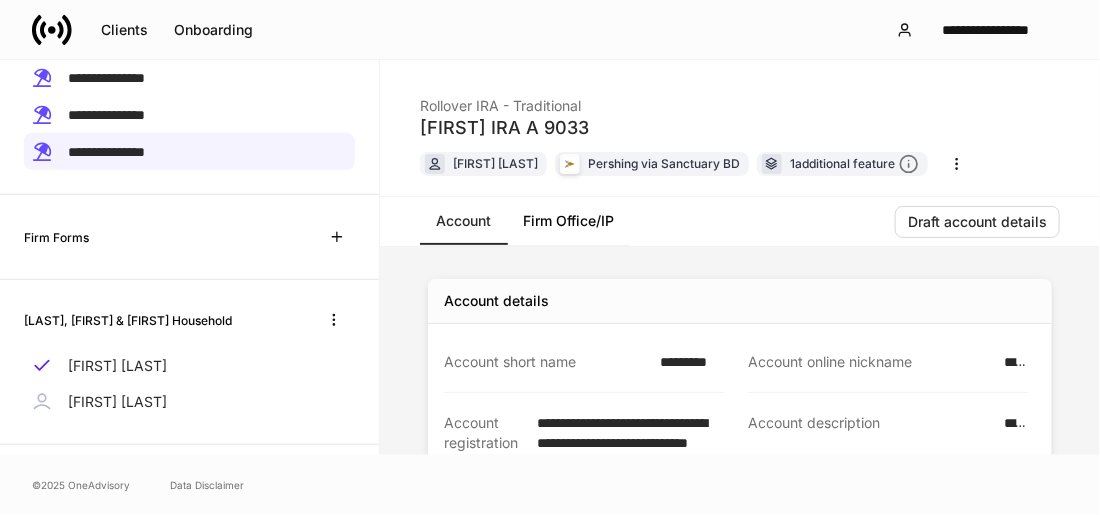 click on "[FIRST] [LAST]" at bounding box center (117, 402) 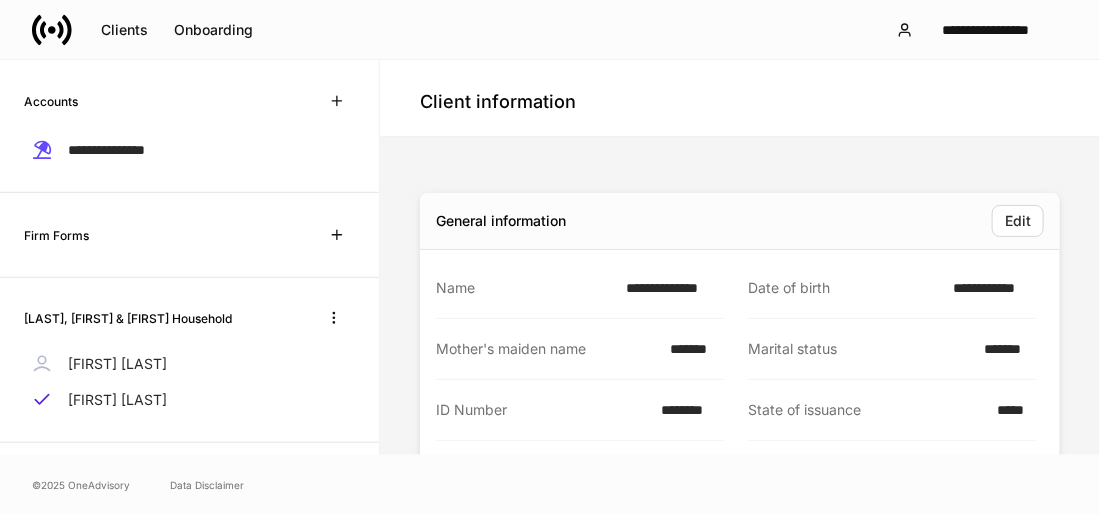 scroll, scrollTop: 373, scrollLeft: 0, axis: vertical 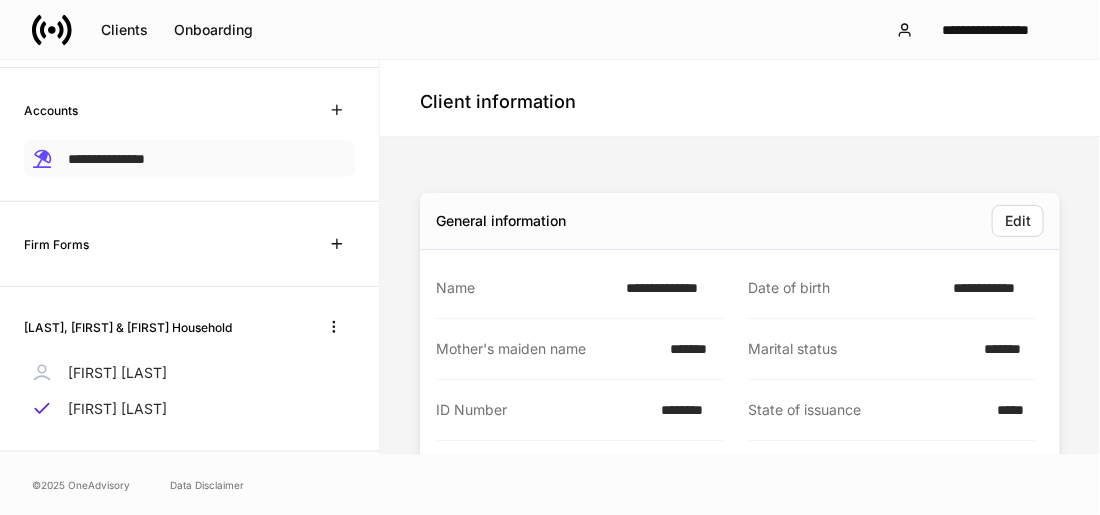 click on "**********" at bounding box center (106, 159) 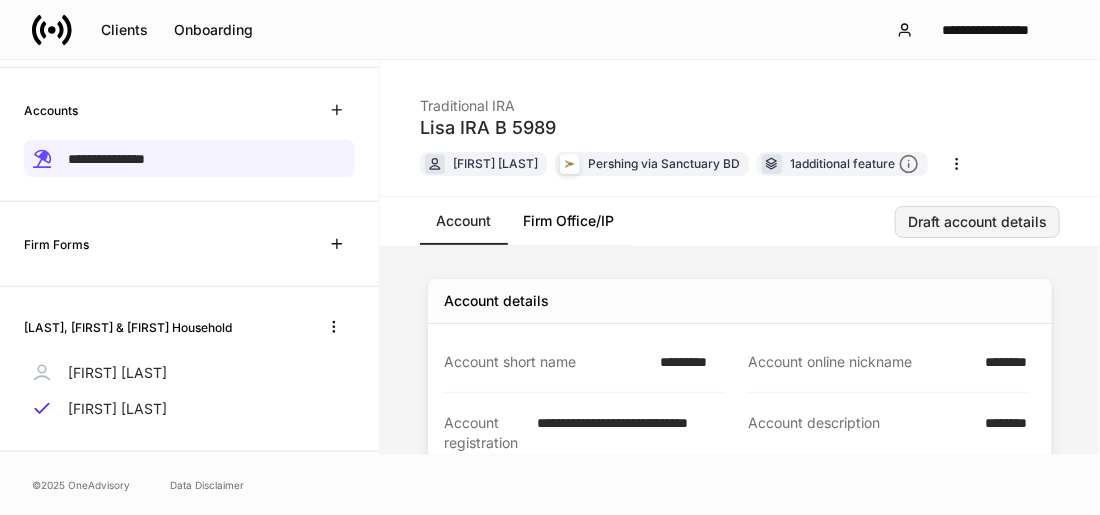 click on "Draft account details" at bounding box center (977, 222) 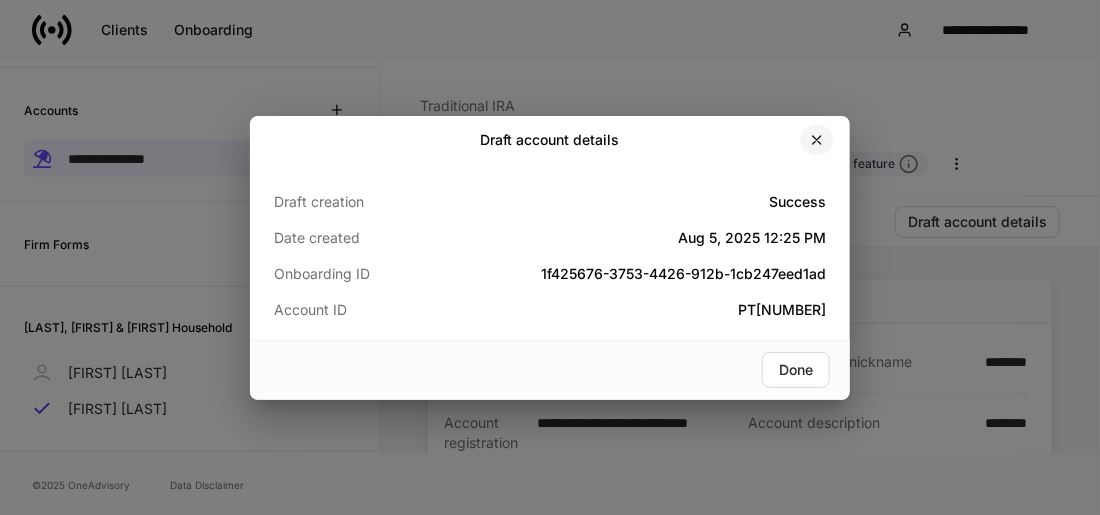 click 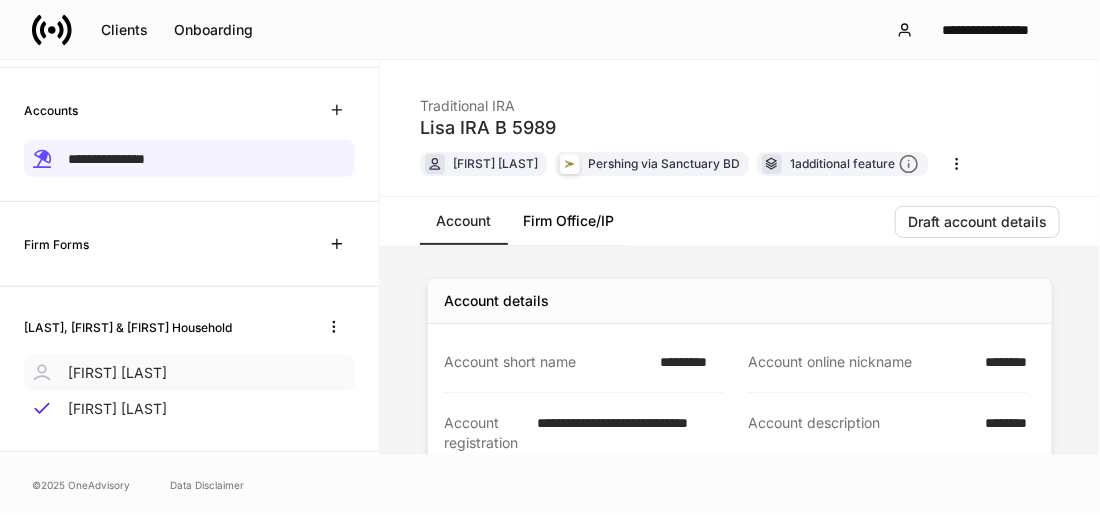 click on "[FIRST] [LAST]" at bounding box center (117, 373) 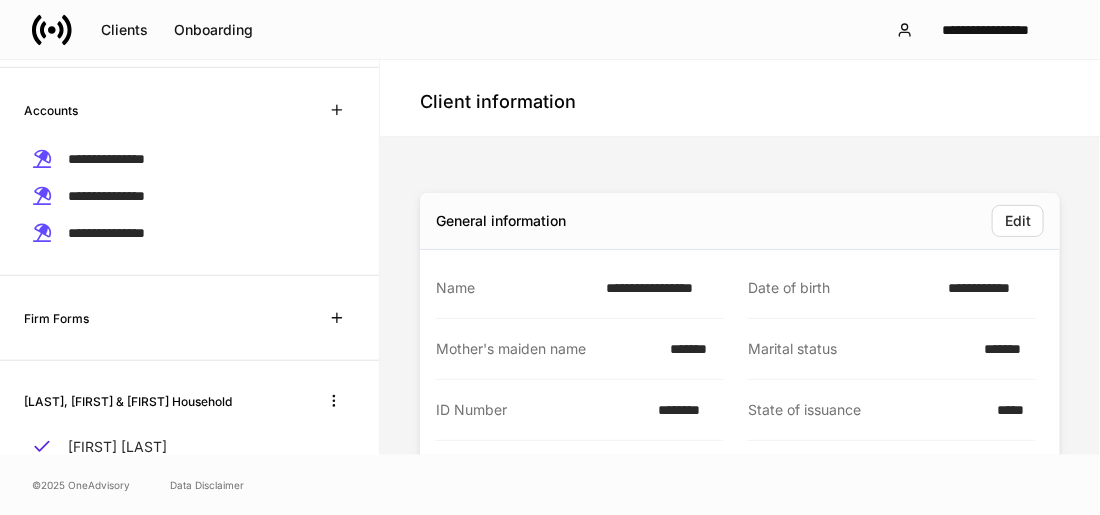 scroll, scrollTop: 306, scrollLeft: 0, axis: vertical 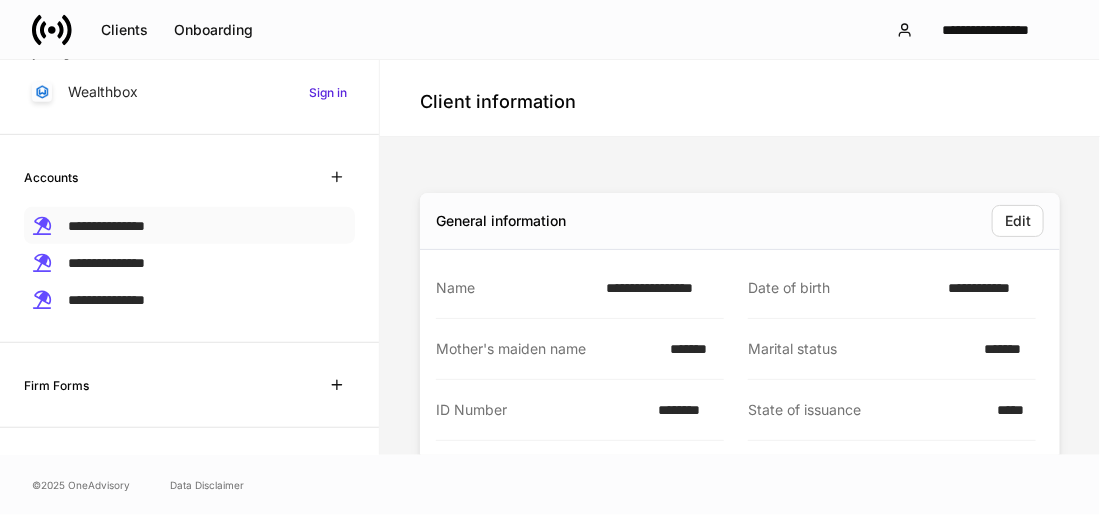 click on "**********" at bounding box center (106, 226) 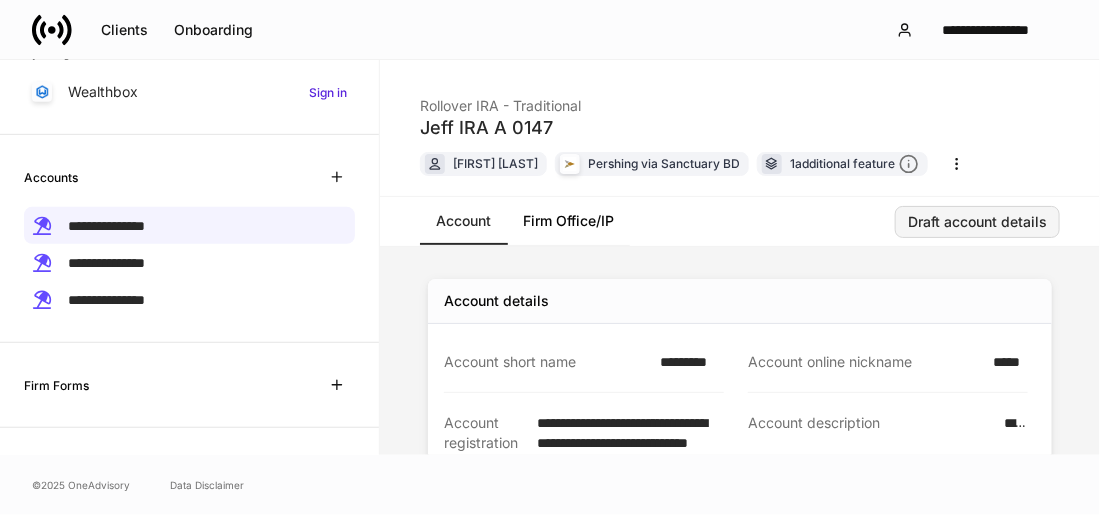 click on "Draft account details" at bounding box center [977, 222] 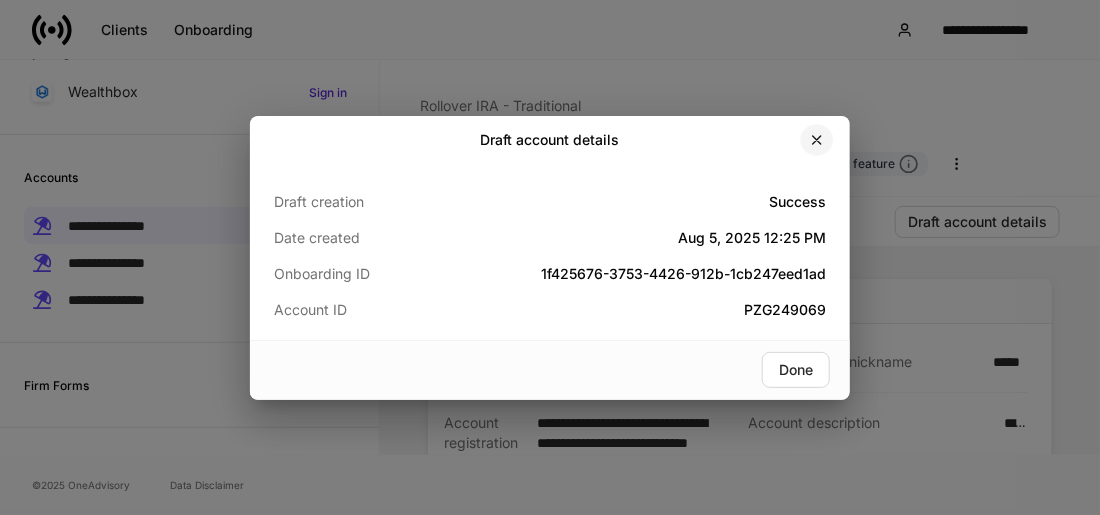 click 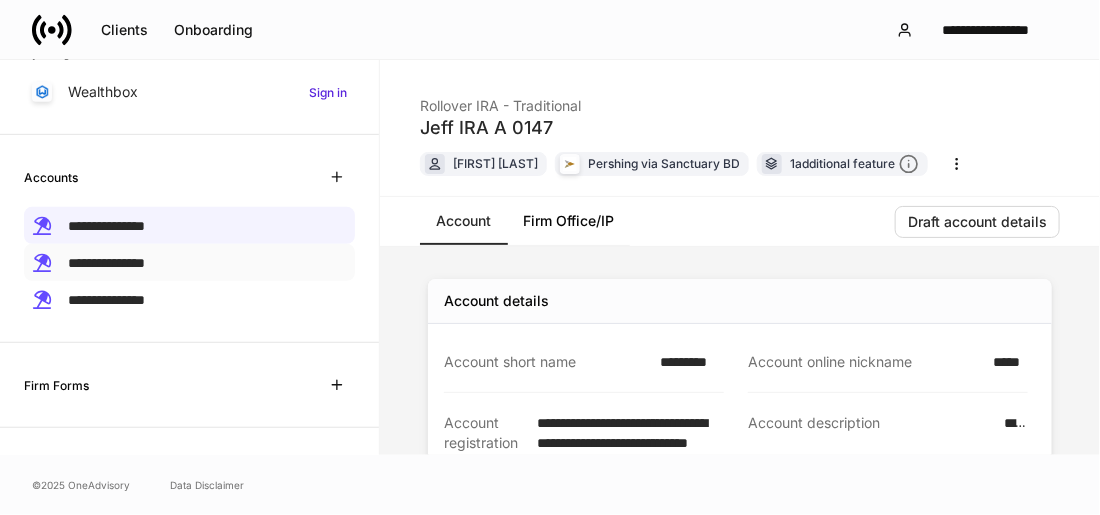 click on "**********" at bounding box center (106, 263) 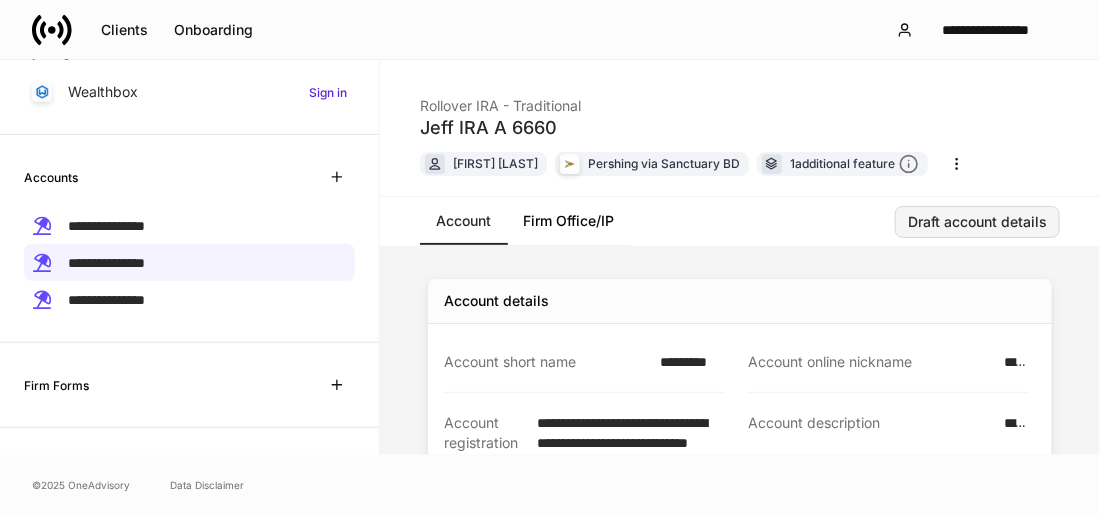 click on "Draft account details" at bounding box center (977, 222) 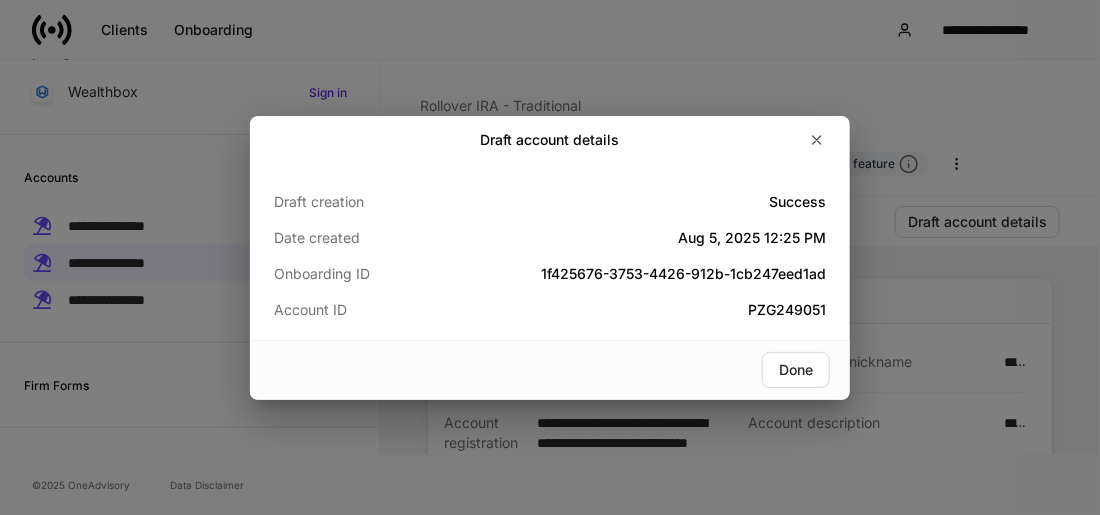click on "Draft account details Draft creation Success Date created Aug 5, 2025 12:25 PM Onboarding ID [UUID] Account ID [ACCOUNT_ID] Done" at bounding box center (550, 257) 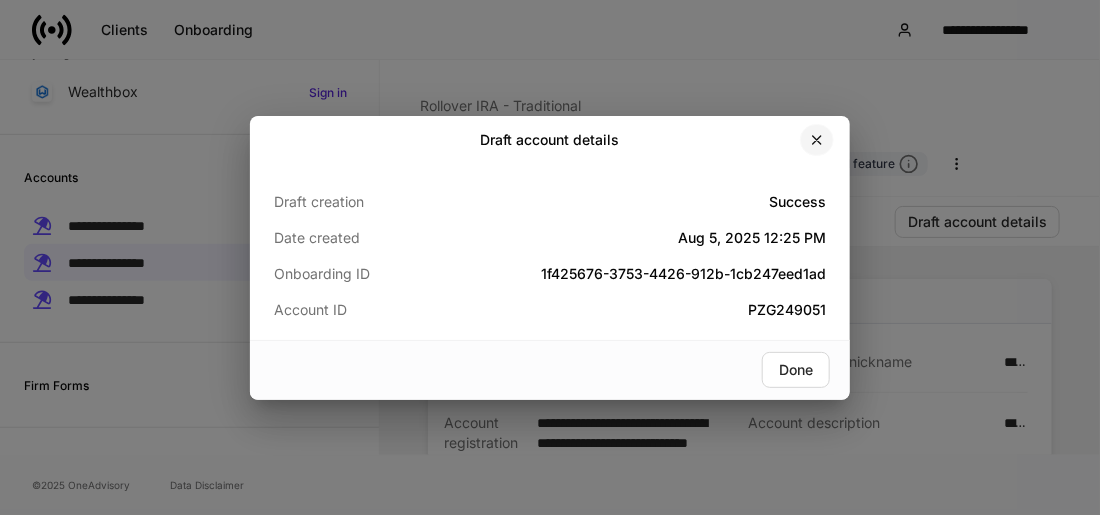 click at bounding box center (817, 140) 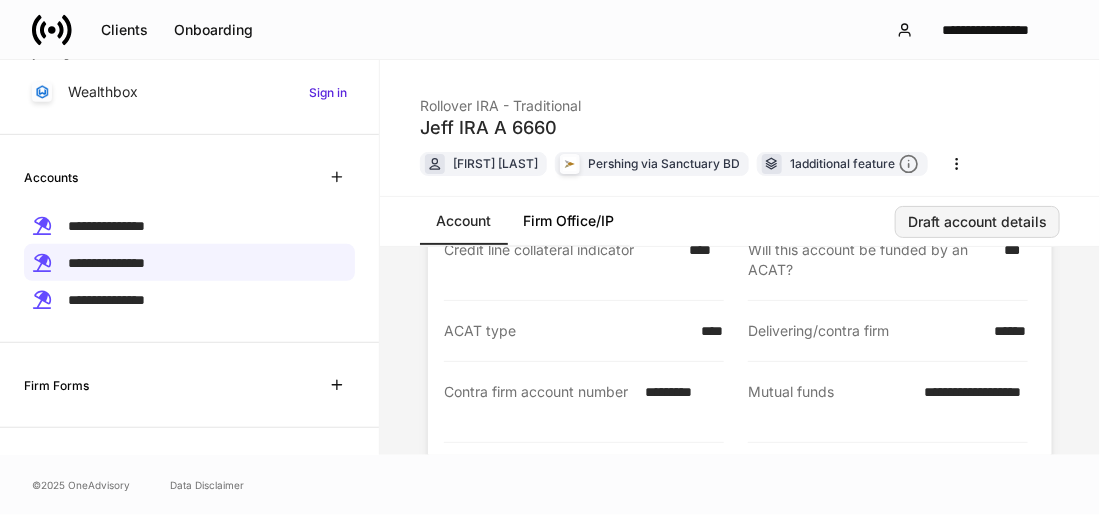 scroll, scrollTop: 320, scrollLeft: 0, axis: vertical 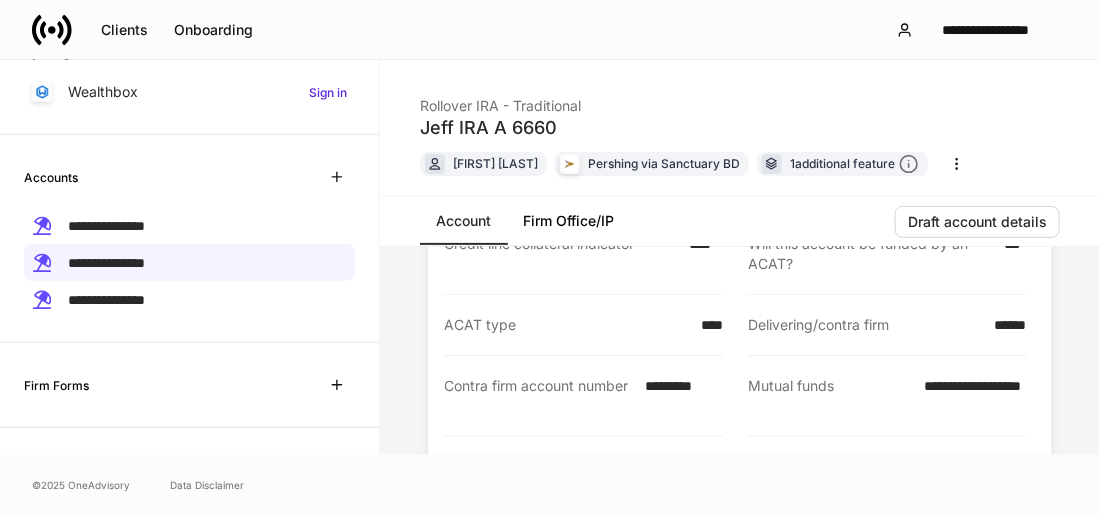 click on "*********" at bounding box center (678, 396) 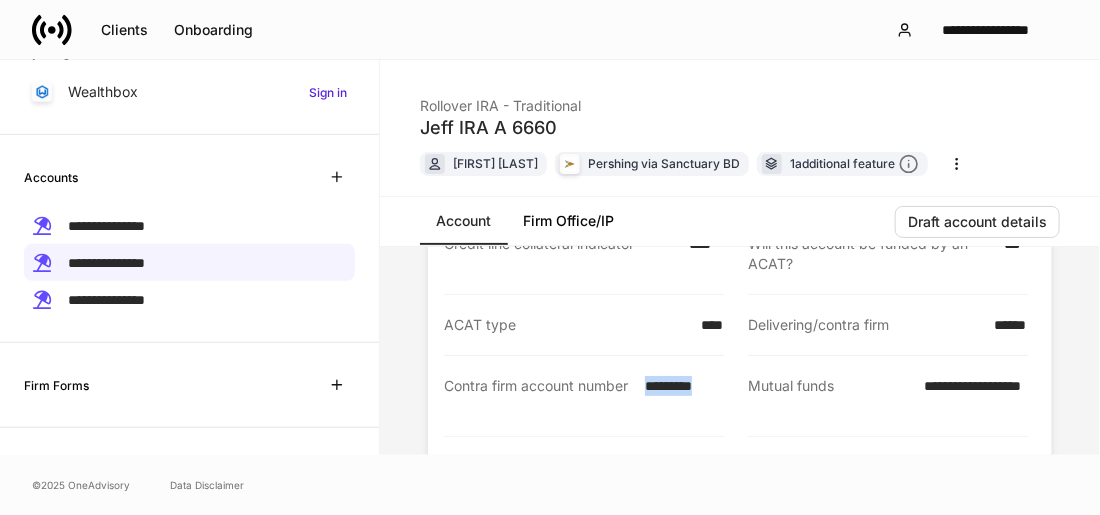 click on "*********" at bounding box center [678, 396] 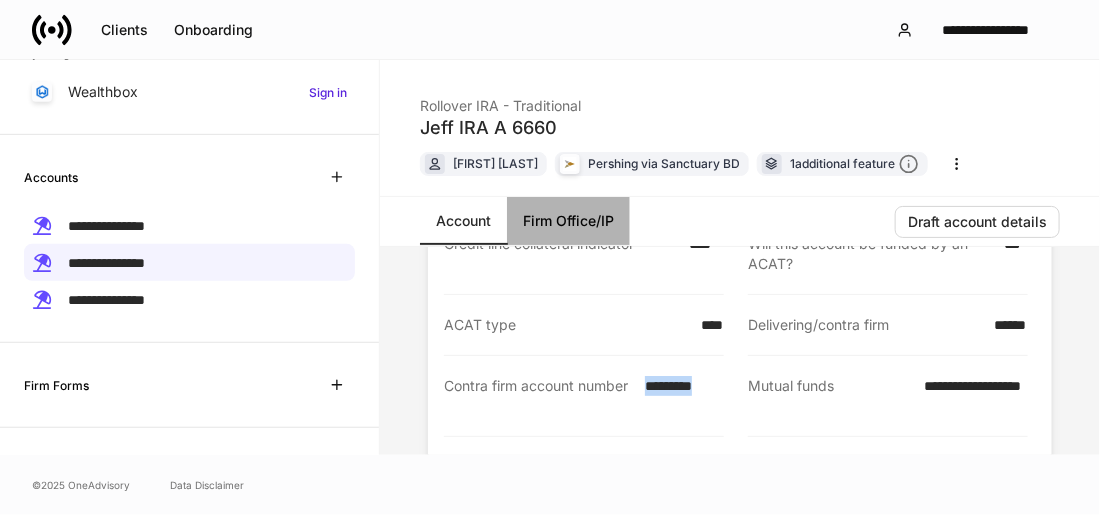 click on "Firm Office/IP" at bounding box center (568, 221) 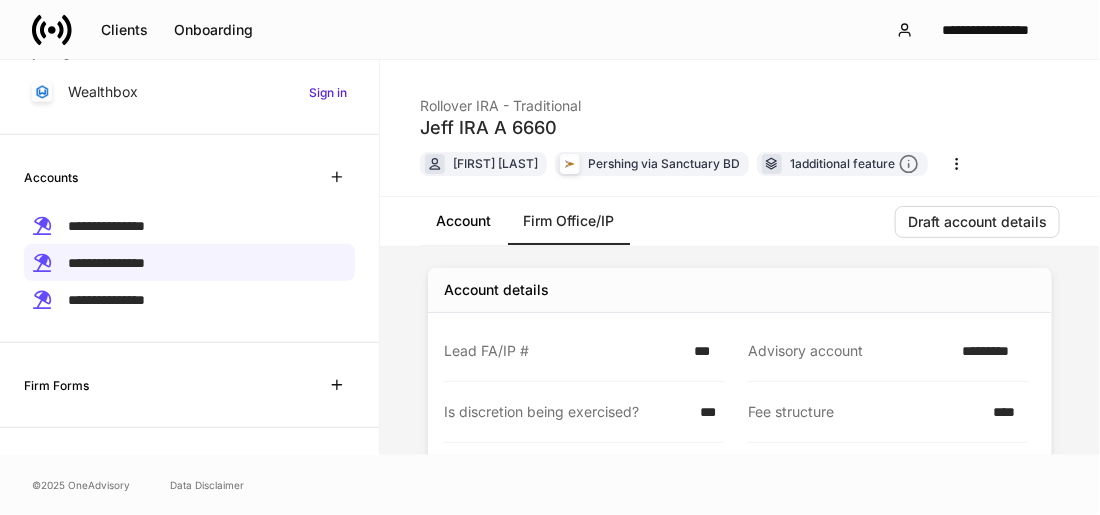 scroll, scrollTop: 10, scrollLeft: 0, axis: vertical 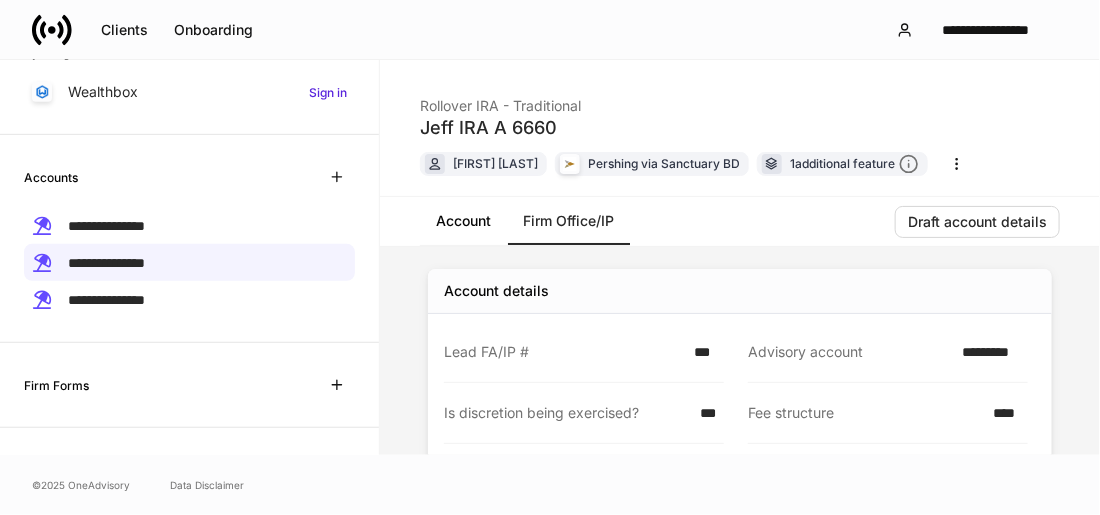 click on "Account" at bounding box center (463, 221) 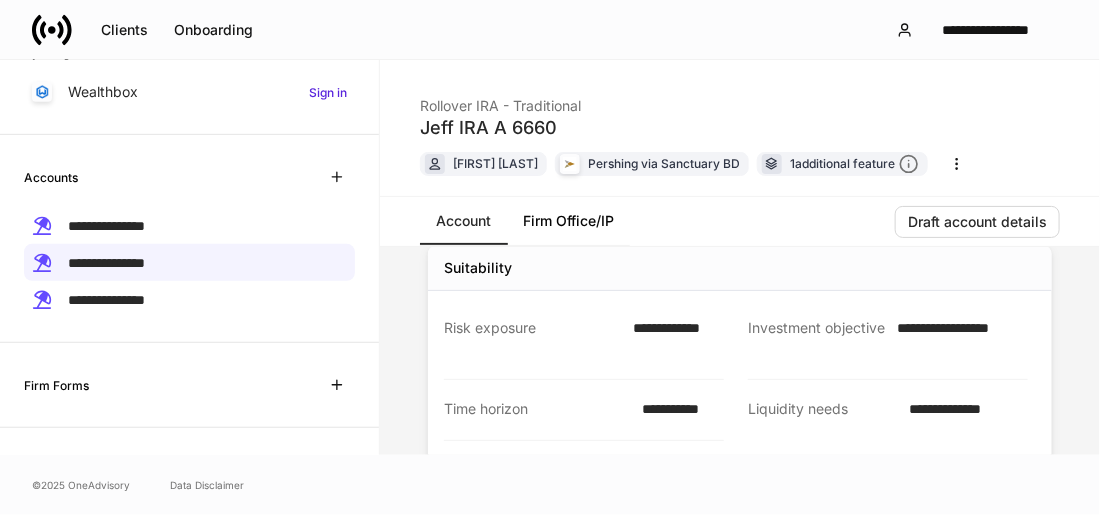 scroll, scrollTop: 1145, scrollLeft: 0, axis: vertical 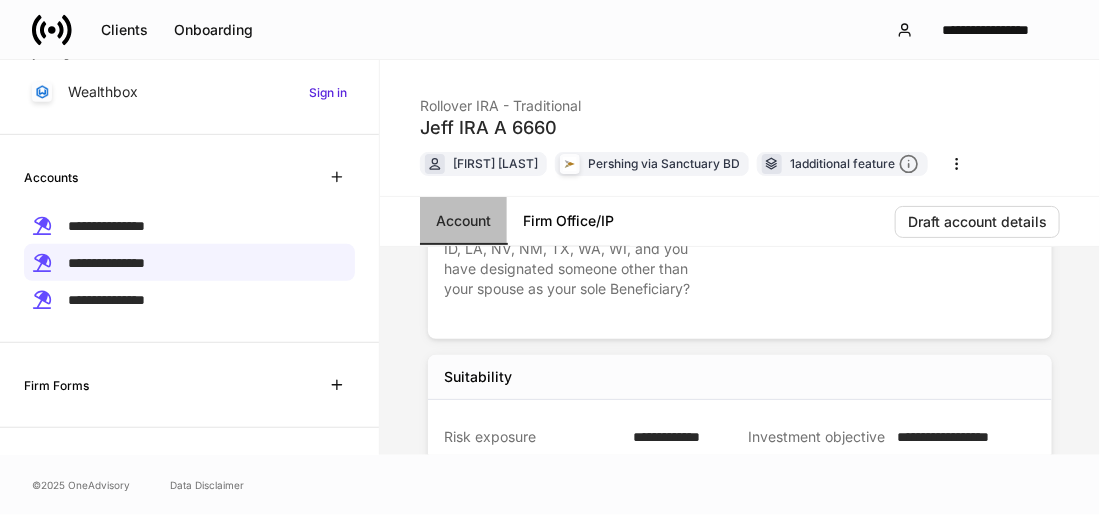 click on "Account" at bounding box center (463, 221) 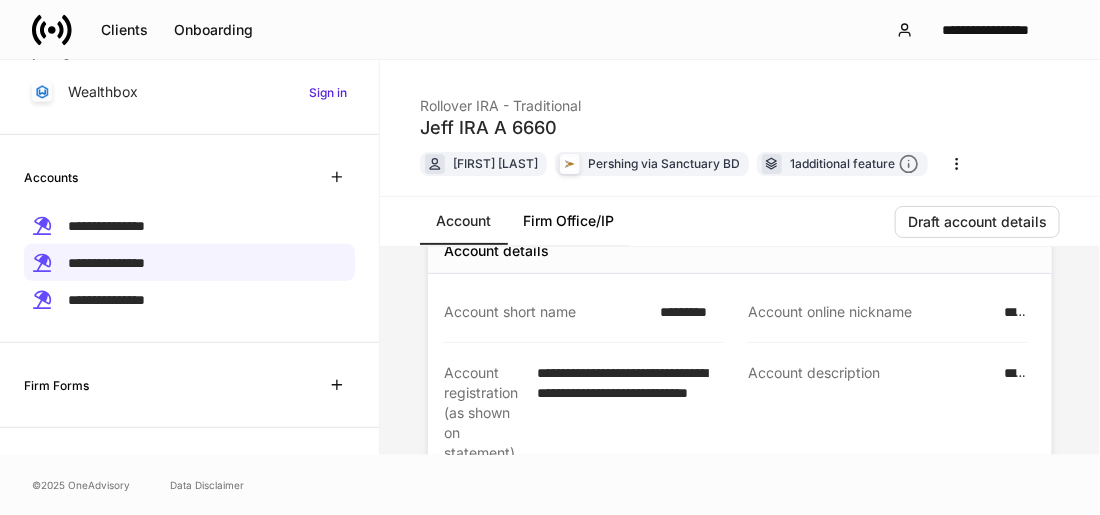 scroll, scrollTop: 0, scrollLeft: 0, axis: both 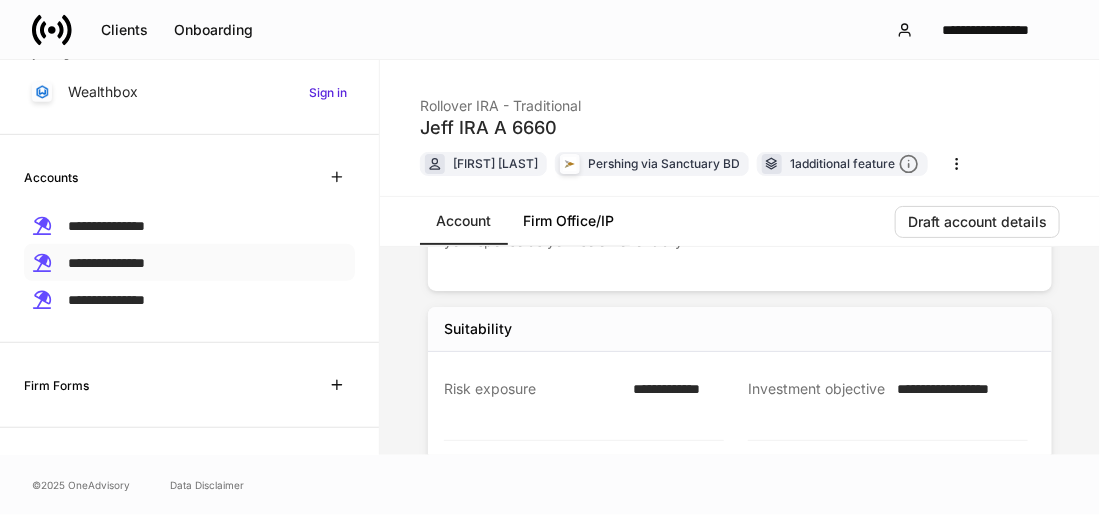 click on "**********" at bounding box center [106, 263] 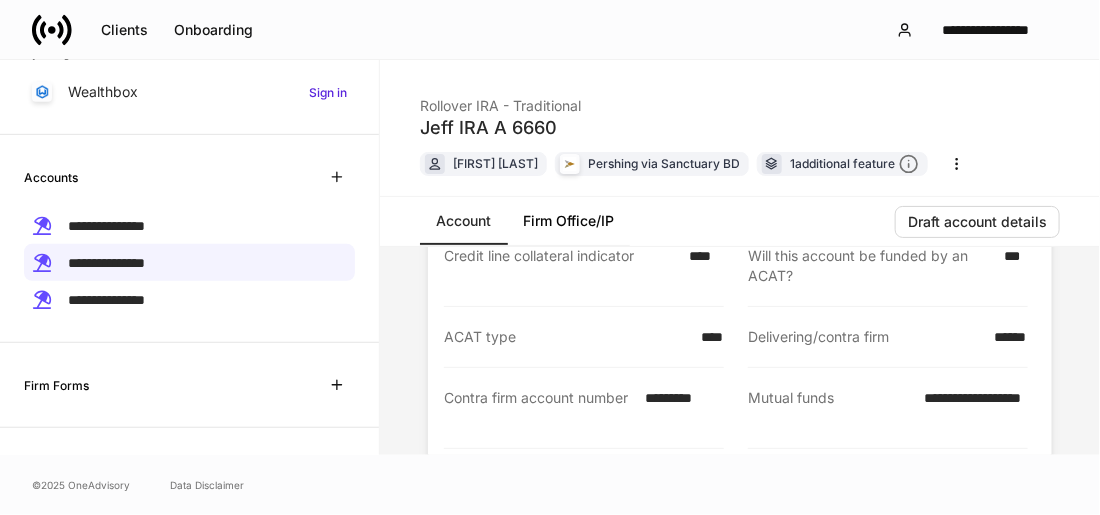 scroll, scrollTop: 320, scrollLeft: 0, axis: vertical 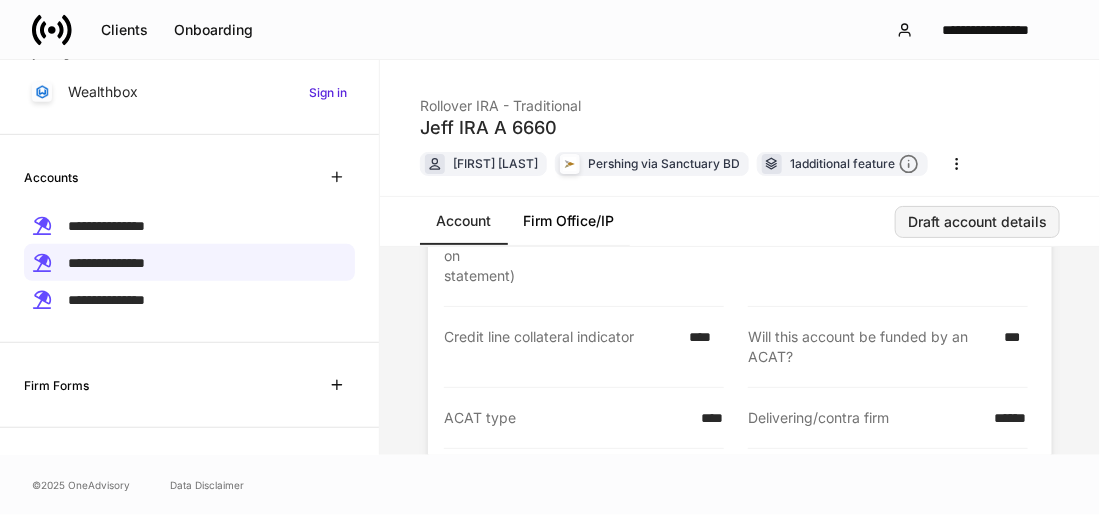 click on "Draft account details" at bounding box center (977, 222) 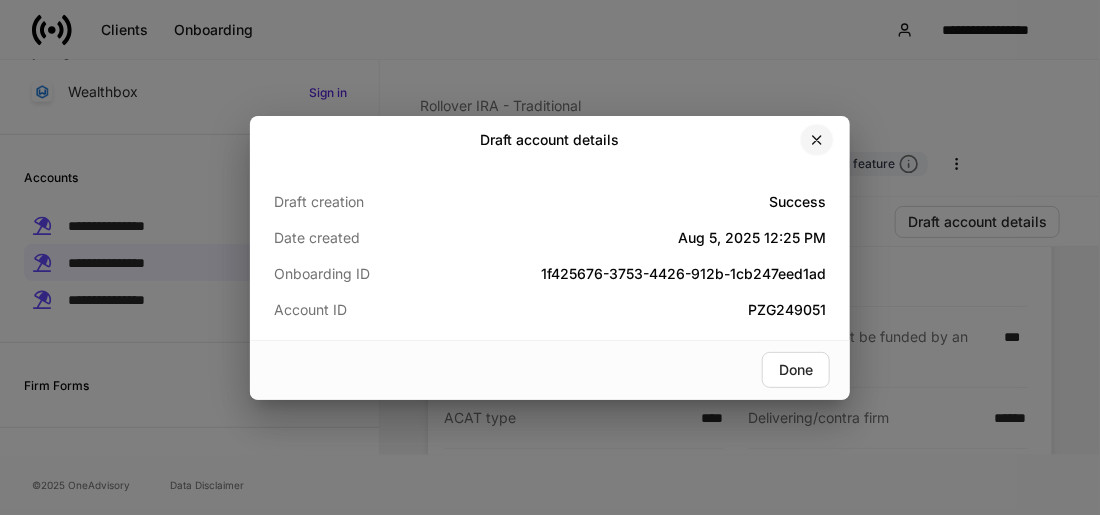 click 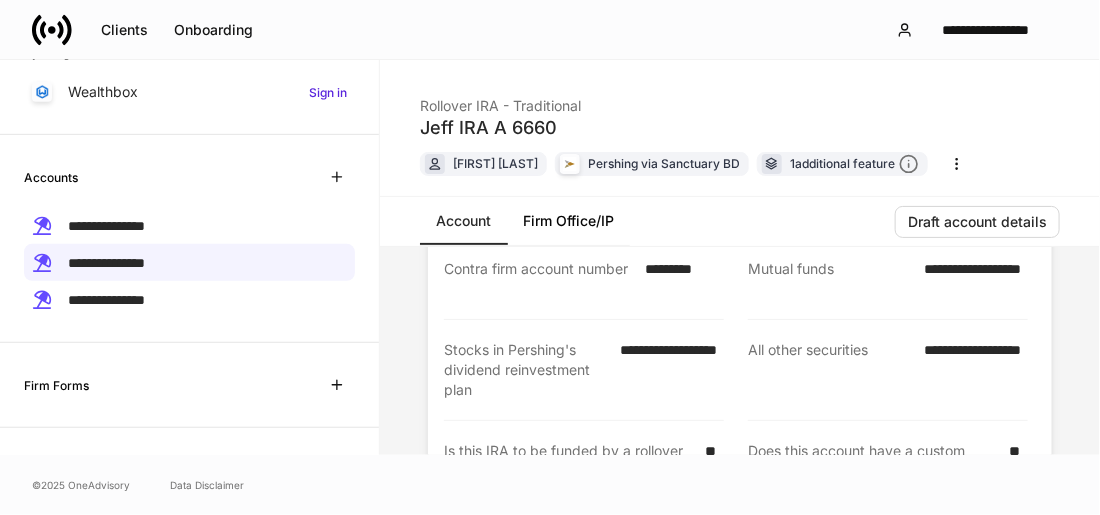 scroll, scrollTop: 449, scrollLeft: 0, axis: vertical 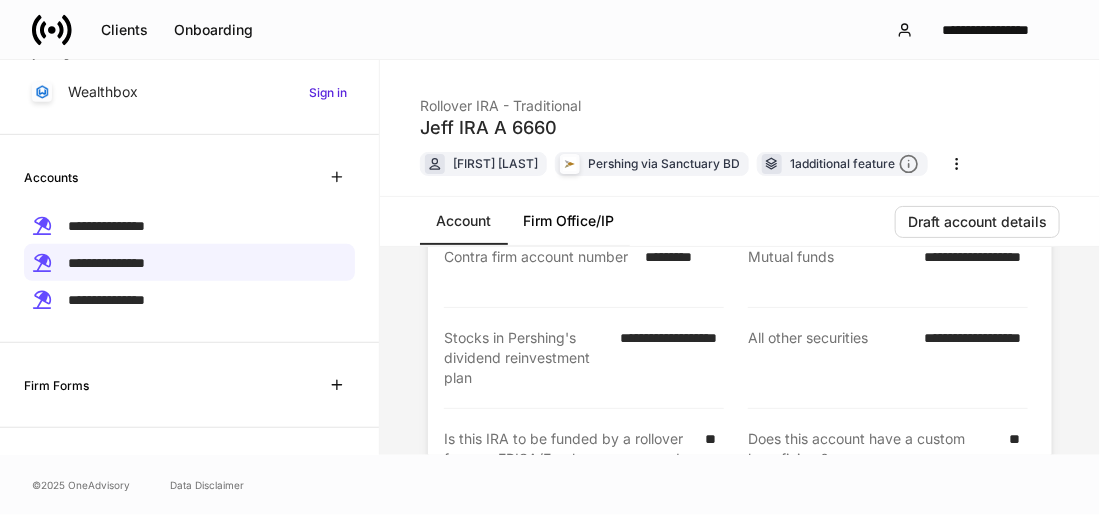 click on "*********" at bounding box center (678, 267) 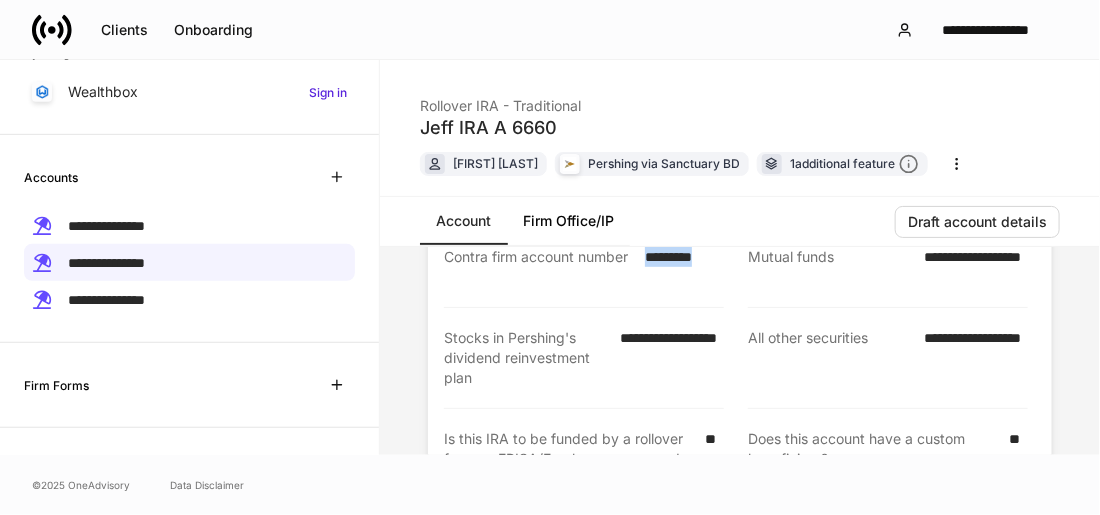 click on "*********" at bounding box center (678, 267) 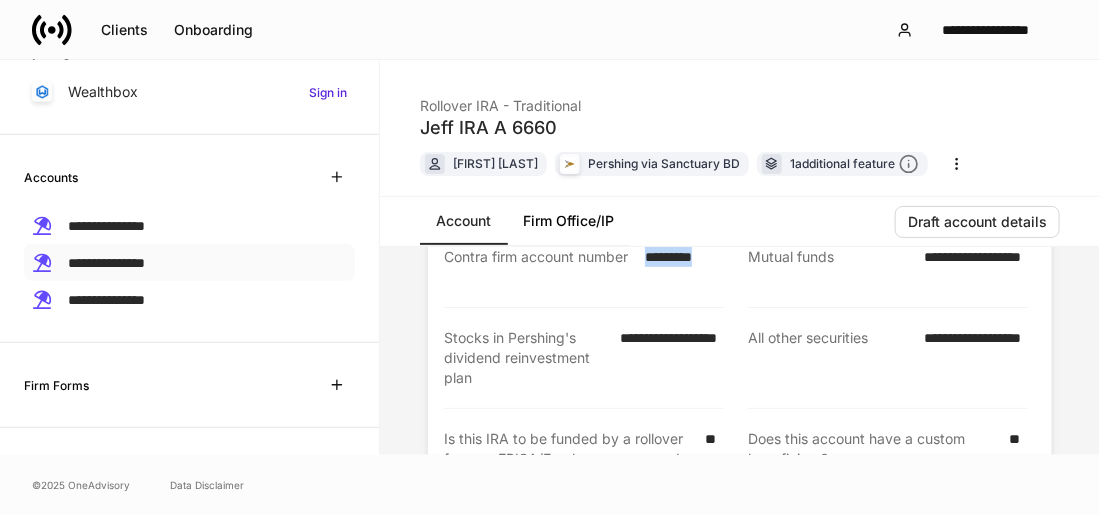 drag, startPoint x: 112, startPoint y: 293, endPoint x: 280, endPoint y: 275, distance: 168.96153 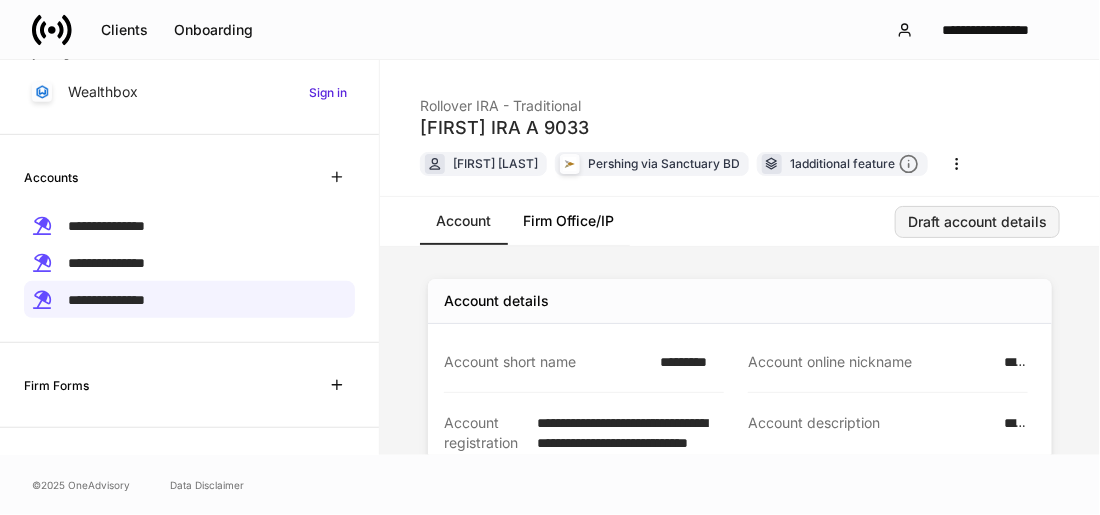 click on "Draft account details" at bounding box center (977, 222) 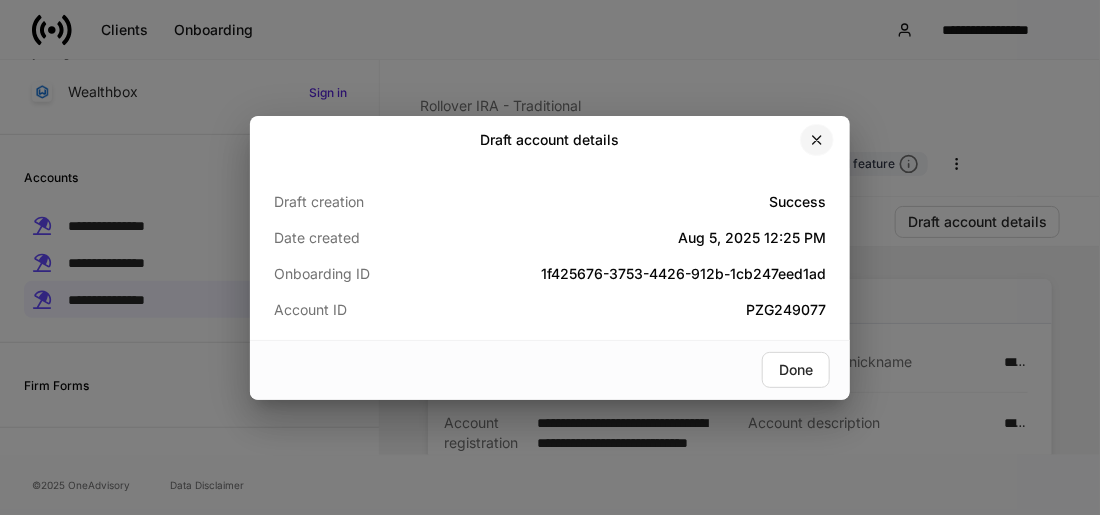 click 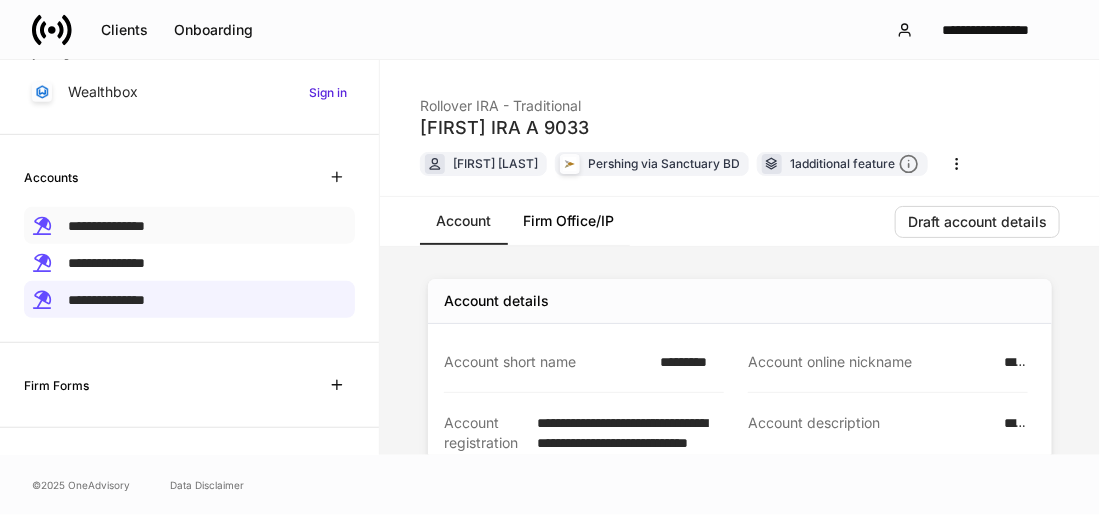 click on "**********" at bounding box center [106, 226] 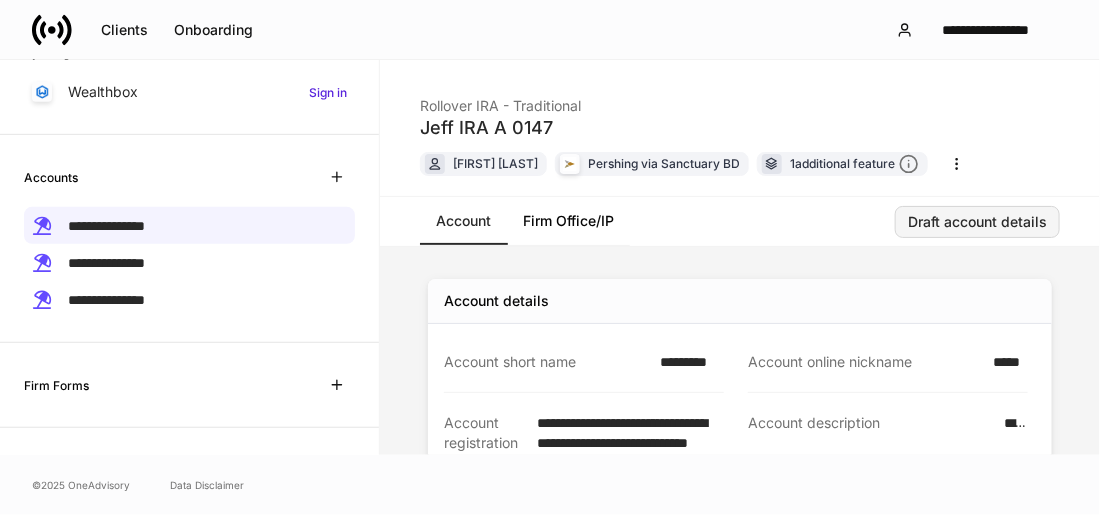 click on "Draft account details" at bounding box center [977, 222] 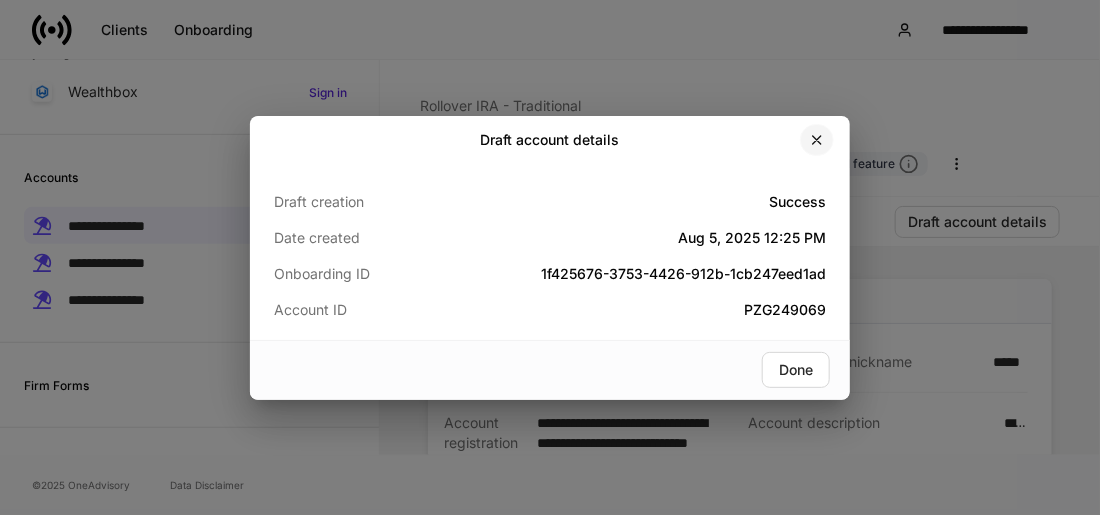 click 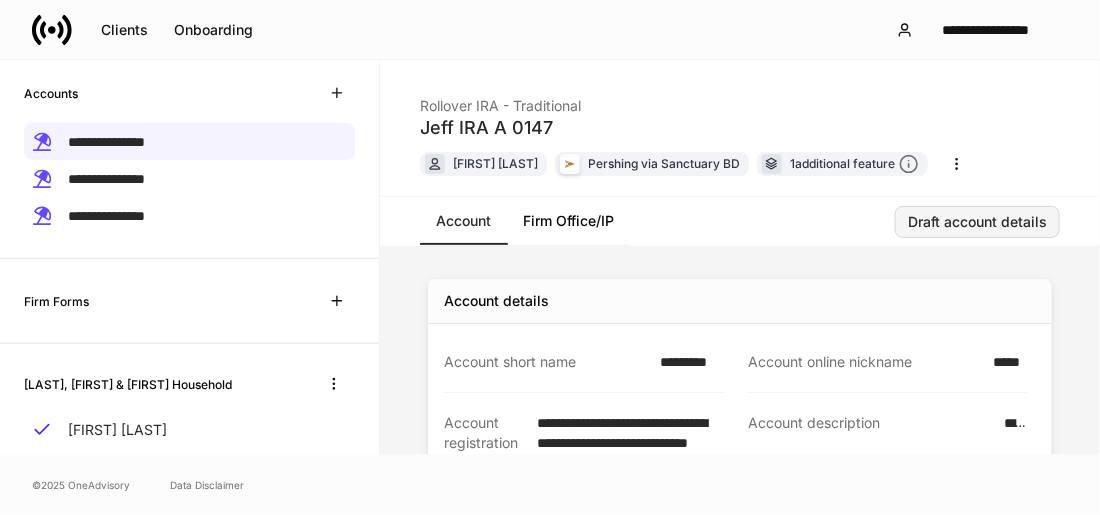 scroll, scrollTop: 454, scrollLeft: 0, axis: vertical 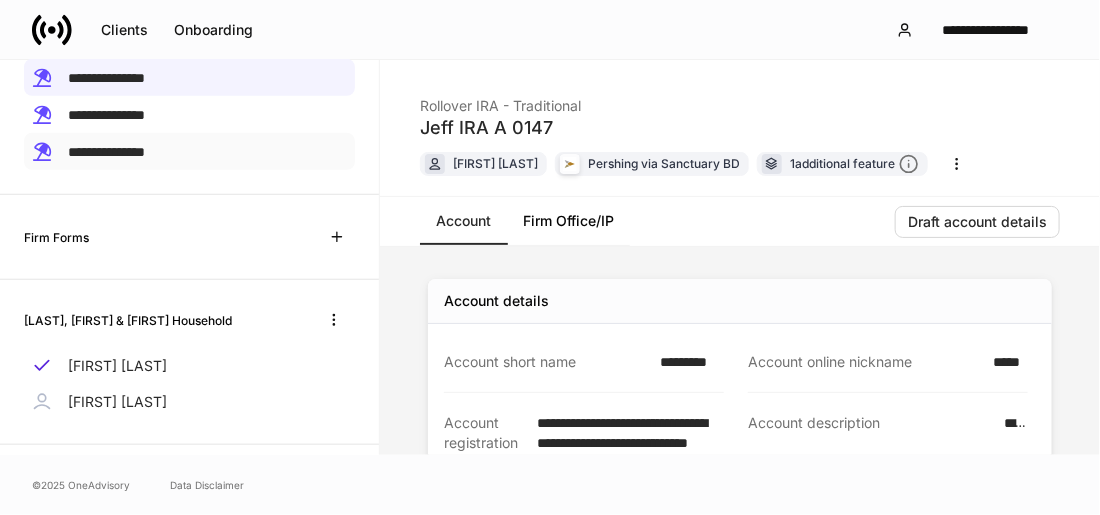 click on "**********" at bounding box center [106, 152] 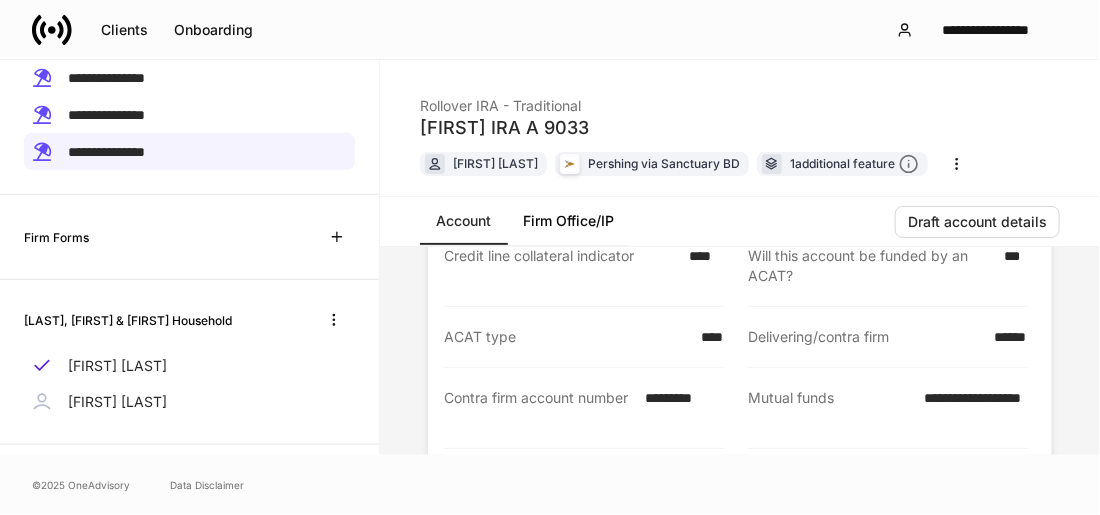 scroll, scrollTop: 354, scrollLeft: 0, axis: vertical 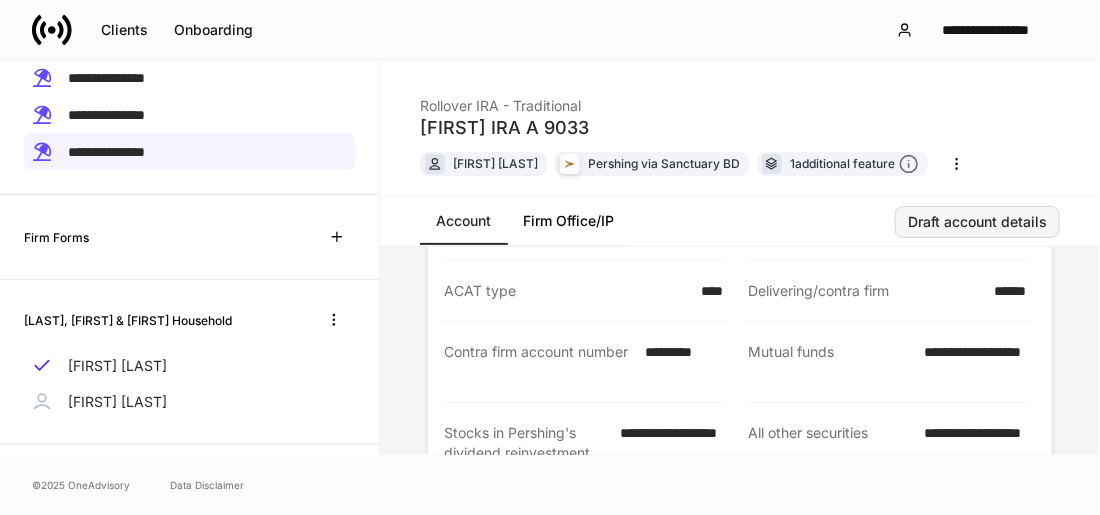 click on "Draft account details" at bounding box center [977, 222] 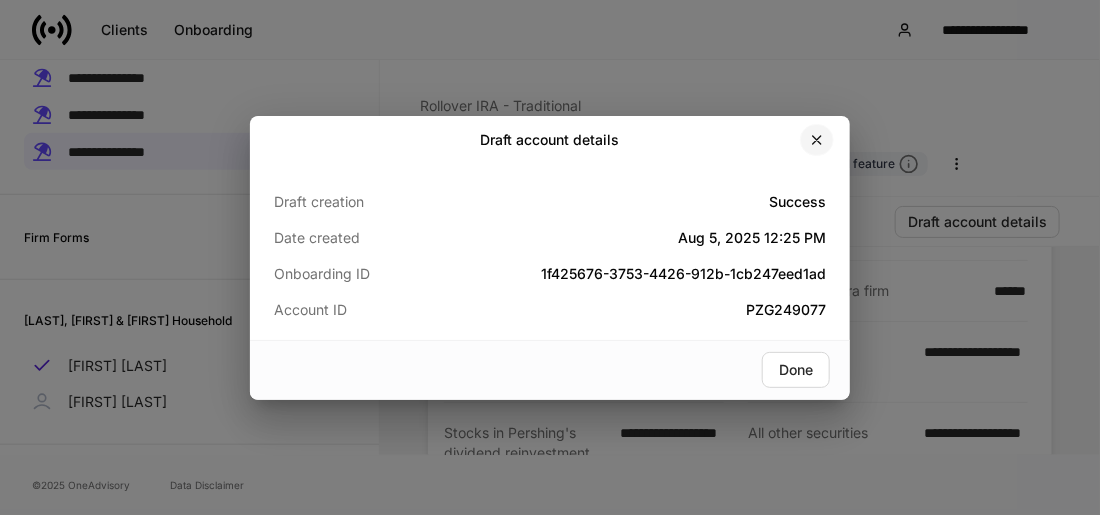click 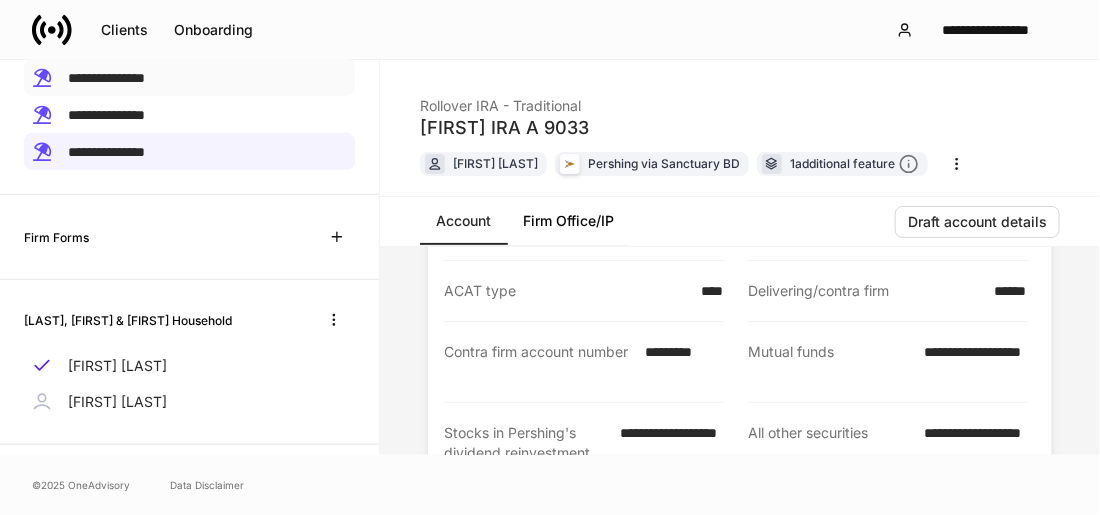 click on "**********" at bounding box center (106, 78) 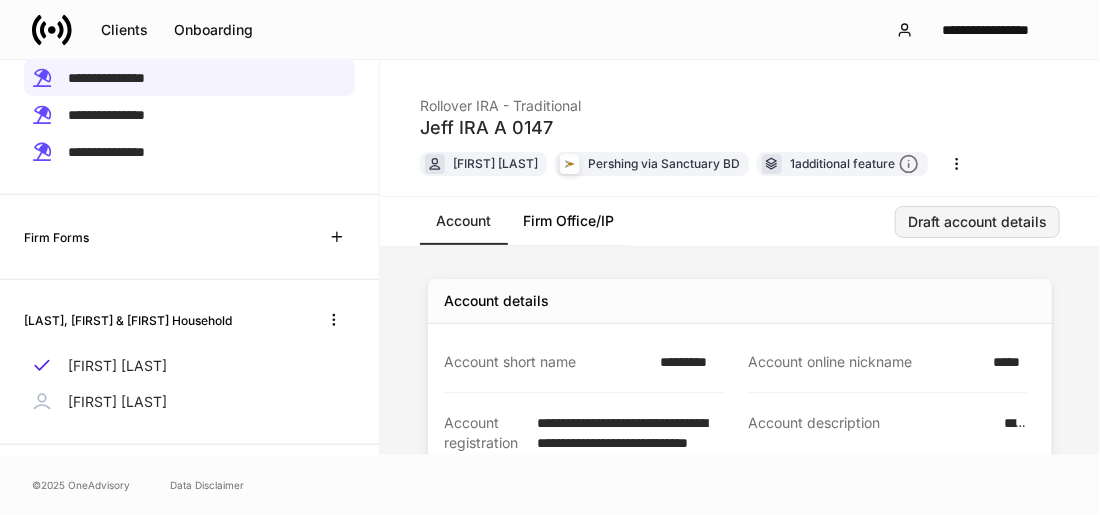 click on "Draft account details" at bounding box center (977, 222) 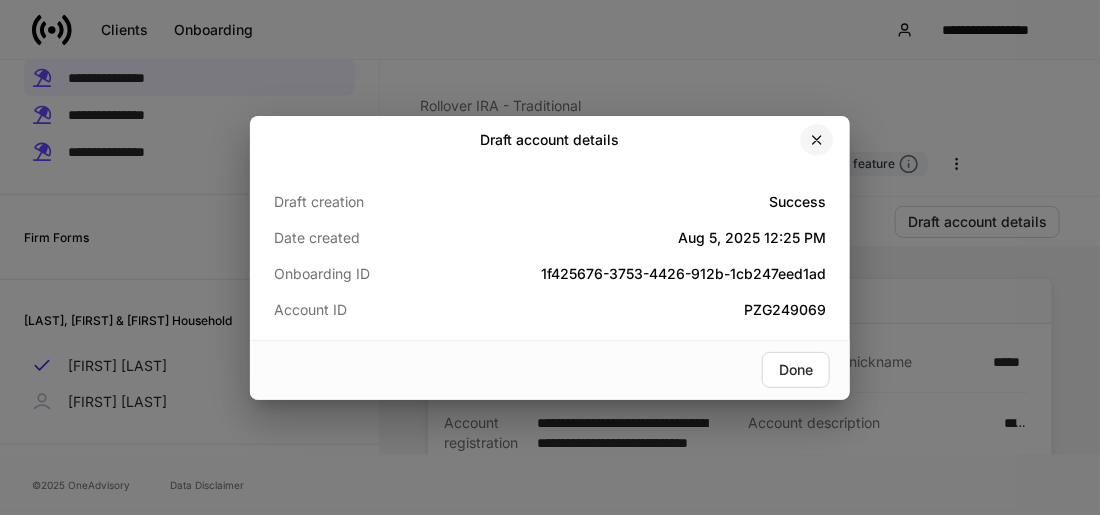click at bounding box center (817, 140) 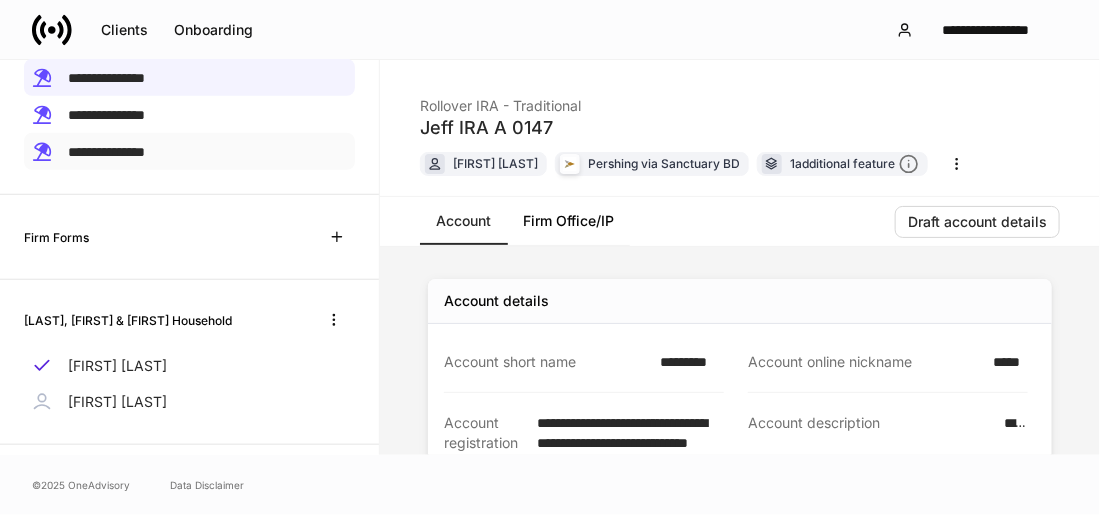click on "**********" at bounding box center (106, 152) 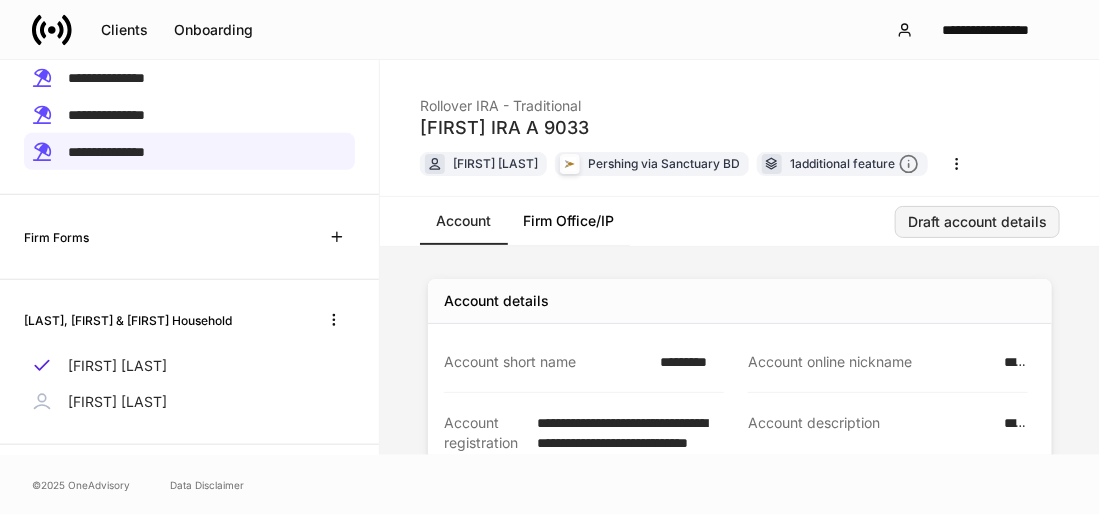 click on "Draft account details" at bounding box center (977, 222) 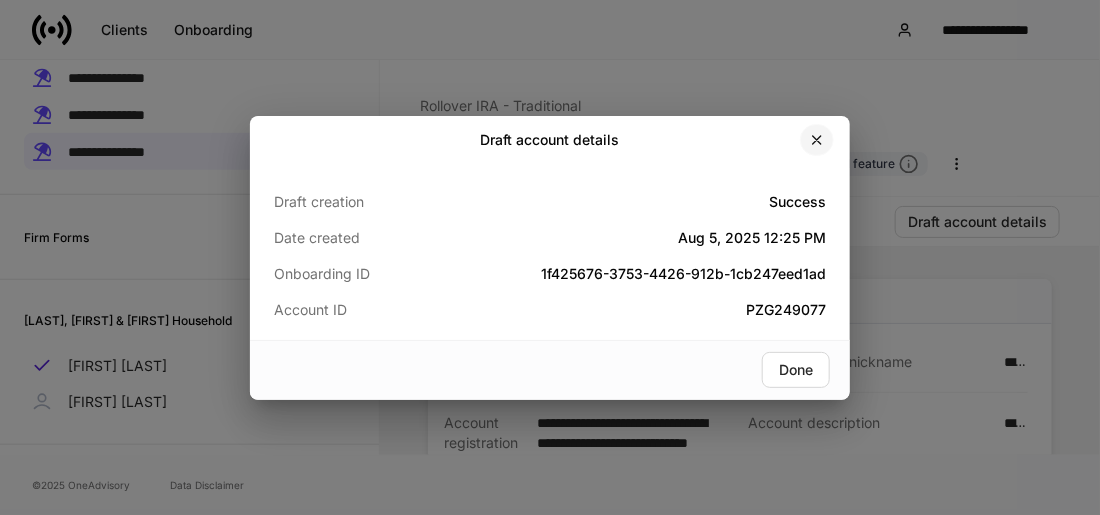 click 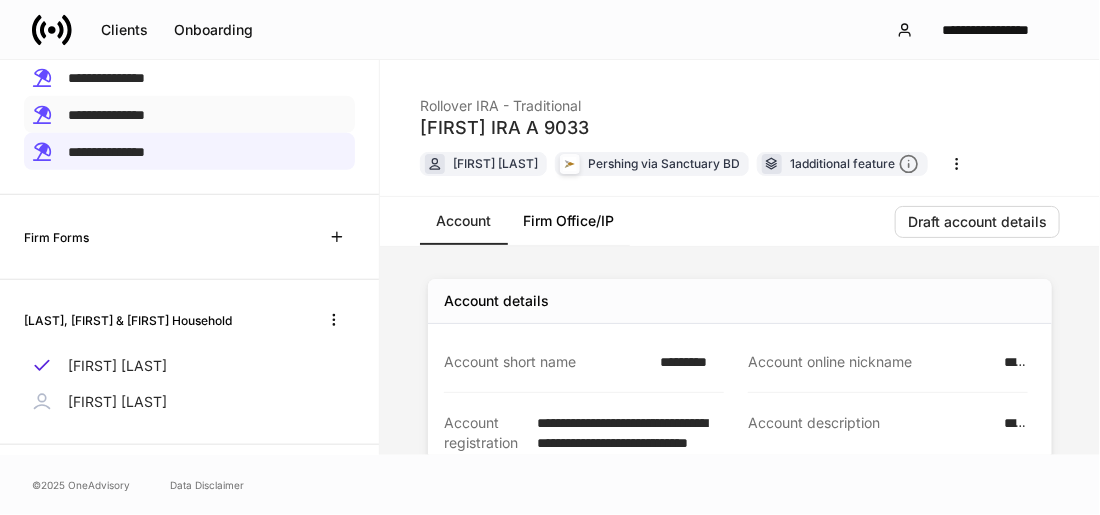 click on "**********" at bounding box center [106, 115] 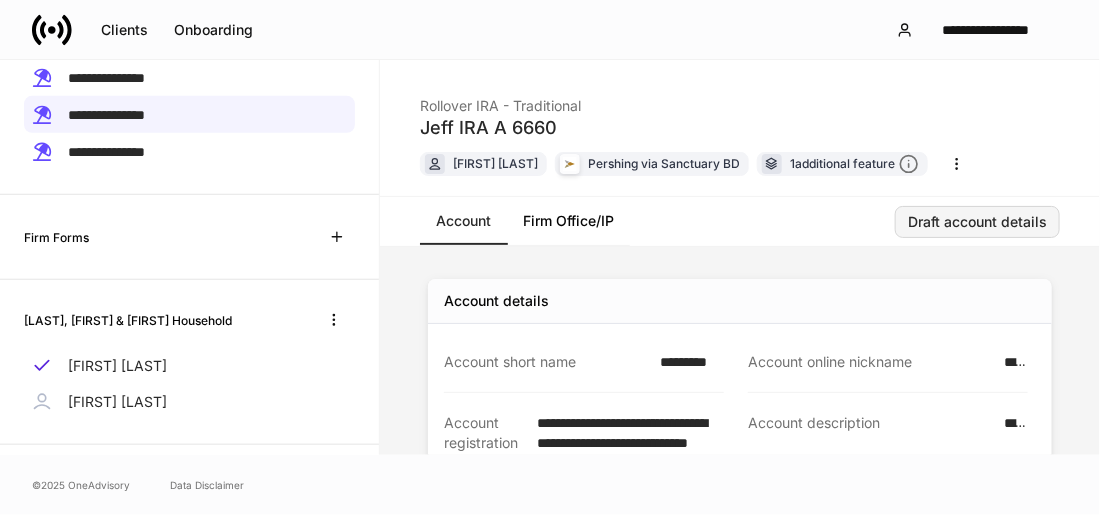 click on "Draft account details" at bounding box center (977, 222) 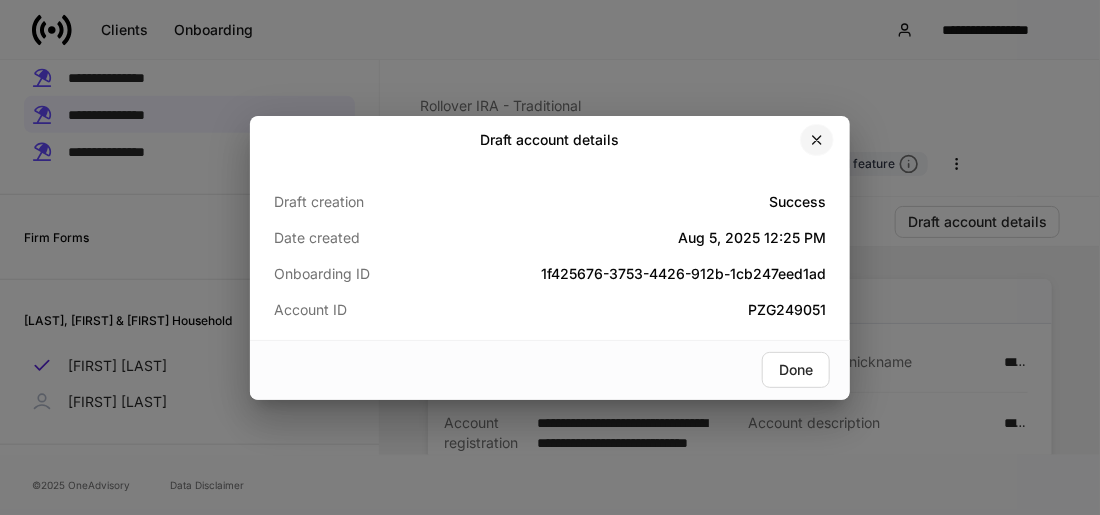 click 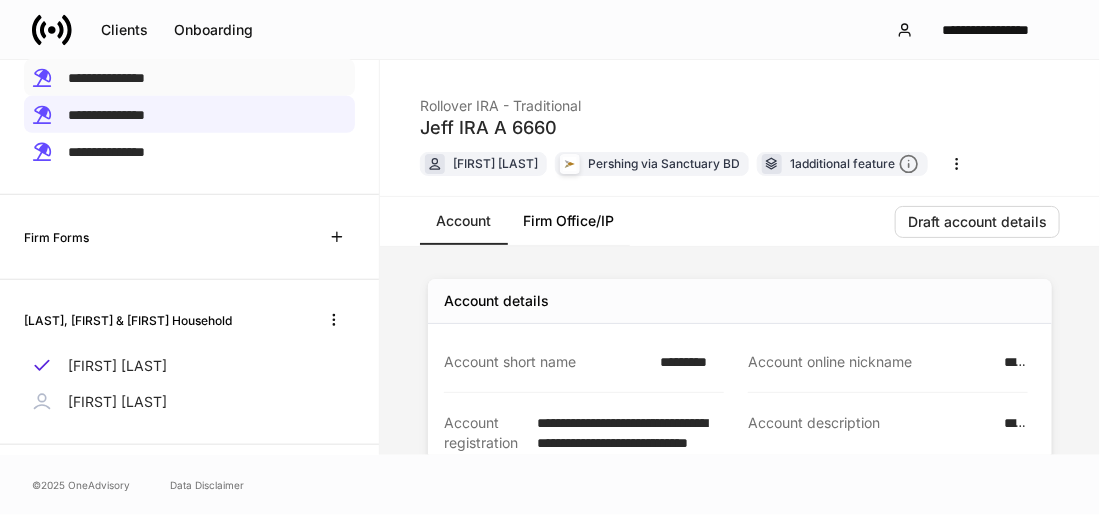 click on "**********" at bounding box center [106, 78] 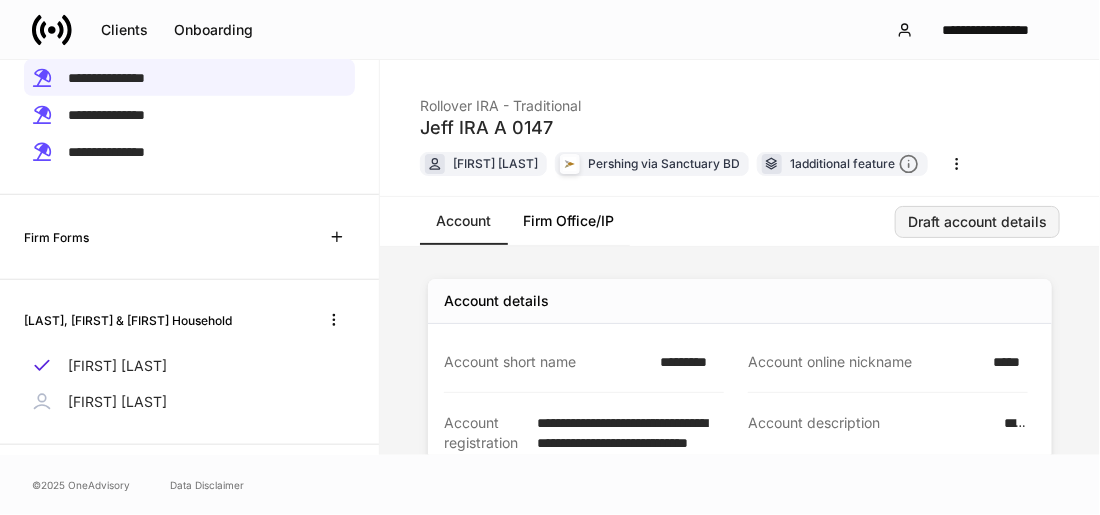 click on "Draft account details" at bounding box center (977, 222) 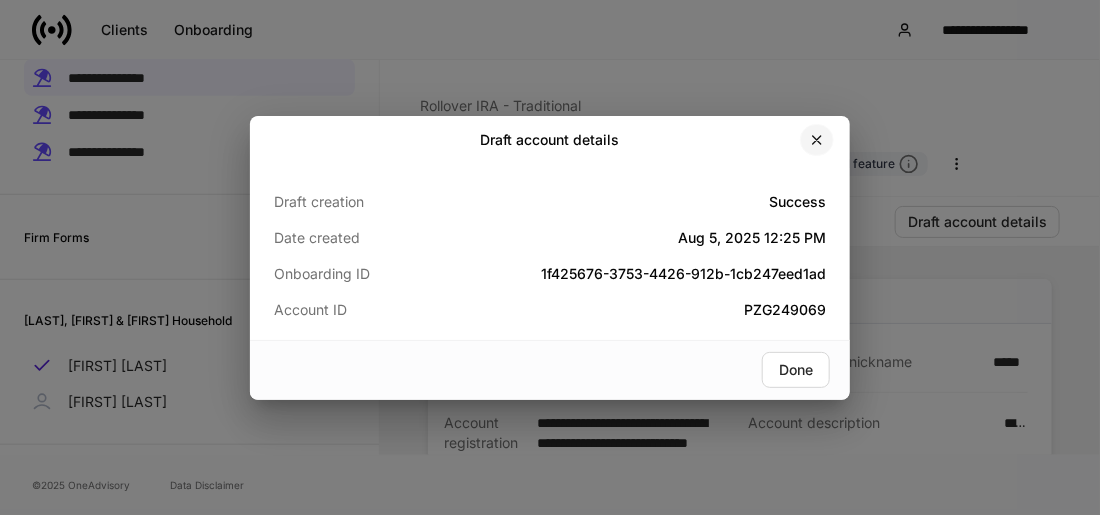 click at bounding box center (817, 140) 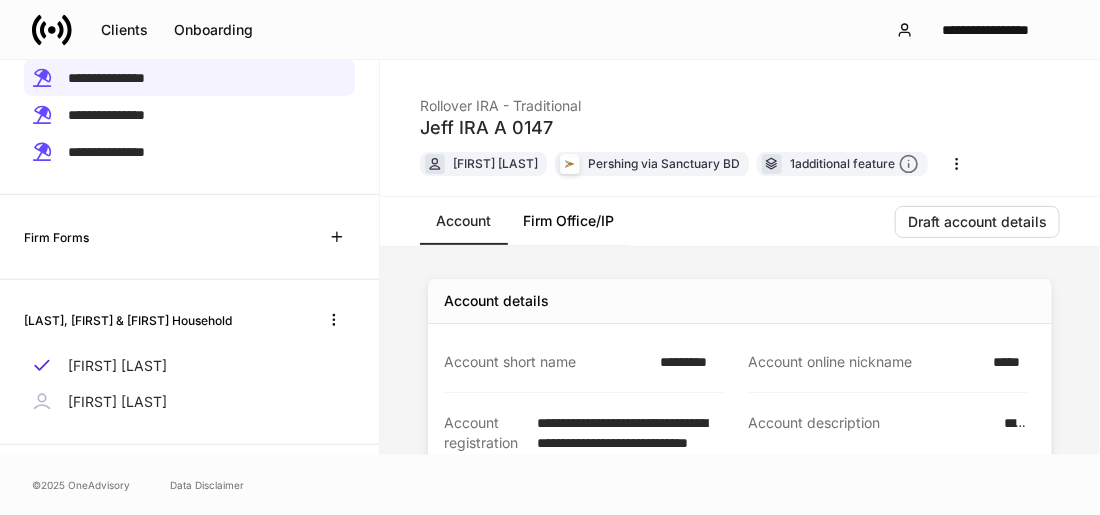click on "[FIRST] [LAST]" at bounding box center (117, 402) 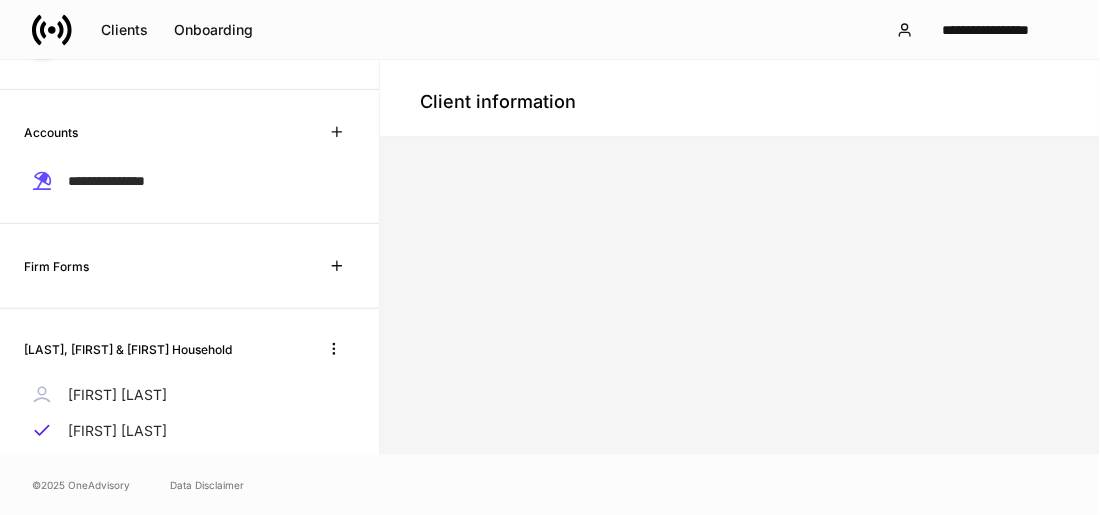scroll, scrollTop: 382, scrollLeft: 0, axis: vertical 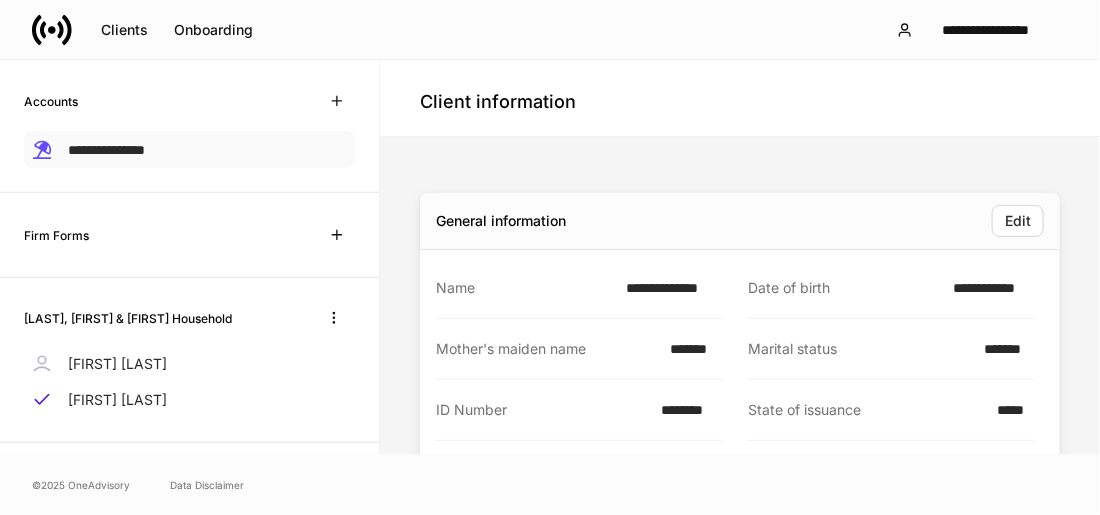 click on "**********" at bounding box center (106, 150) 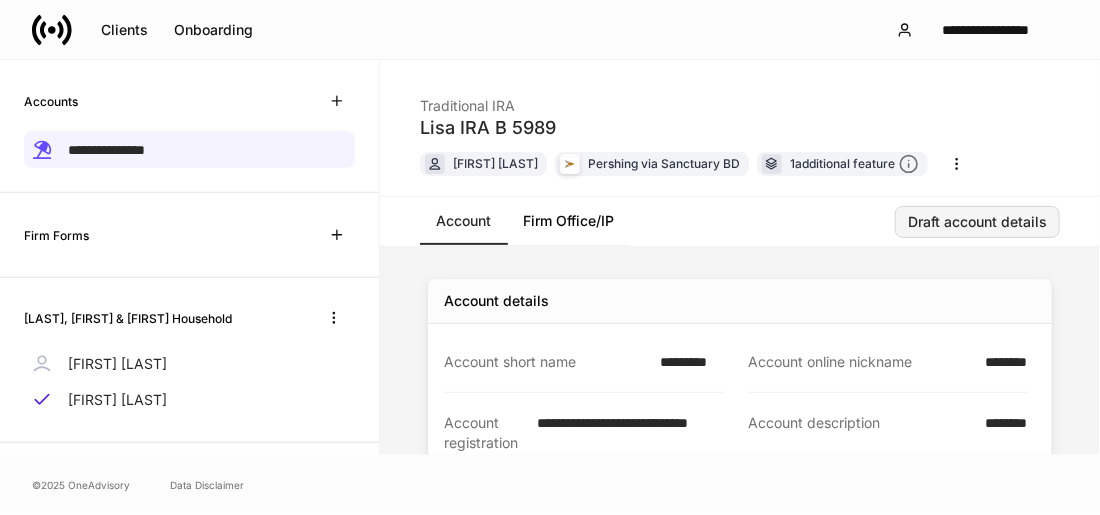 click on "Draft account details" at bounding box center [977, 222] 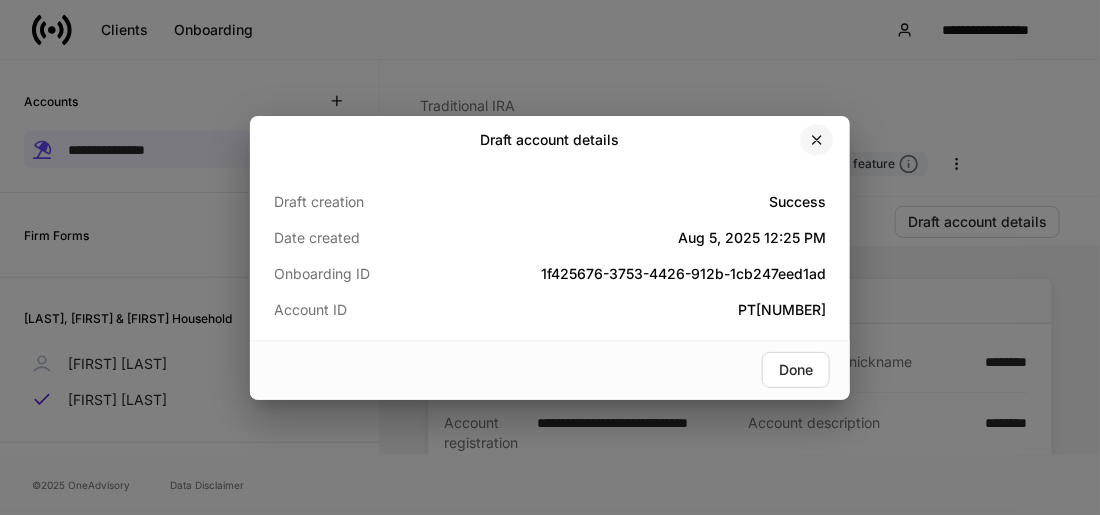 click 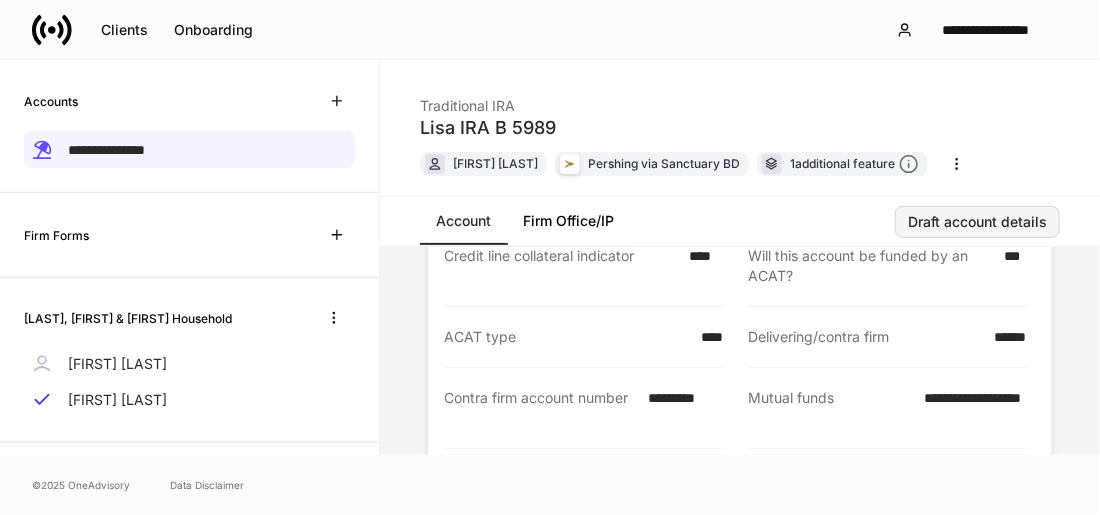 scroll, scrollTop: 325, scrollLeft: 0, axis: vertical 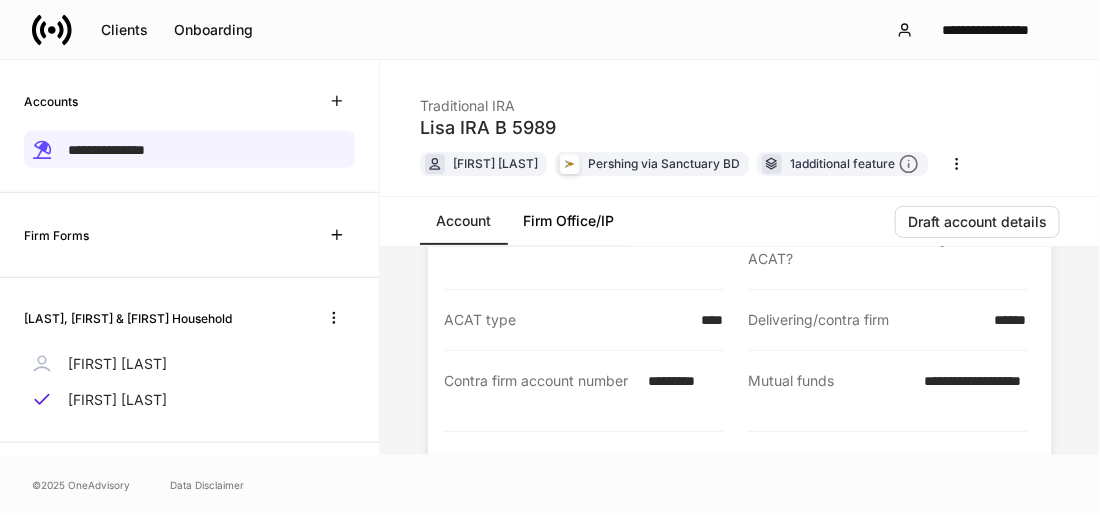 click on "*********" at bounding box center [680, 391] 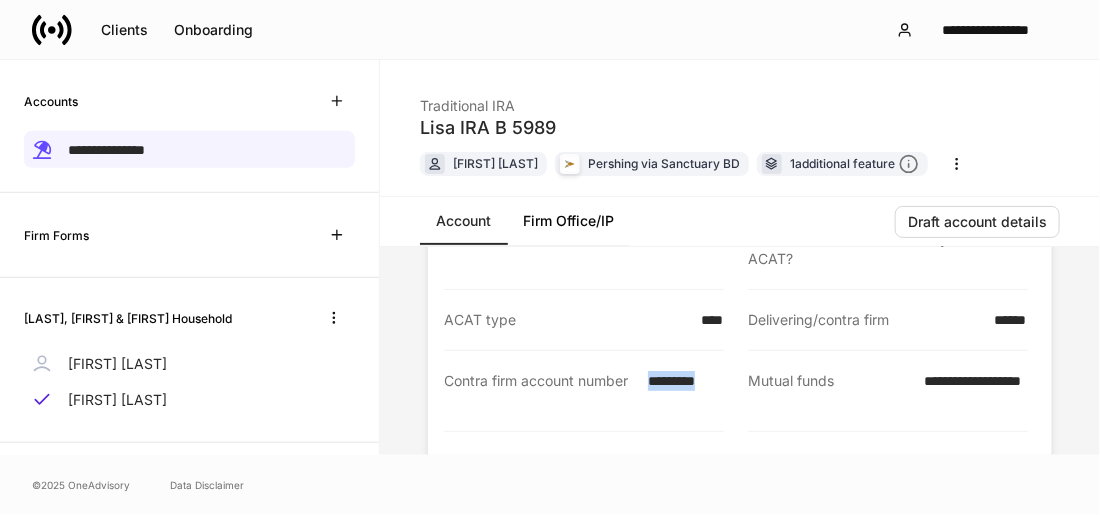 click on "*********" at bounding box center [680, 391] 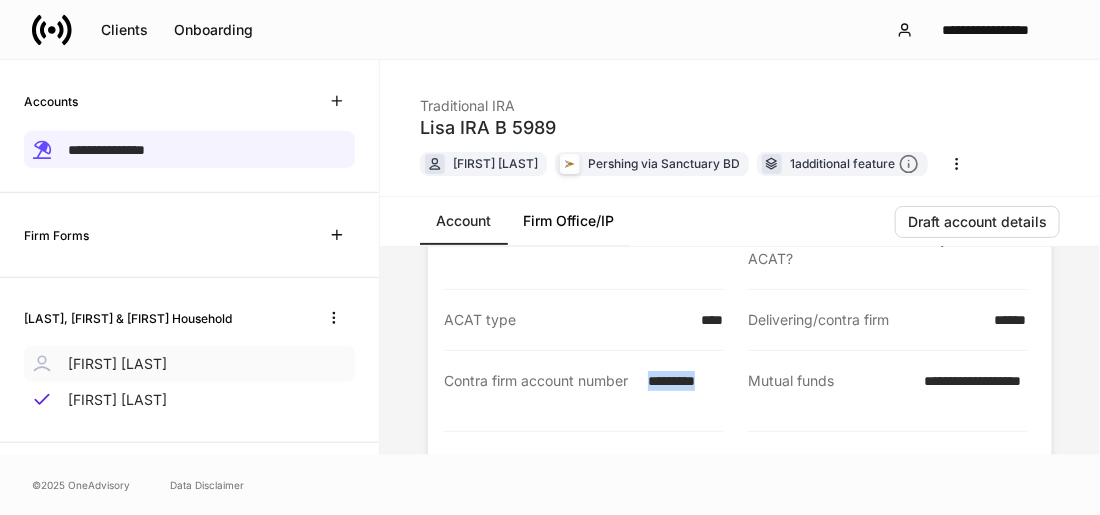 click on "[FIRST] [LAST]" at bounding box center [117, 364] 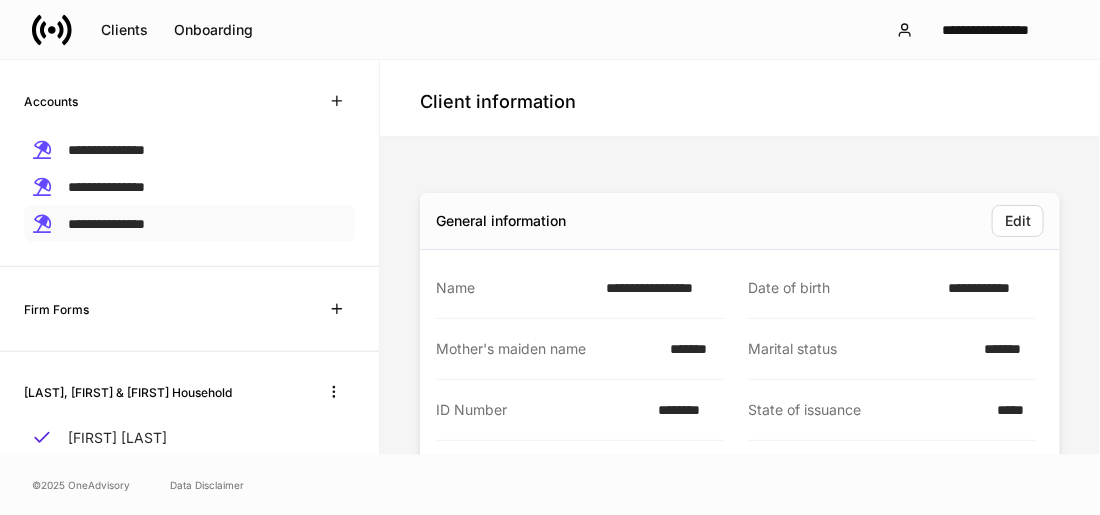 click on "**********" at bounding box center (106, 224) 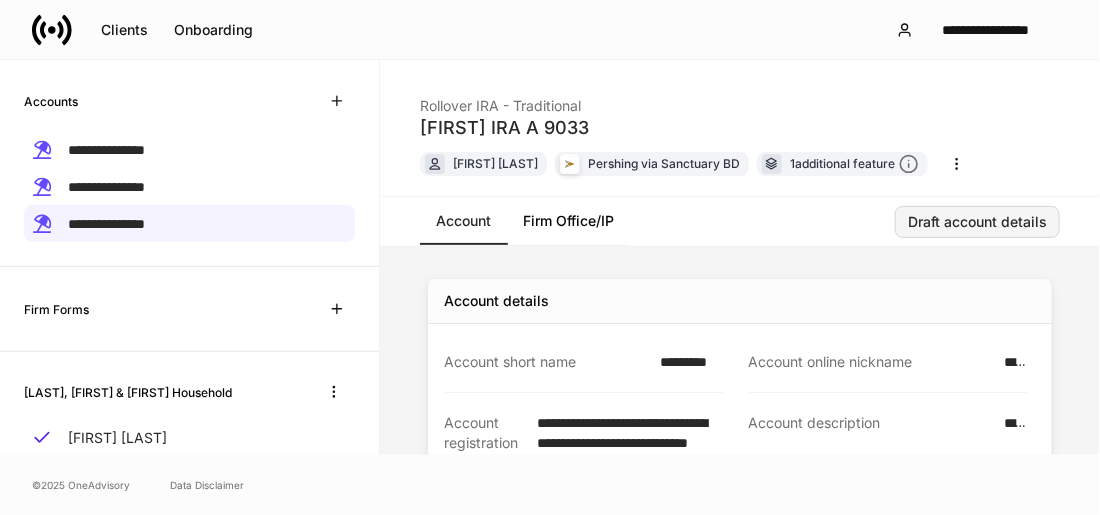 click on "Draft account details" at bounding box center [977, 222] 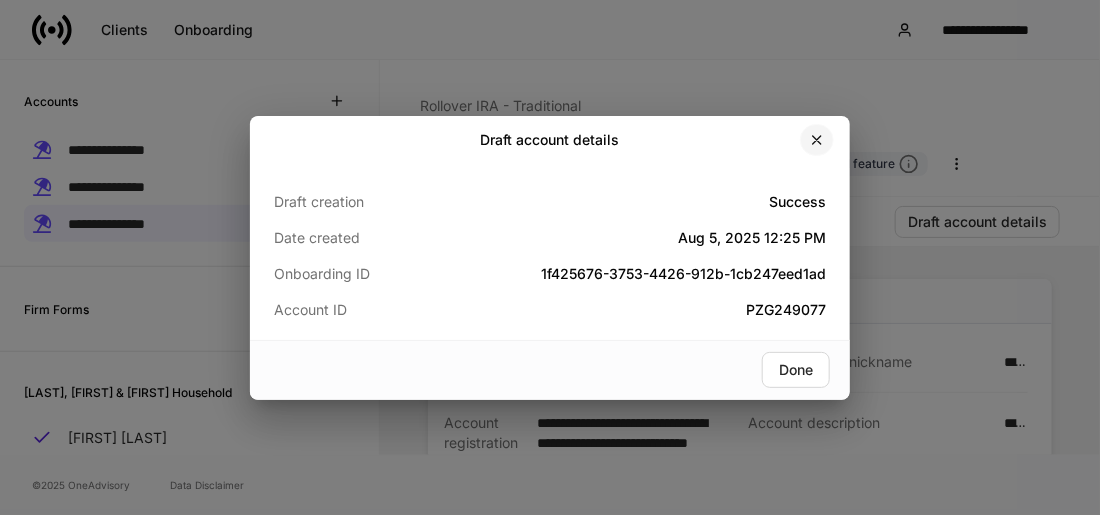 click 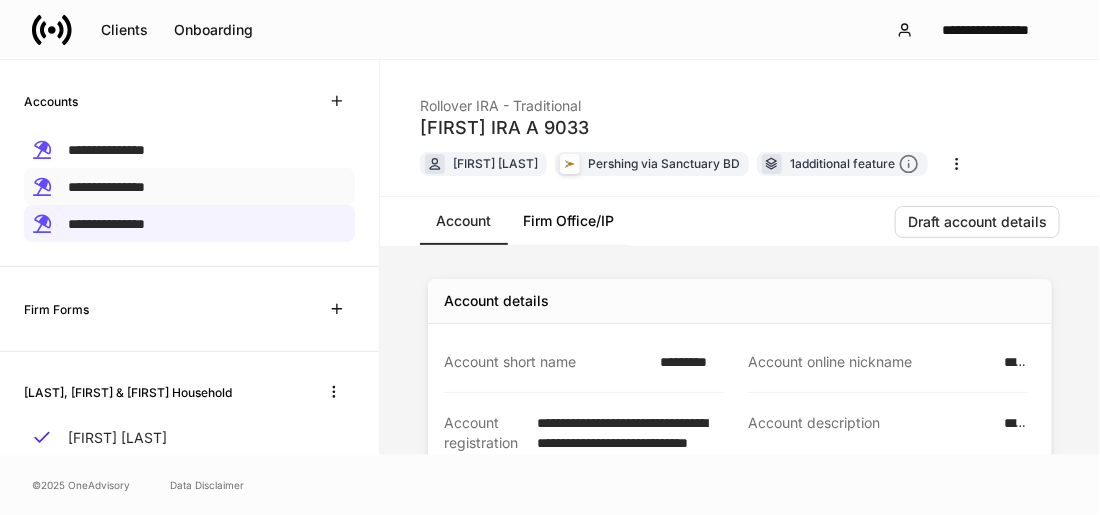 click on "**********" at bounding box center (106, 187) 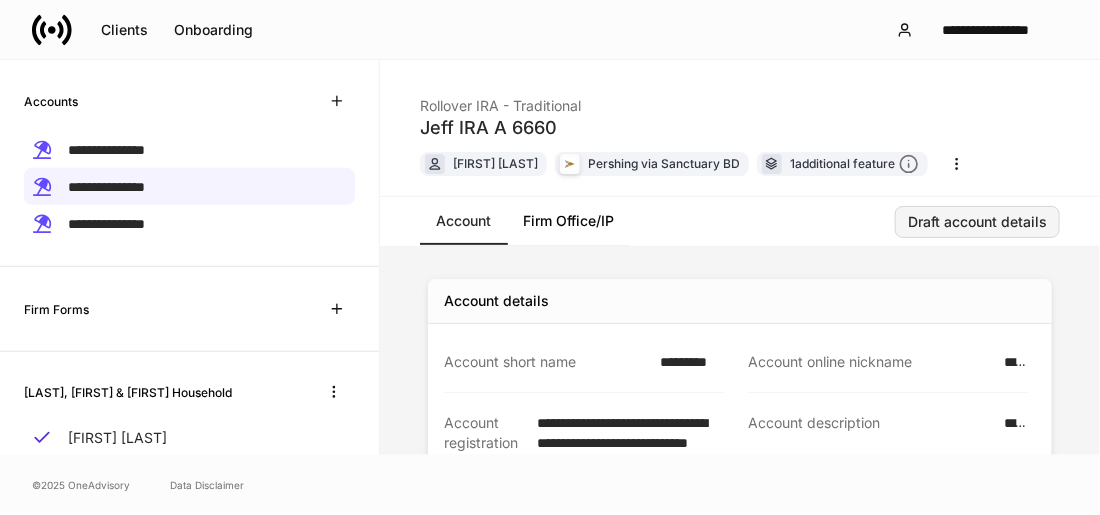 click on "Draft account details" at bounding box center (977, 222) 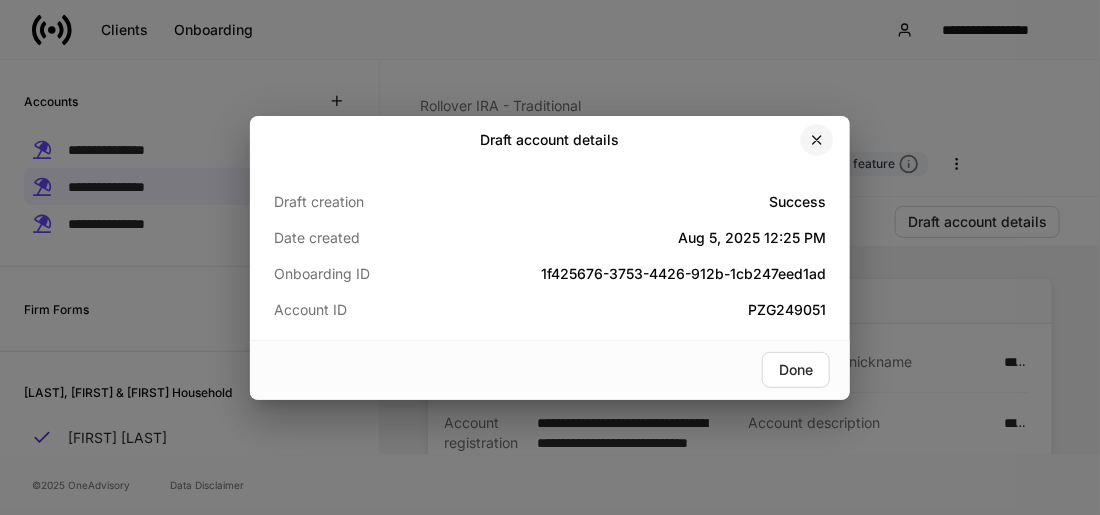 click 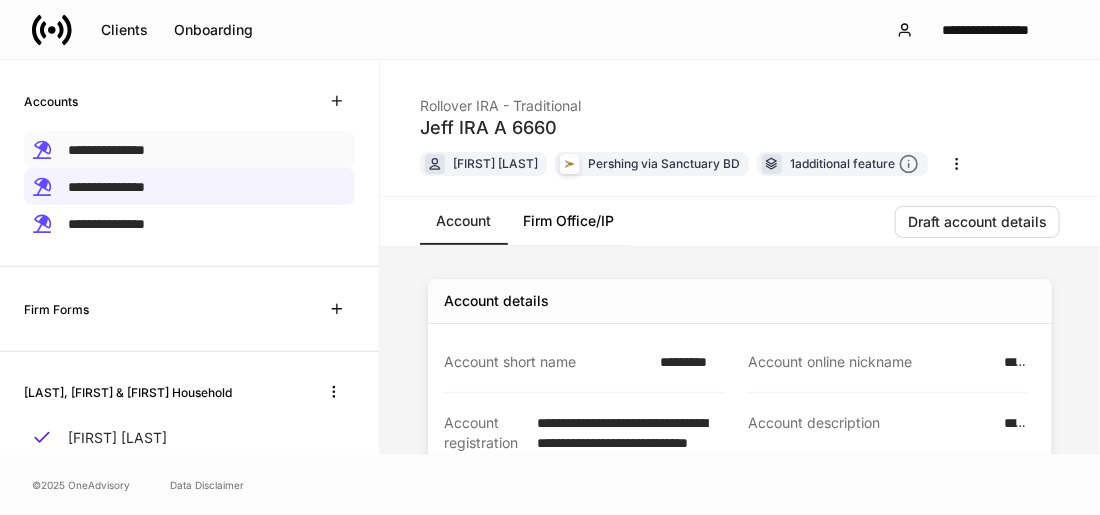 click on "**********" at bounding box center (106, 150) 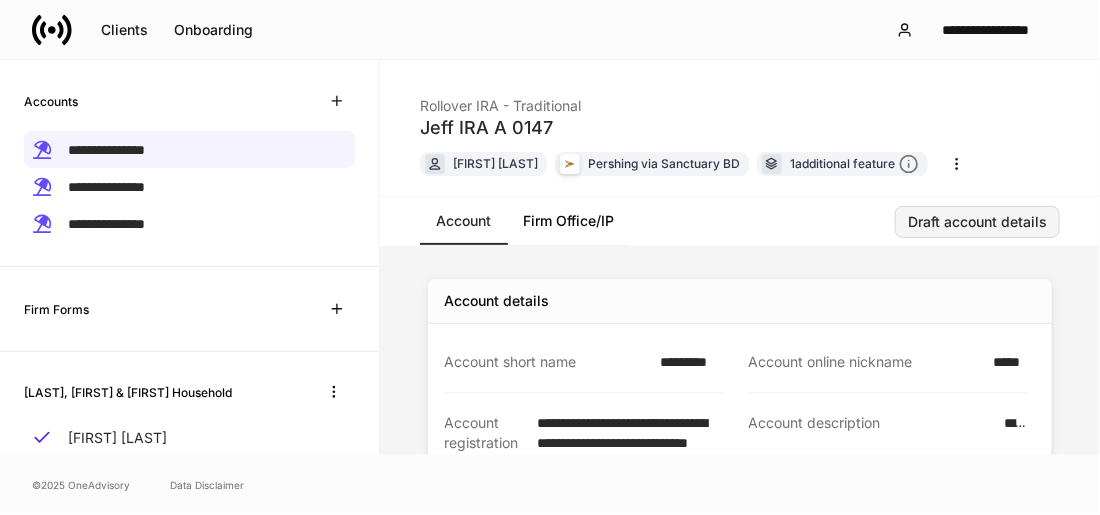 click on "Draft account details" at bounding box center (977, 222) 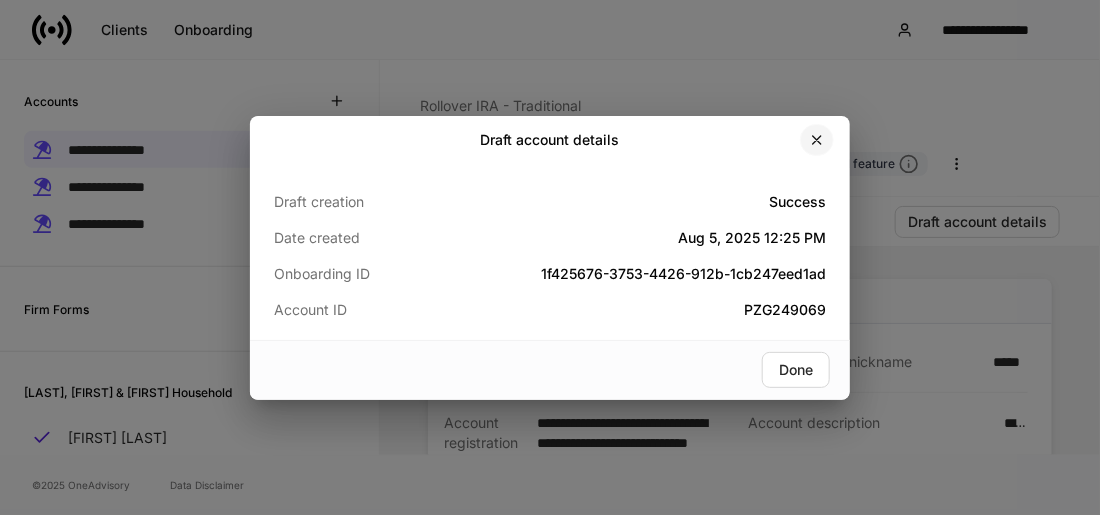 click 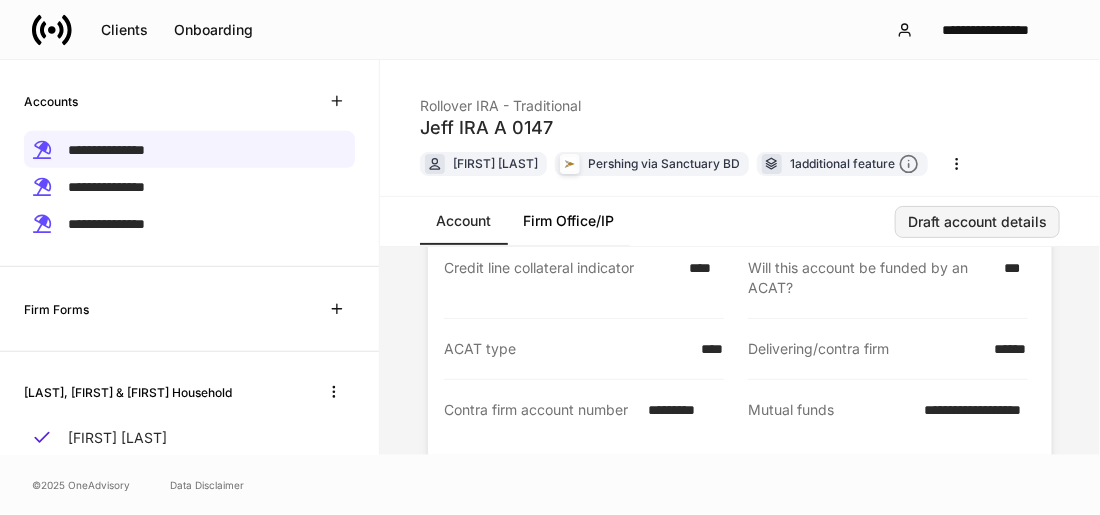 scroll, scrollTop: 337, scrollLeft: 0, axis: vertical 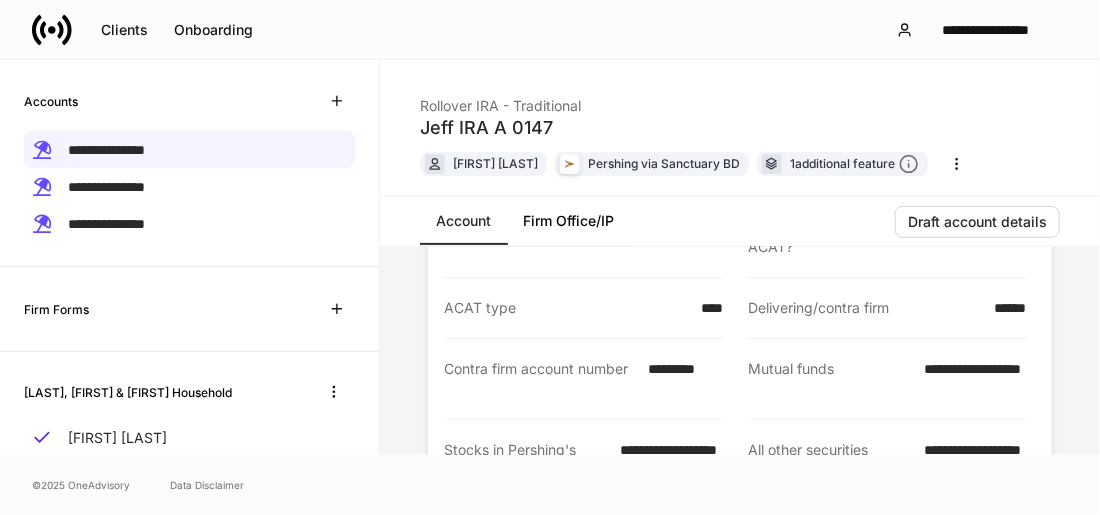 click on "*********" at bounding box center (680, 379) 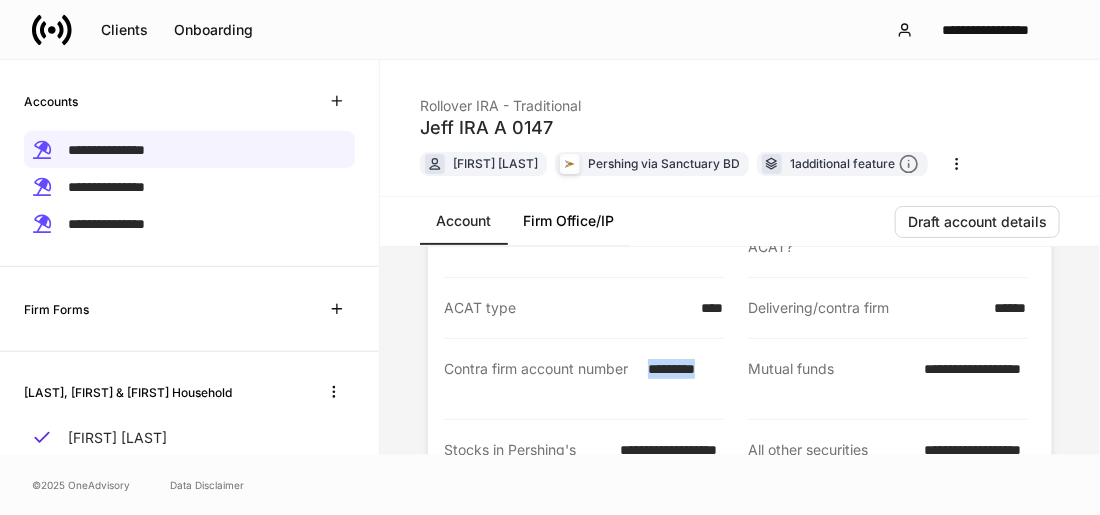 click on "*********" at bounding box center [680, 379] 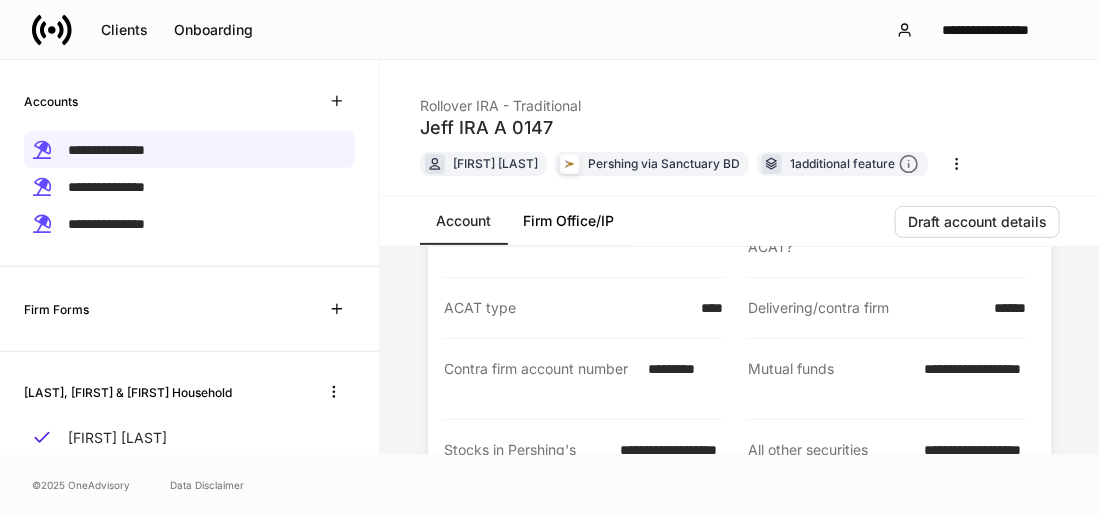 click on "*********" at bounding box center (680, 379) 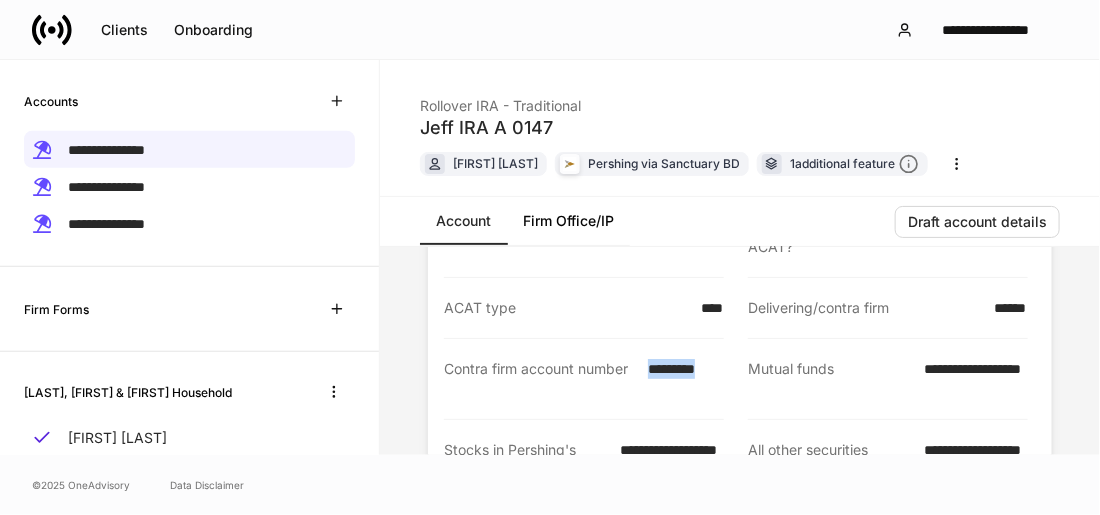 click on "*********" at bounding box center (680, 379) 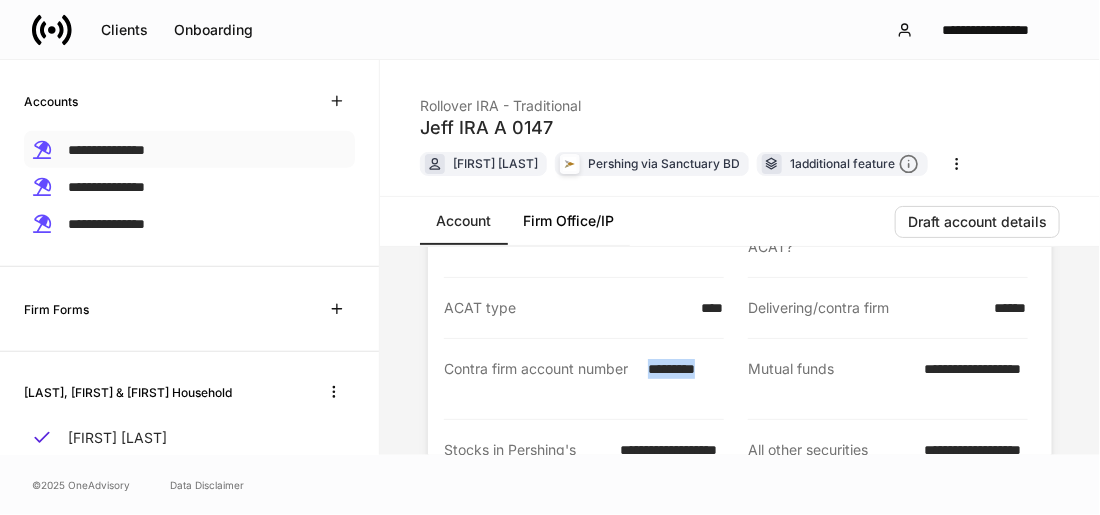 click on "**********" at bounding box center [106, 150] 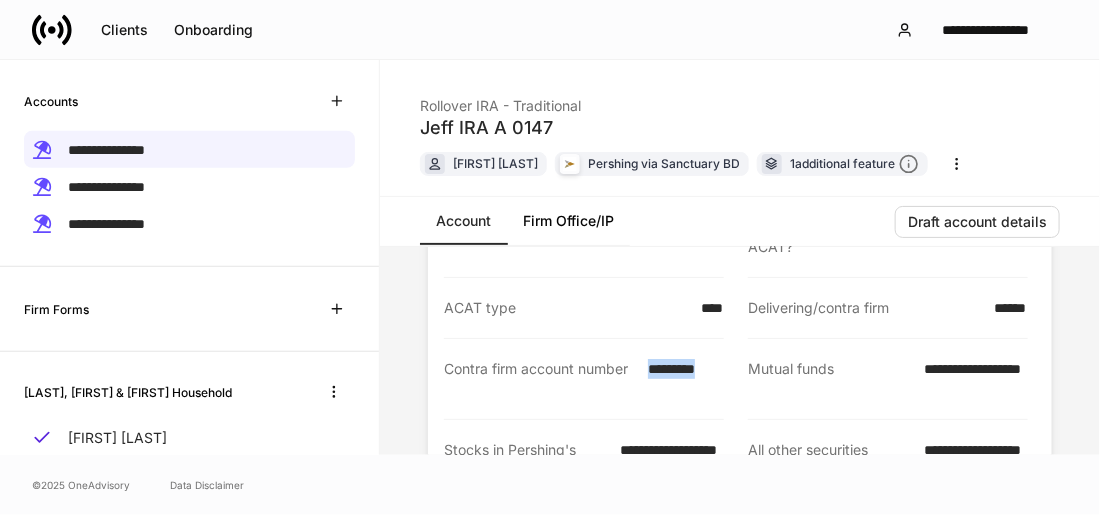 scroll, scrollTop: 0, scrollLeft: 0, axis: both 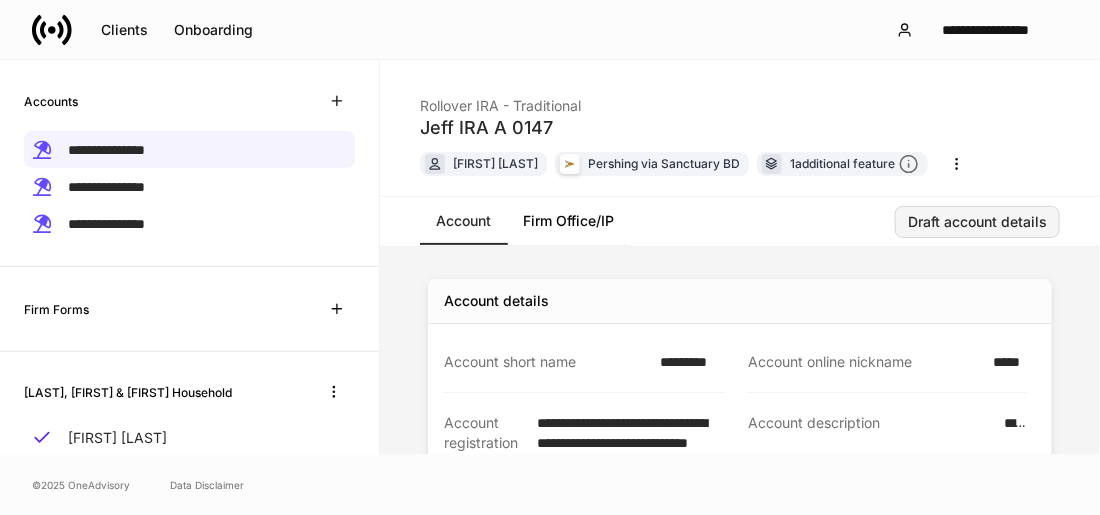 click on "Draft account details" at bounding box center [977, 222] 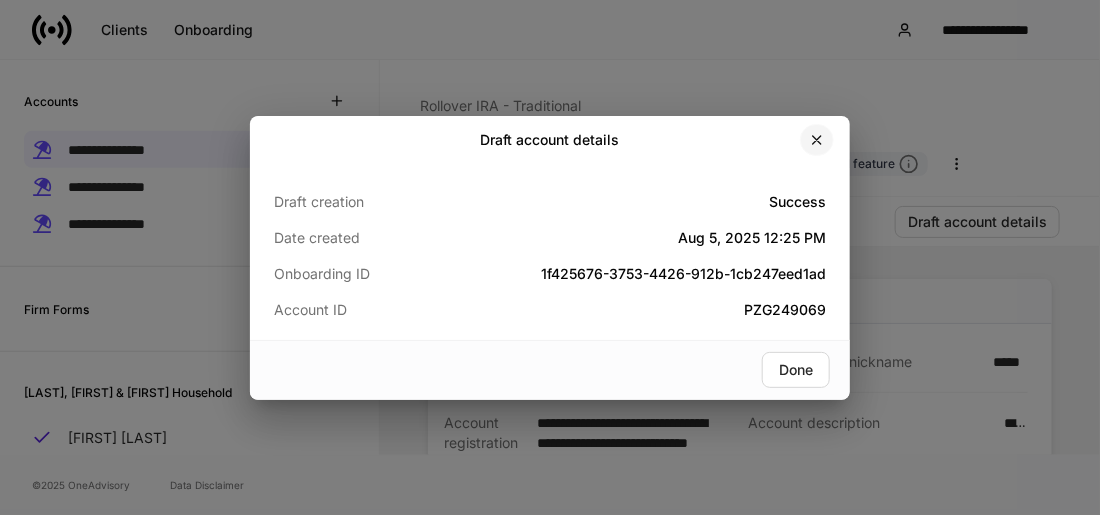 click at bounding box center (817, 140) 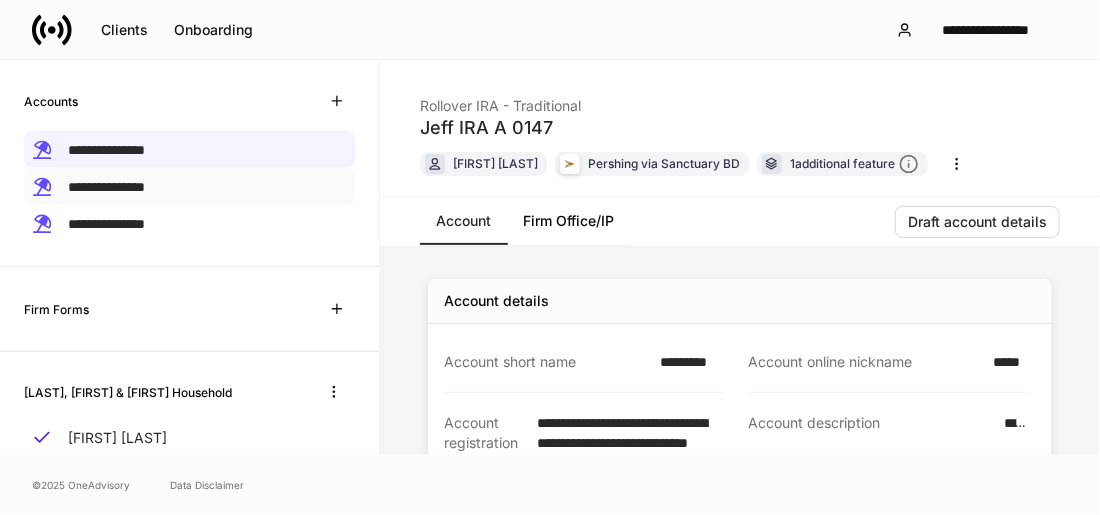 click on "**********" at bounding box center (189, 186) 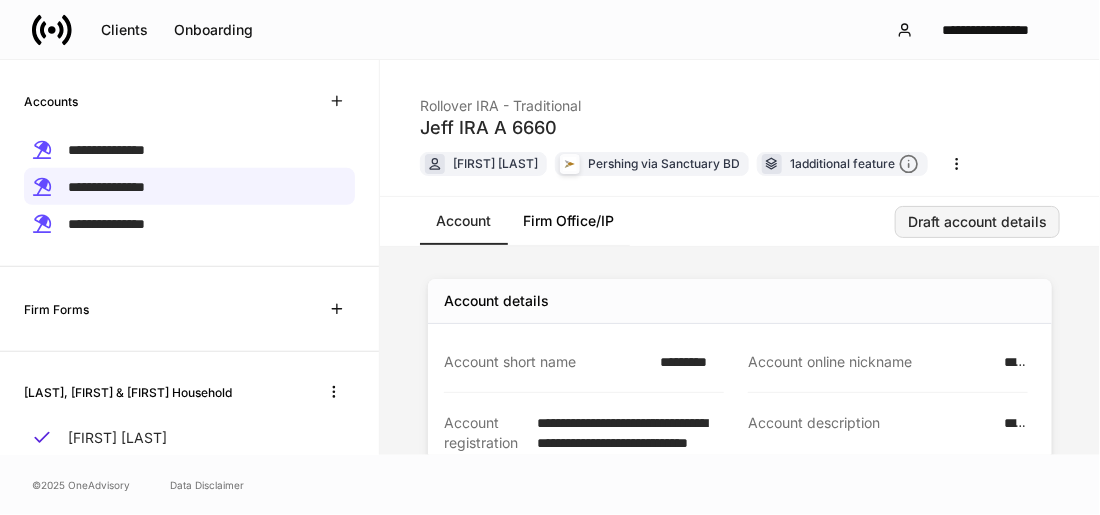 click on "Draft account details" at bounding box center [977, 222] 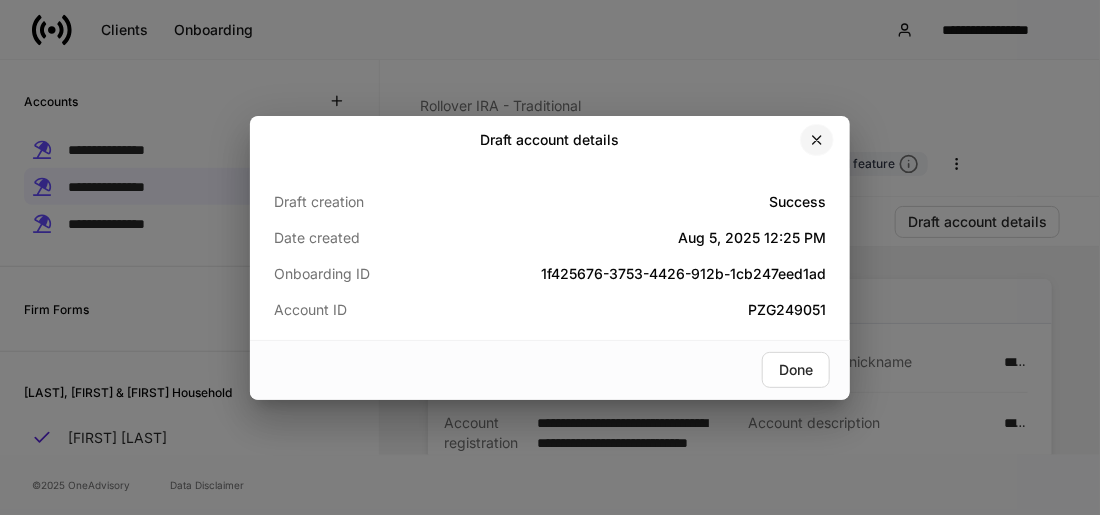 click 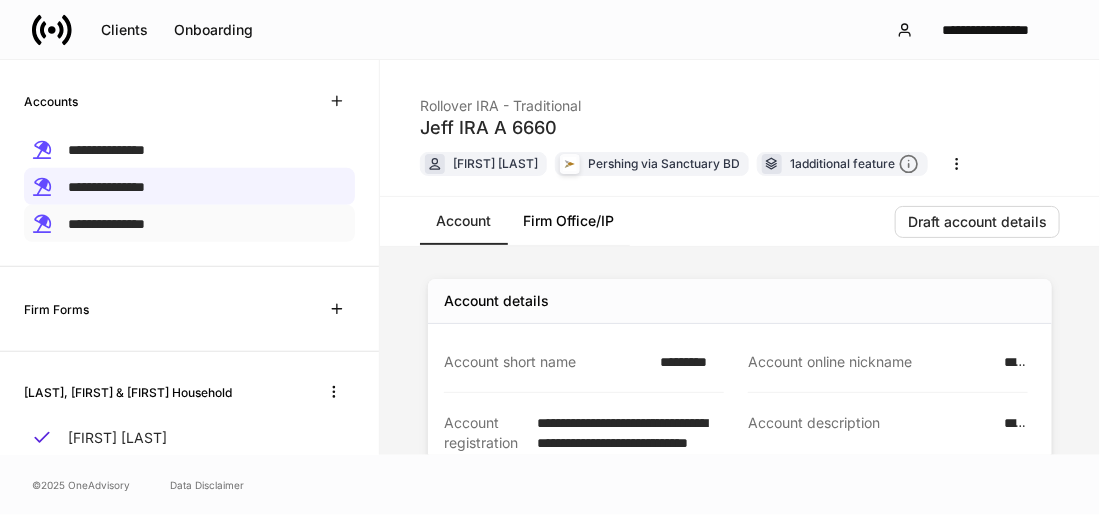 click on "**********" at bounding box center [106, 224] 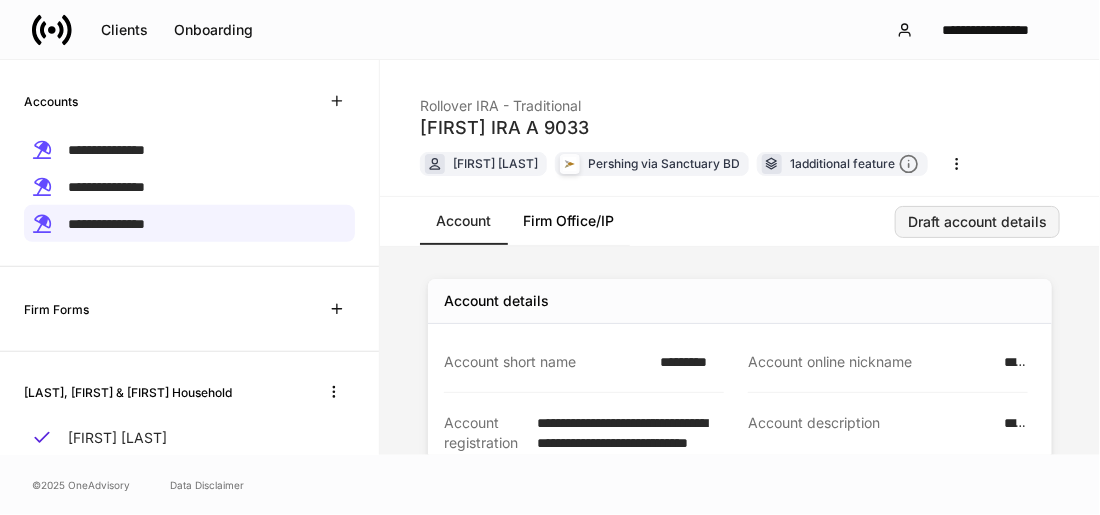 click on "Draft account details" at bounding box center (977, 222) 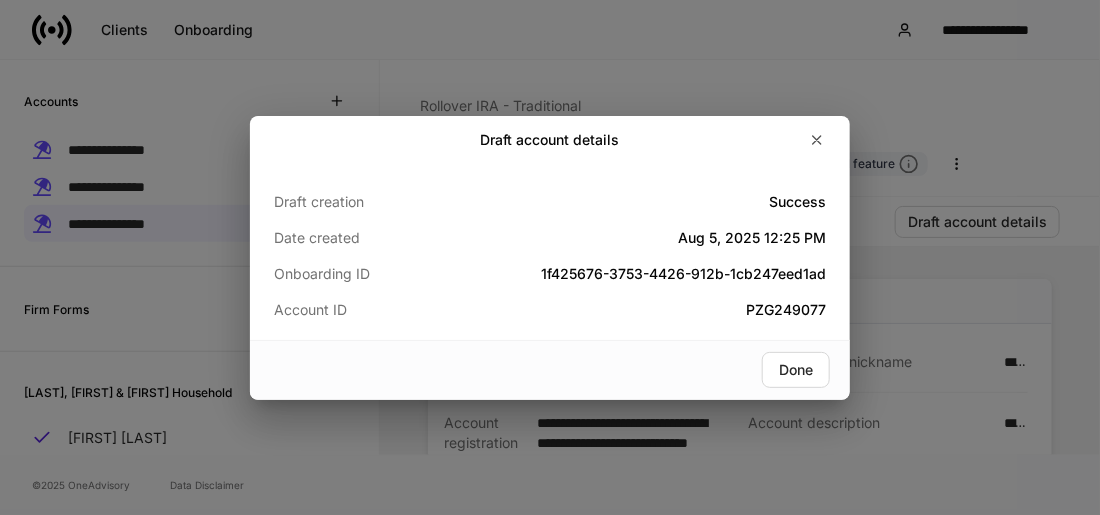 click on "Draft account details Draft creation Success Date created Aug 5, 2025 12:25 PM Onboarding ID [UUID] Account ID [ACCOUNT_ID] Done" at bounding box center [550, 257] 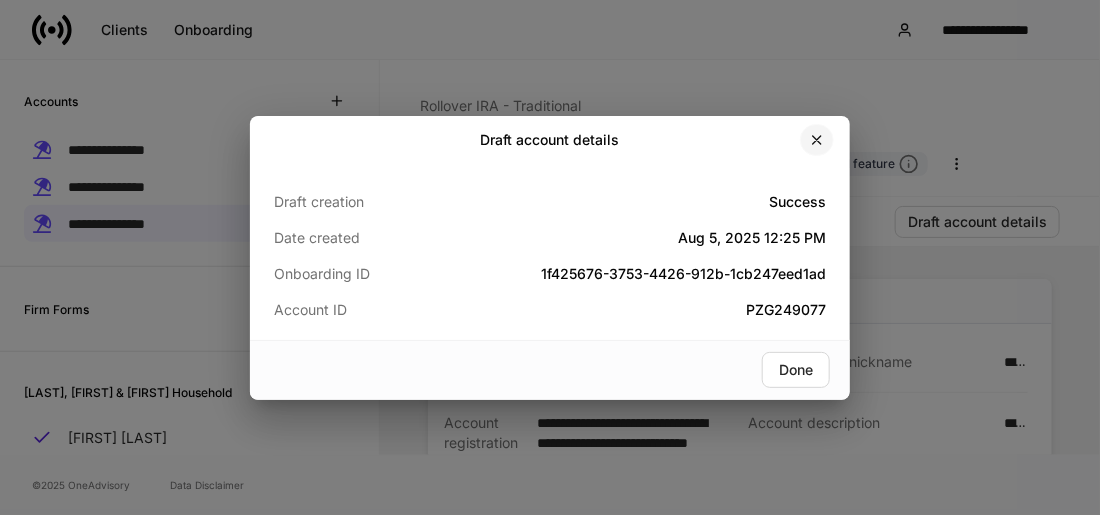 drag, startPoint x: 823, startPoint y: 141, endPoint x: 881, endPoint y: 157, distance: 60.166435 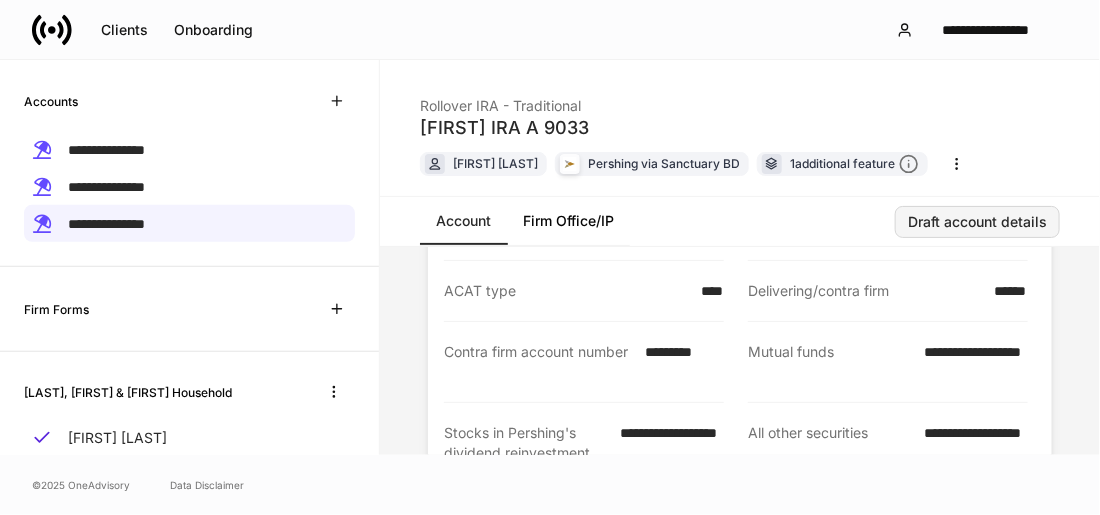 scroll, scrollTop: 394, scrollLeft: 0, axis: vertical 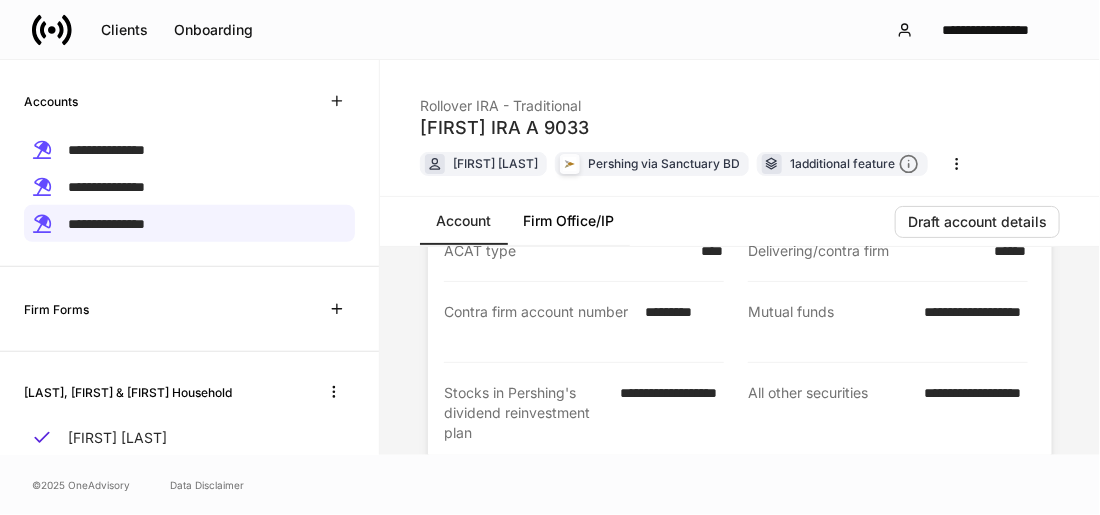 click on "*********" at bounding box center (678, 322) 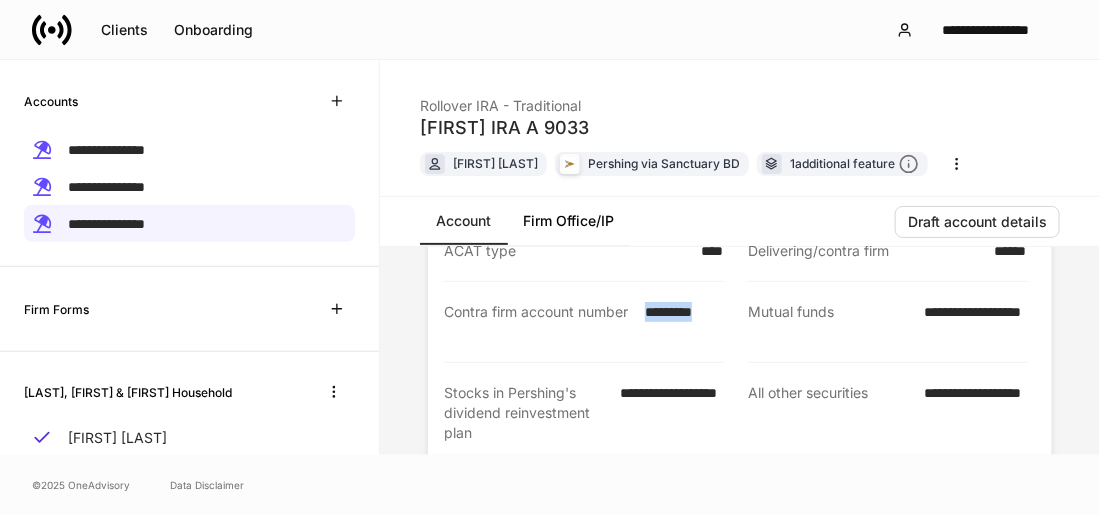 click on "*********" at bounding box center [678, 322] 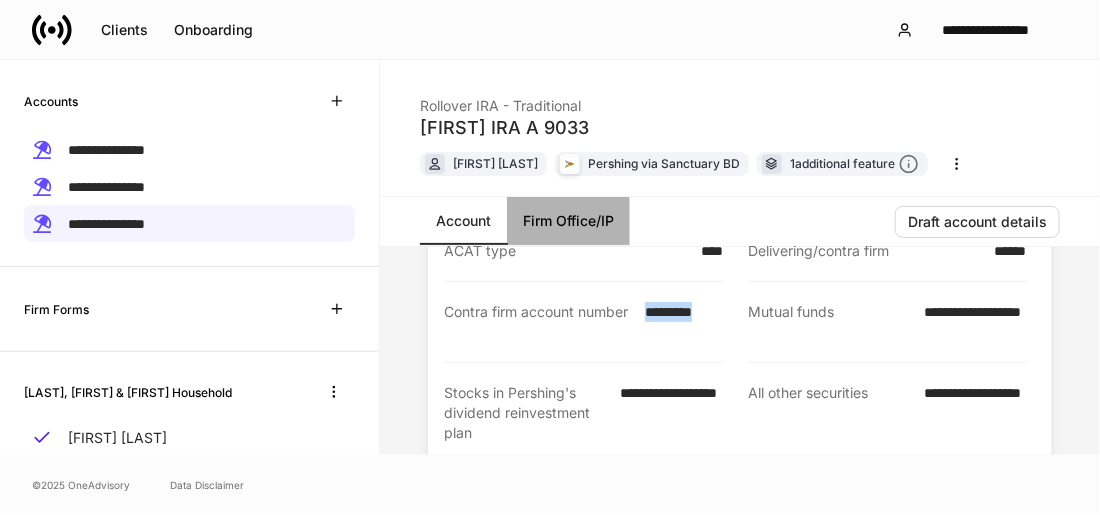 click on "Firm Office/IP" at bounding box center [568, 221] 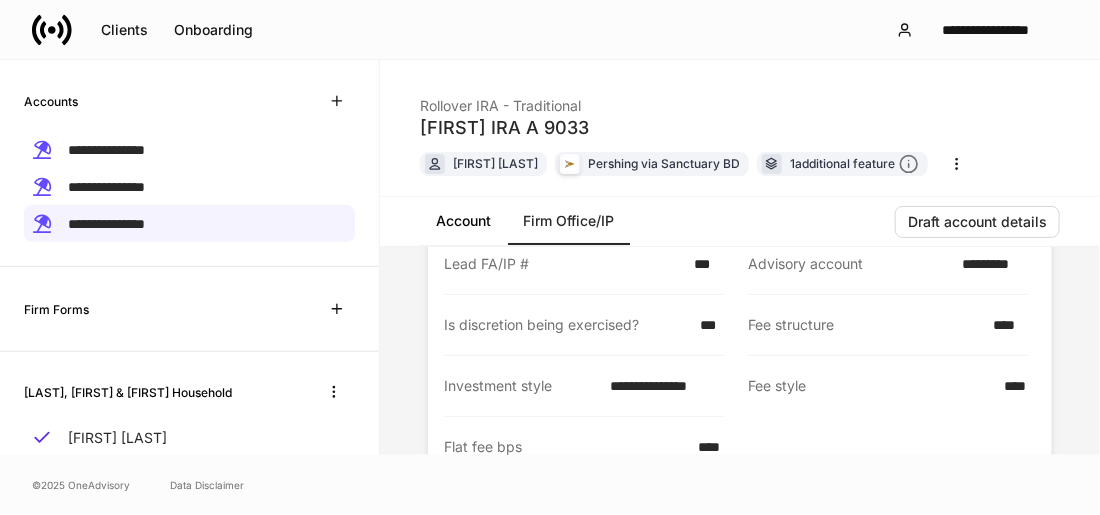 scroll, scrollTop: 26, scrollLeft: 0, axis: vertical 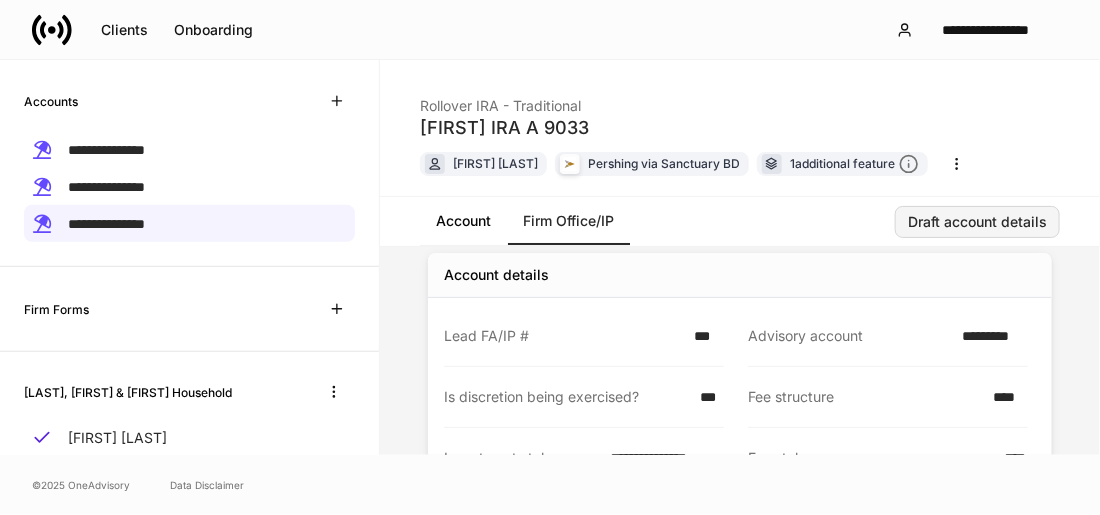 click on "Draft account details" at bounding box center [977, 222] 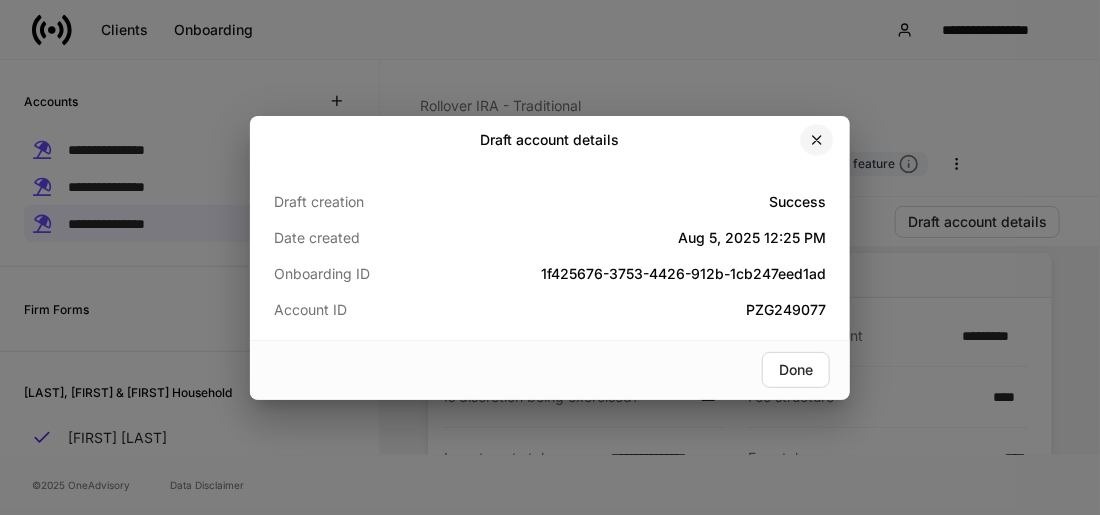 click 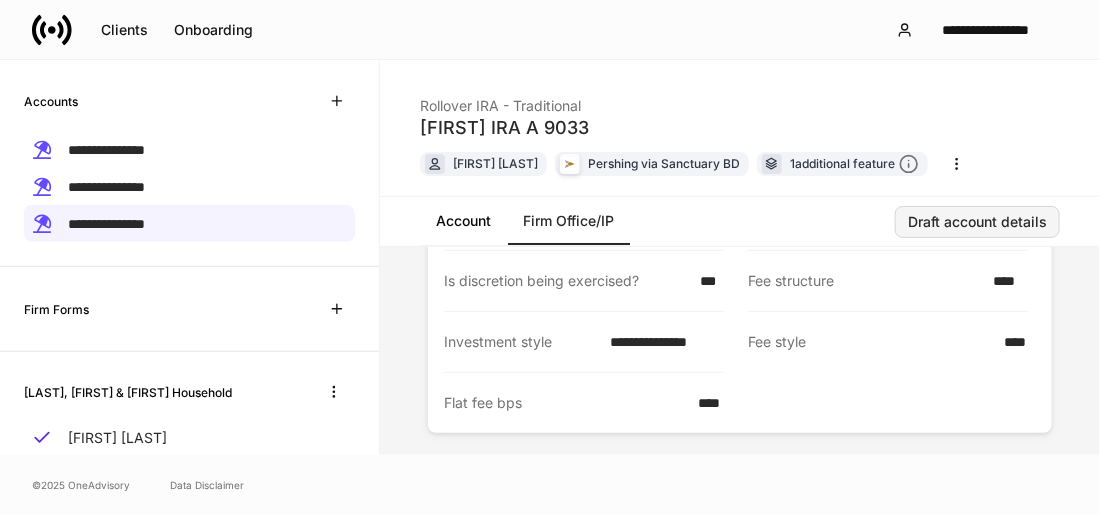 scroll, scrollTop: 146, scrollLeft: 0, axis: vertical 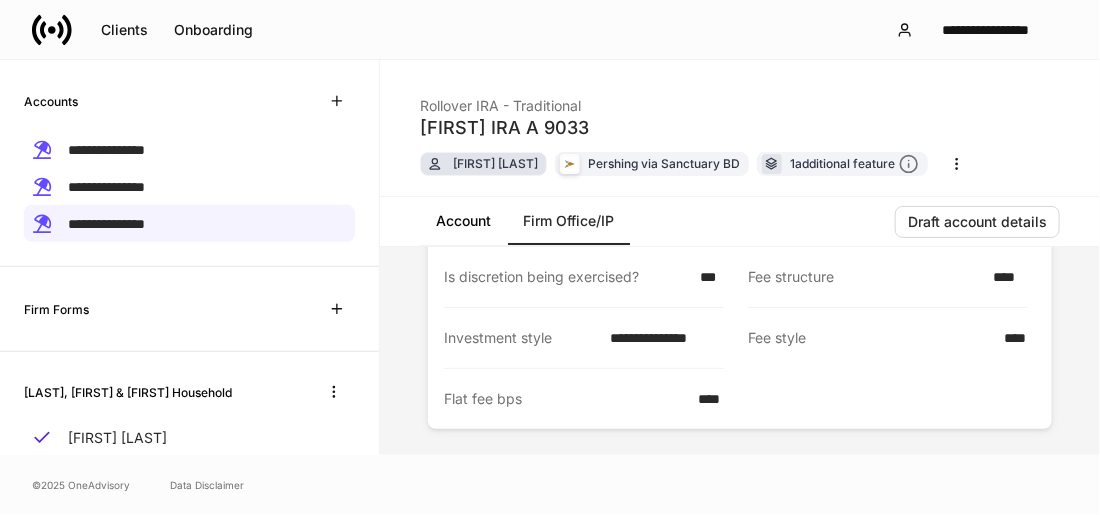 click on "[FIRST] [LAST]" at bounding box center [495, 163] 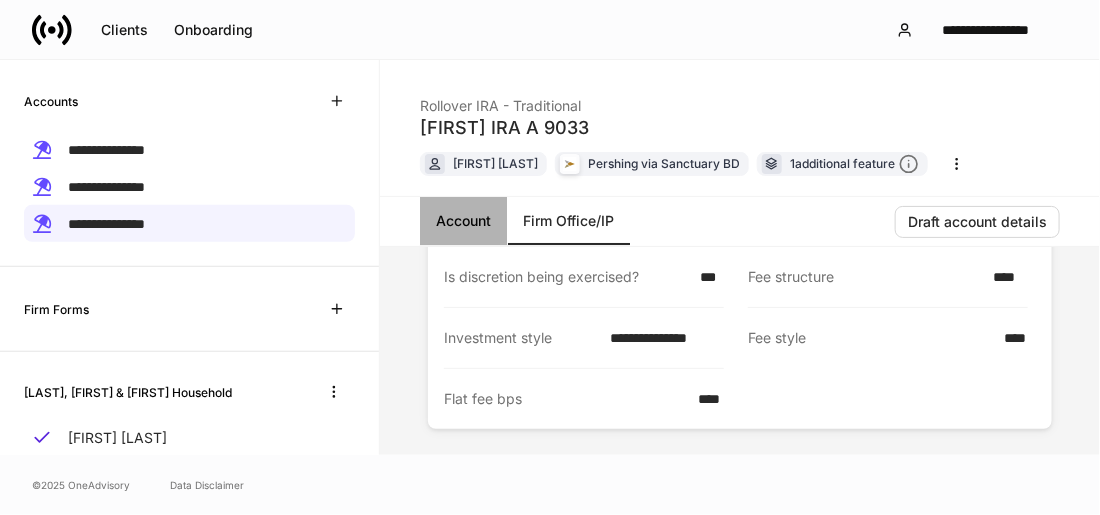 click on "Account" at bounding box center [463, 221] 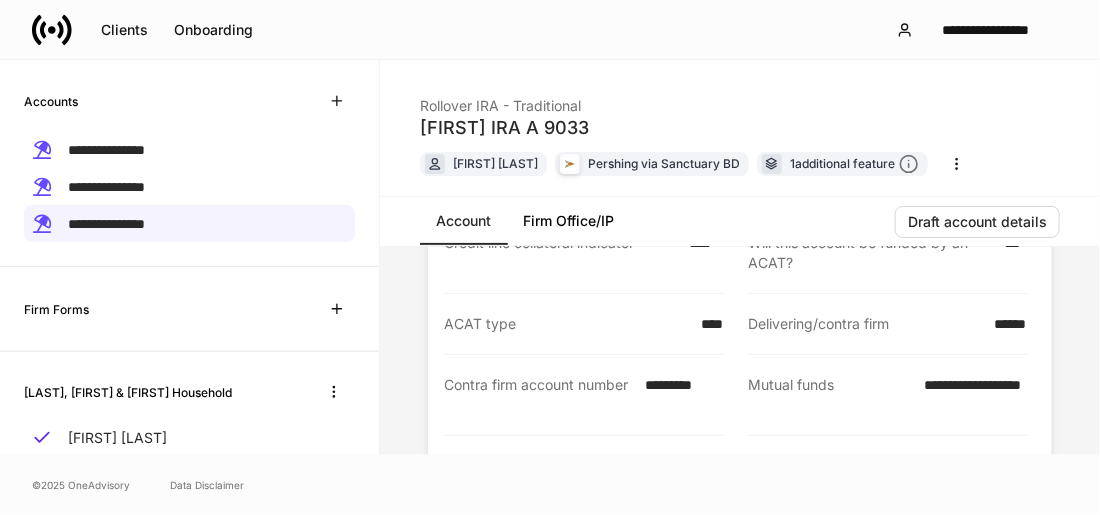scroll, scrollTop: 356, scrollLeft: 0, axis: vertical 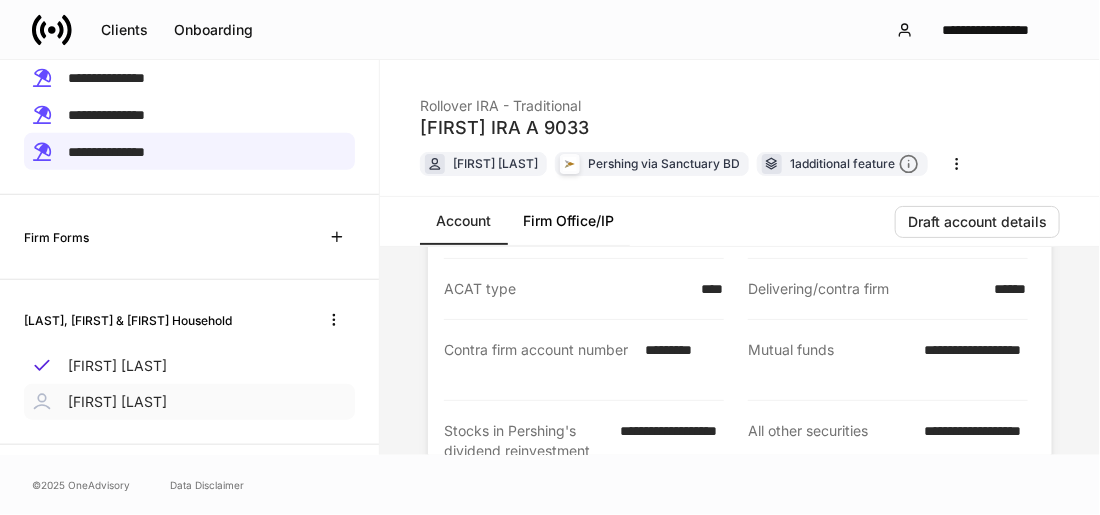 click on "[FIRST] [LAST]" at bounding box center (117, 402) 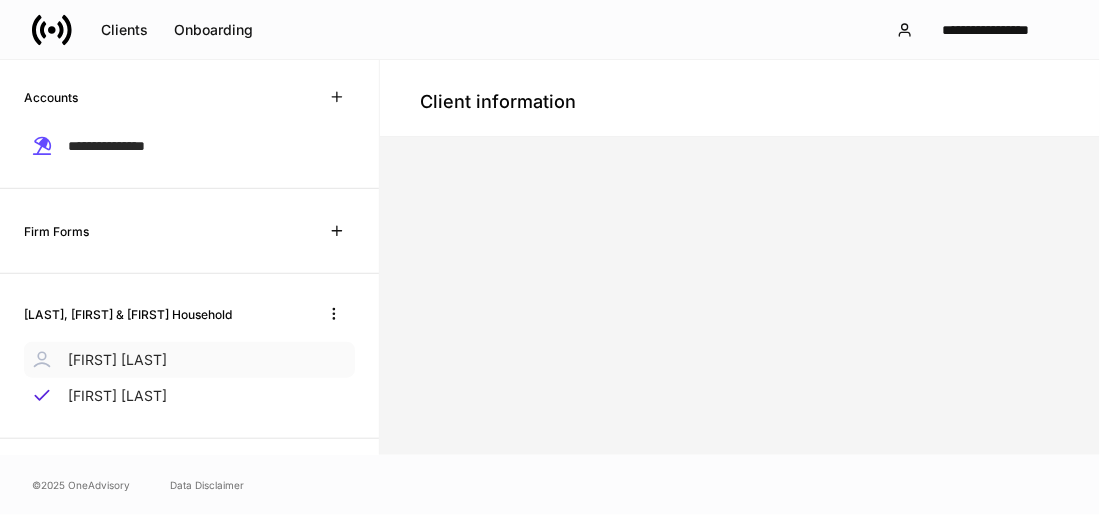 scroll, scrollTop: 382, scrollLeft: 0, axis: vertical 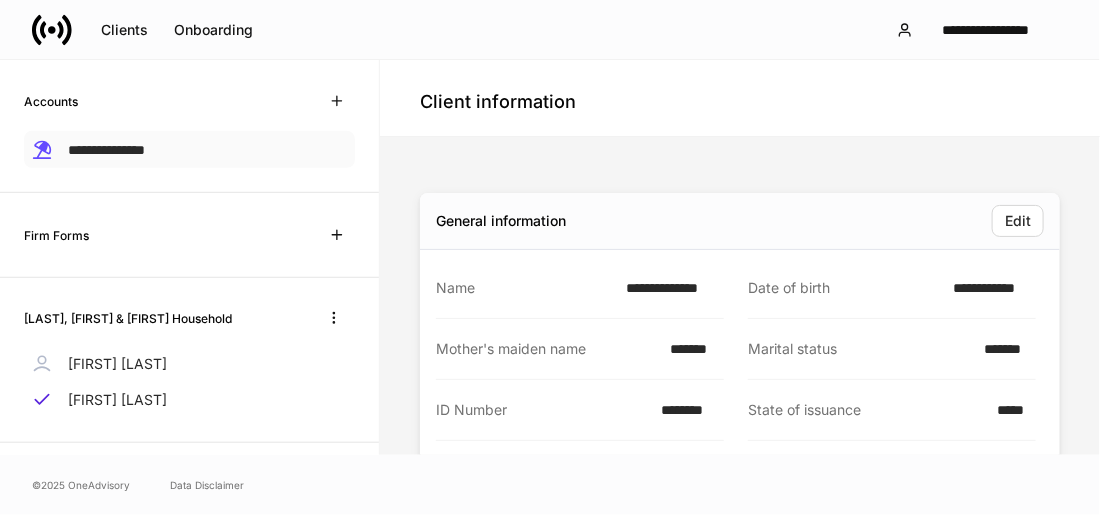 click on "**********" at bounding box center (106, 150) 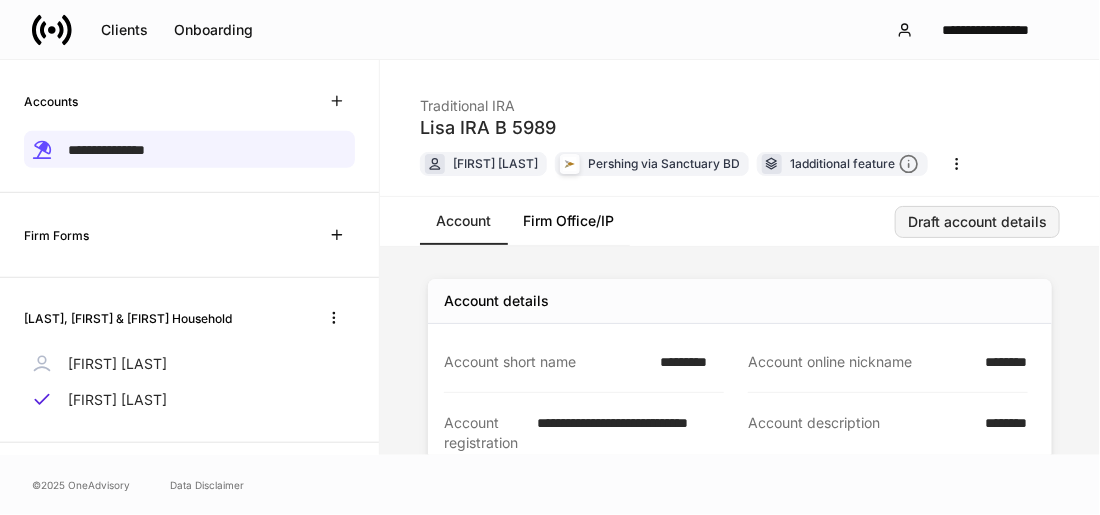 click on "Draft account details" at bounding box center [977, 222] 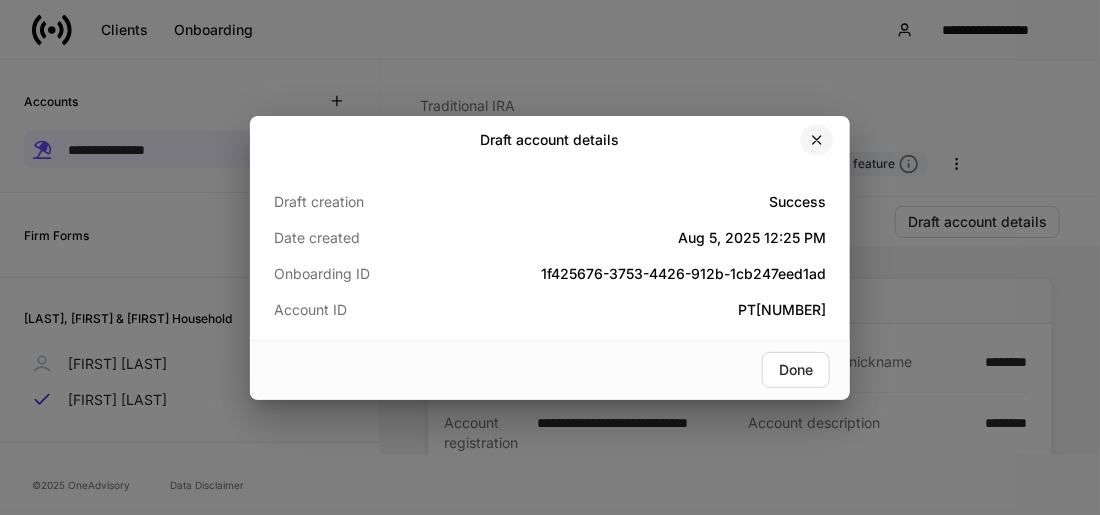 click at bounding box center [817, 140] 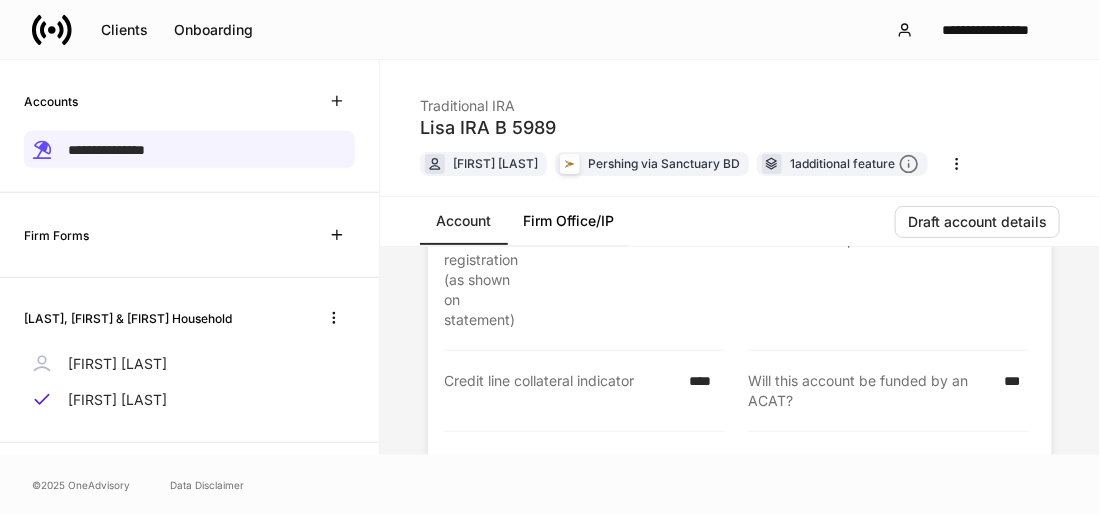 scroll, scrollTop: 0, scrollLeft: 0, axis: both 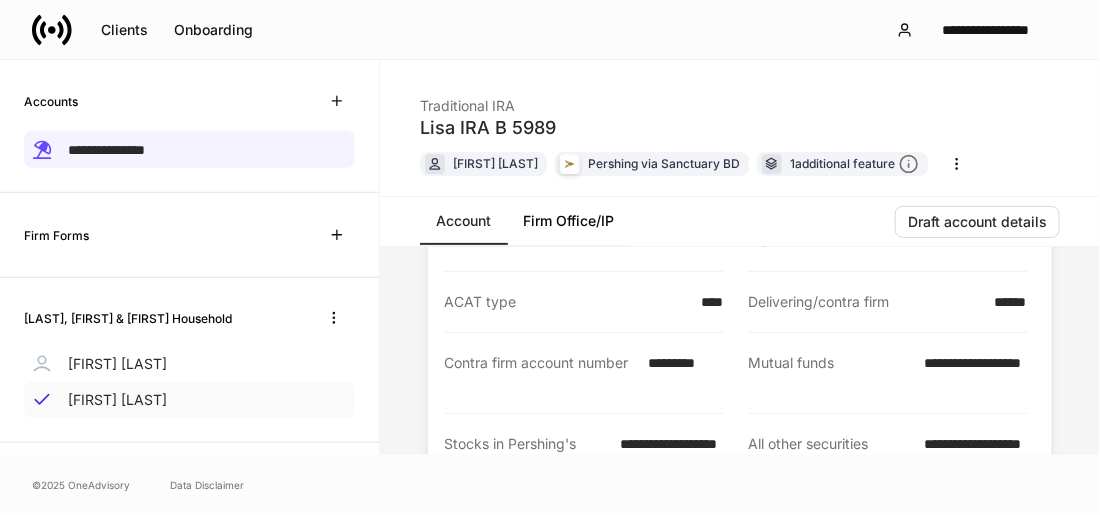 click on "[FIRST] [LAST]" at bounding box center [117, 400] 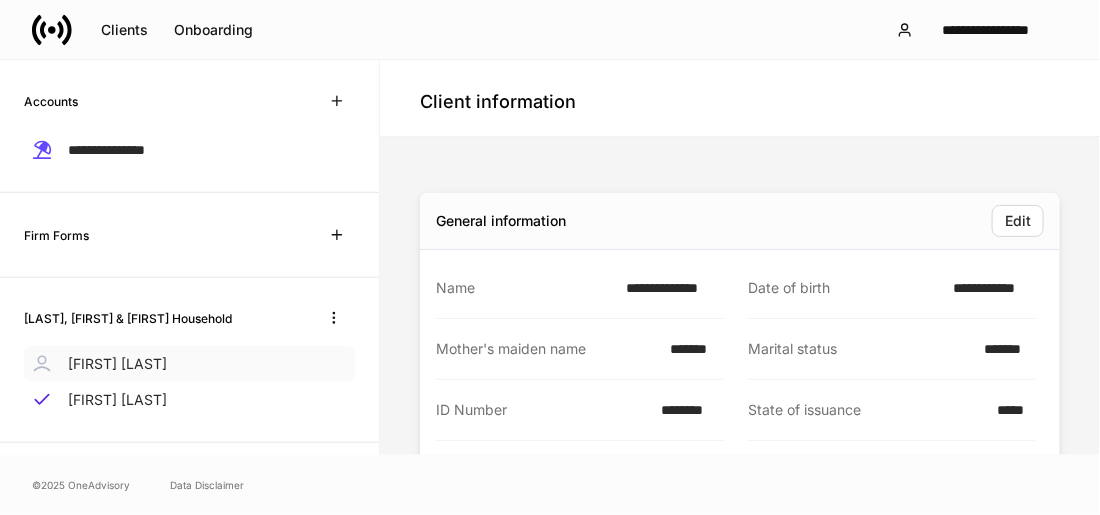 click on "[FIRST] [LAST]" at bounding box center (117, 364) 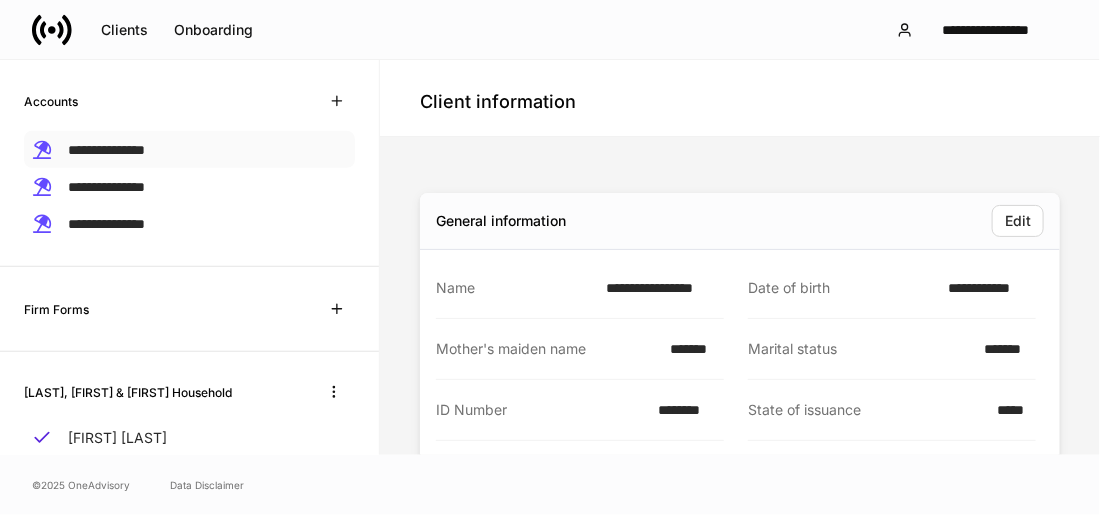 click on "**********" at bounding box center (106, 150) 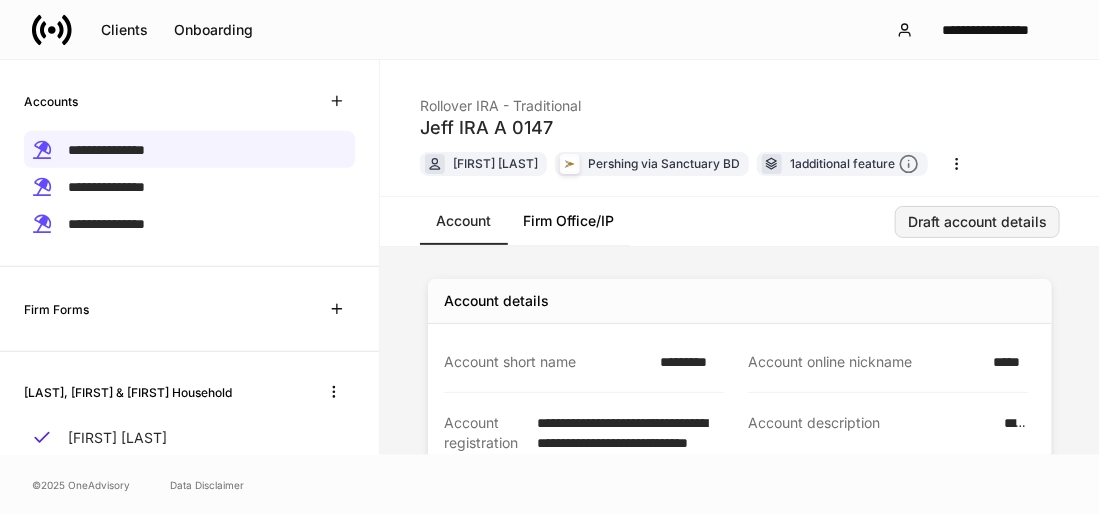 click on "Draft account details" at bounding box center (977, 222) 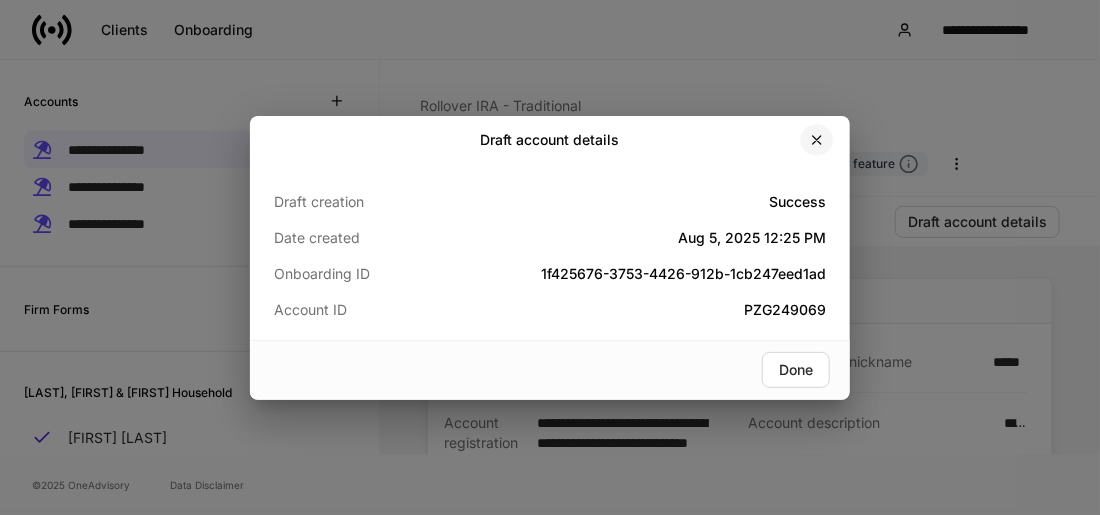 click at bounding box center (817, 140) 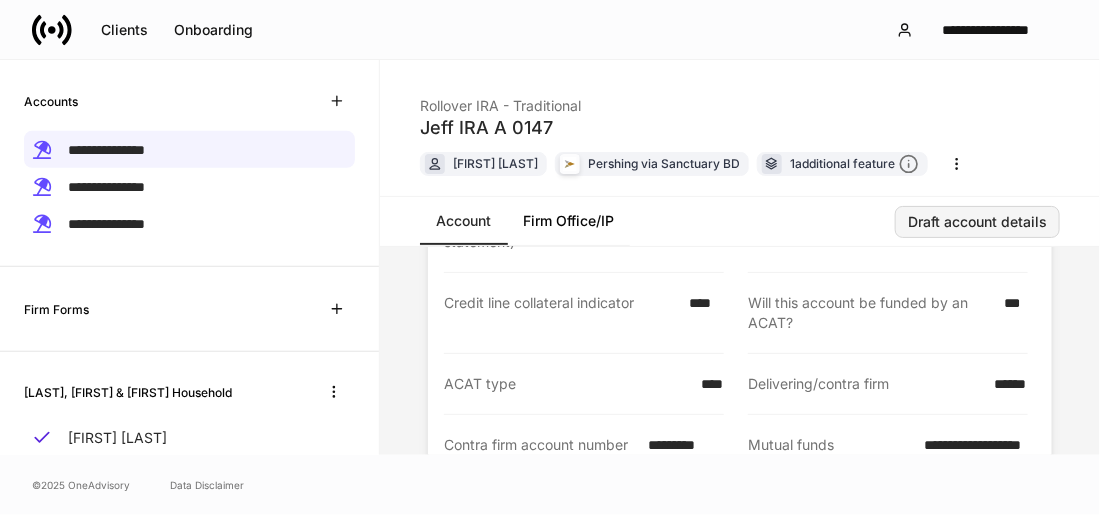 scroll, scrollTop: 314, scrollLeft: 0, axis: vertical 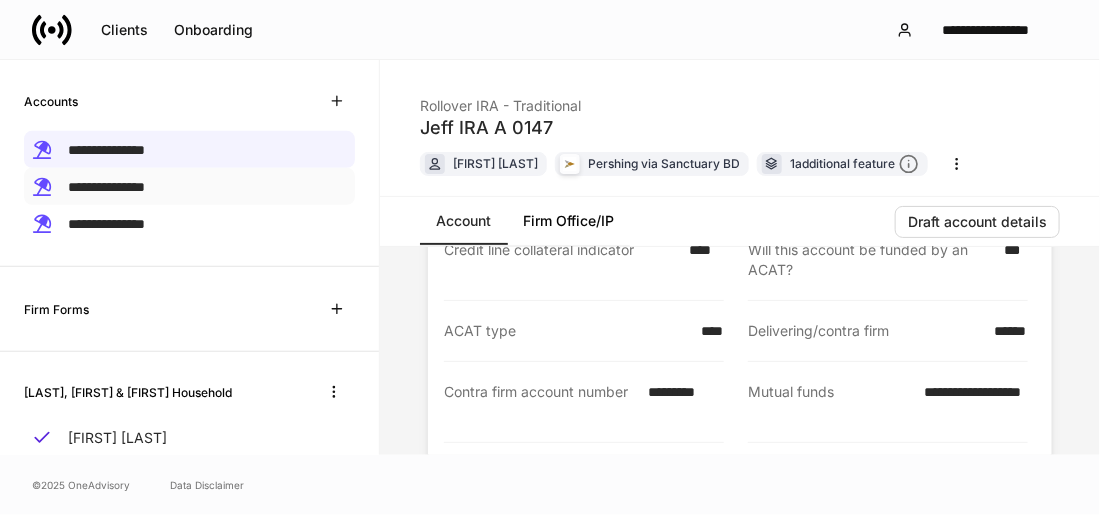 click on "**********" at bounding box center (106, 187) 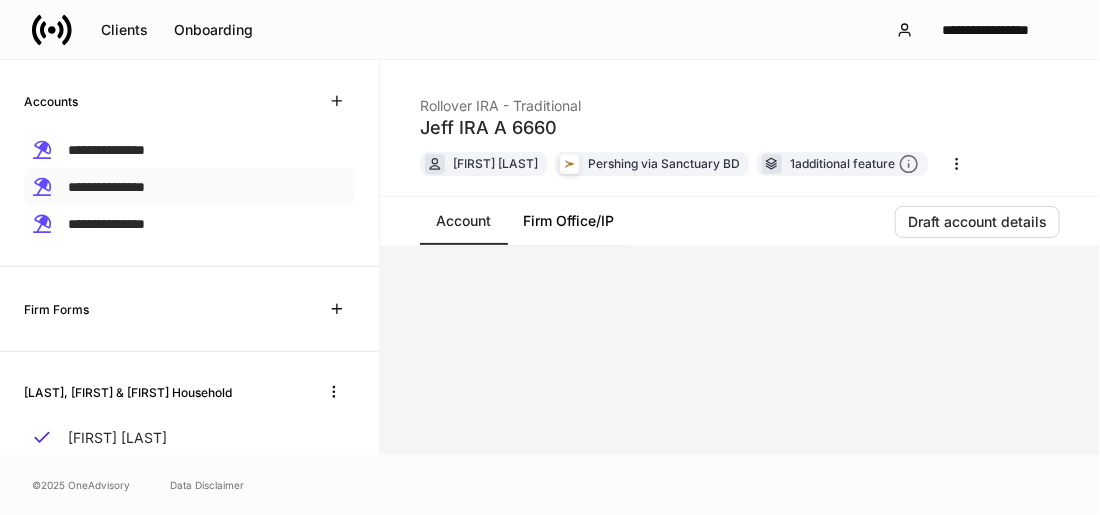 scroll, scrollTop: 0, scrollLeft: 0, axis: both 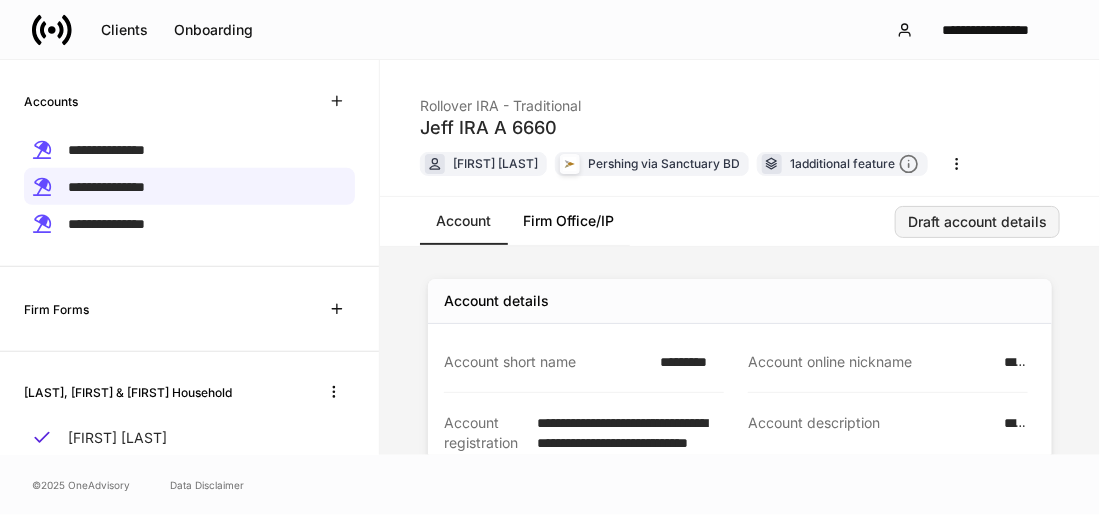click on "Draft account details" at bounding box center (977, 222) 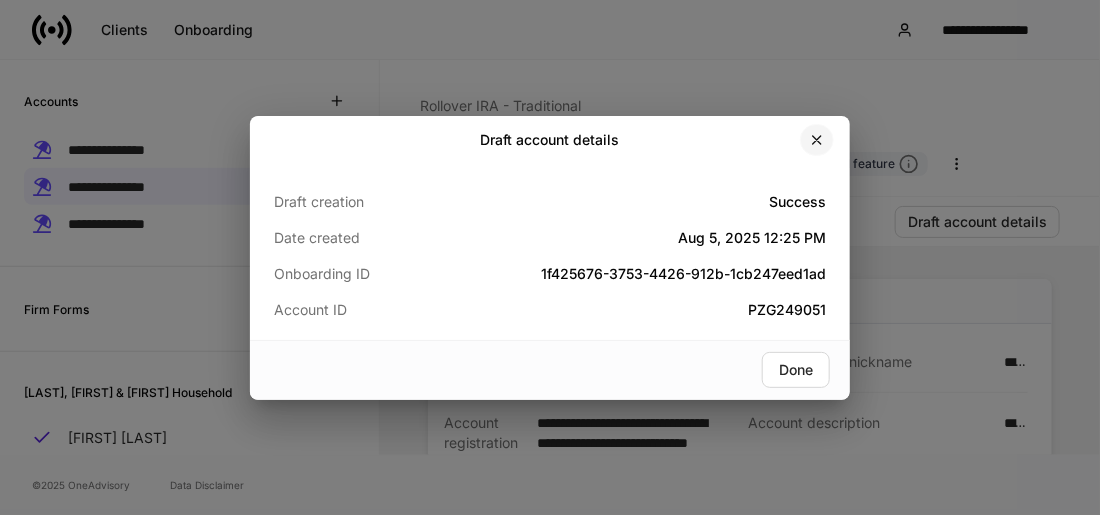 click 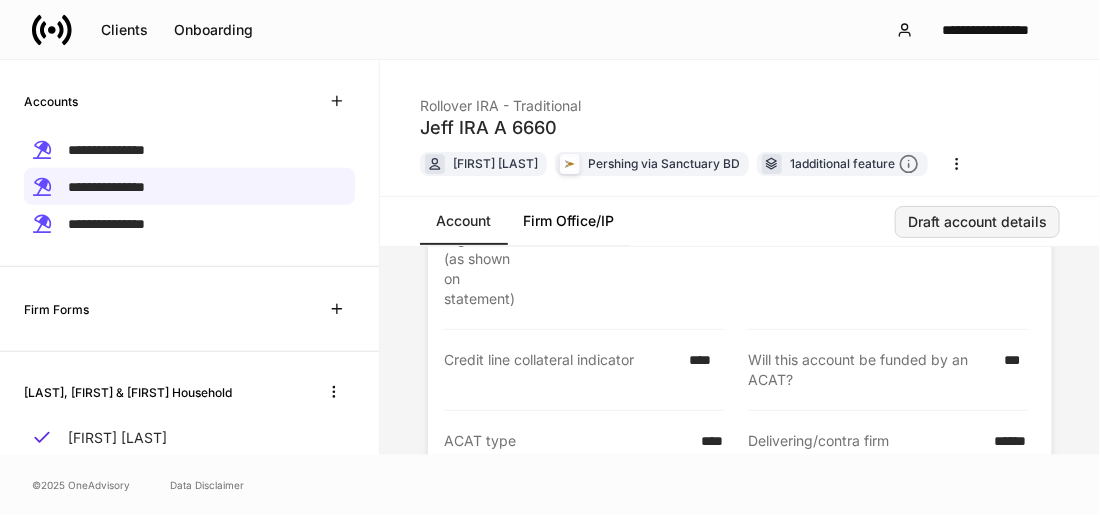 scroll, scrollTop: 302, scrollLeft: 0, axis: vertical 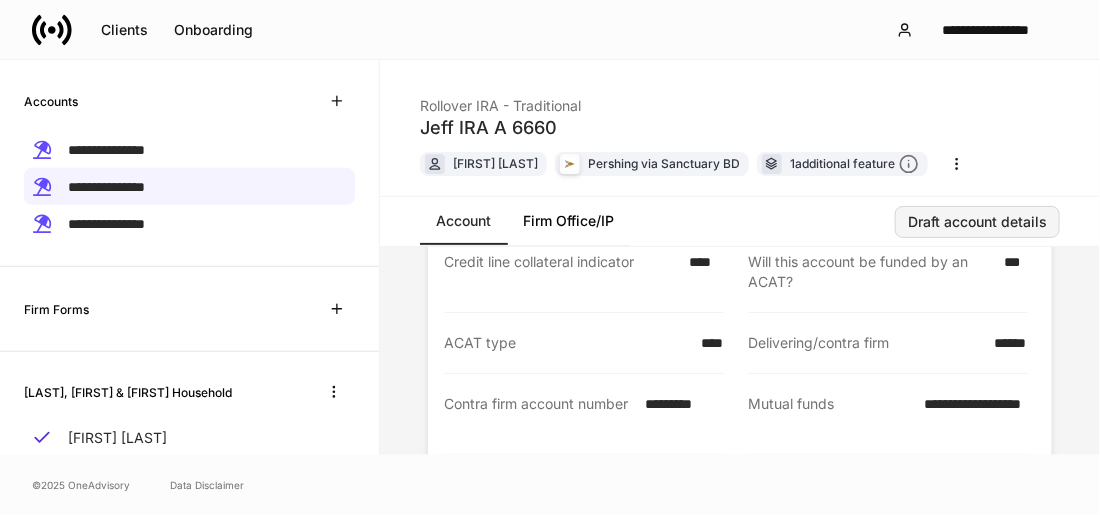 click on "Draft account details" at bounding box center (977, 222) 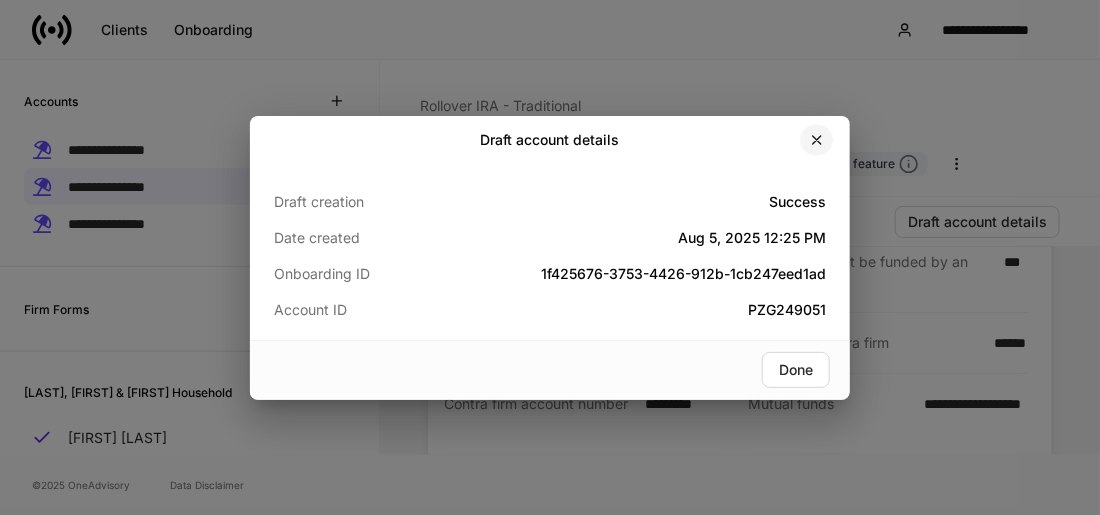 drag, startPoint x: 821, startPoint y: 146, endPoint x: 820, endPoint y: 176, distance: 30.016663 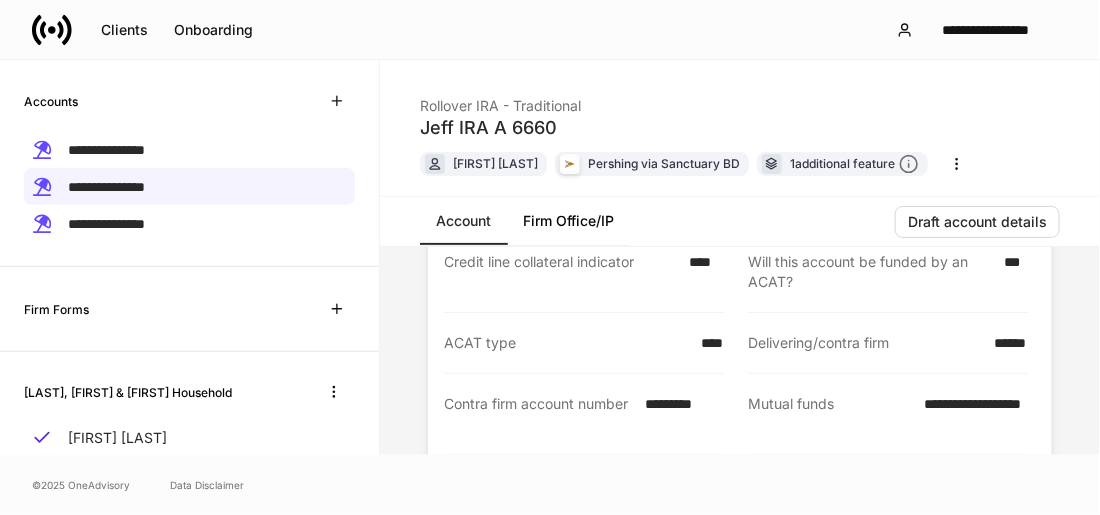 click on "*********" at bounding box center [678, 414] 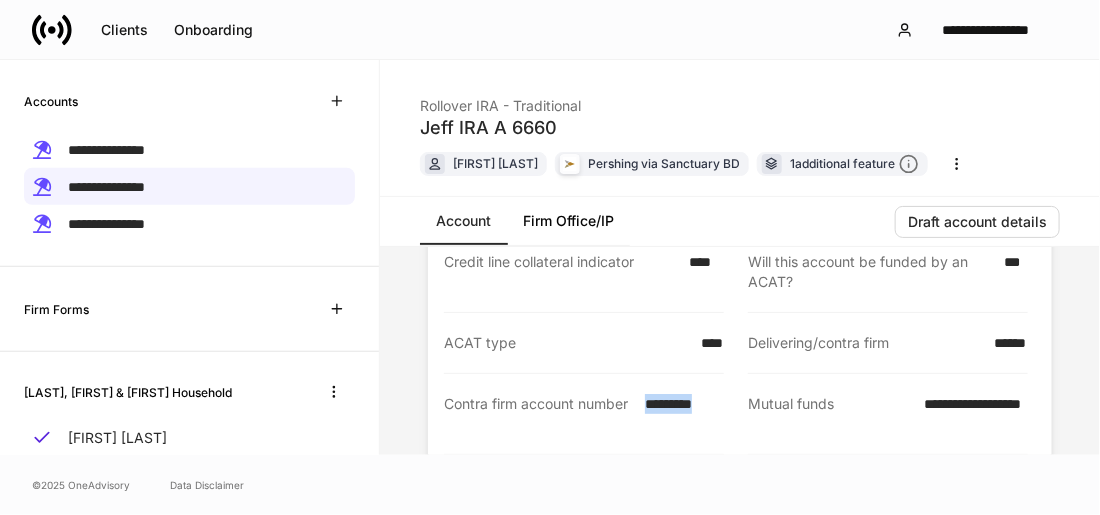 click on "*********" at bounding box center (678, 414) 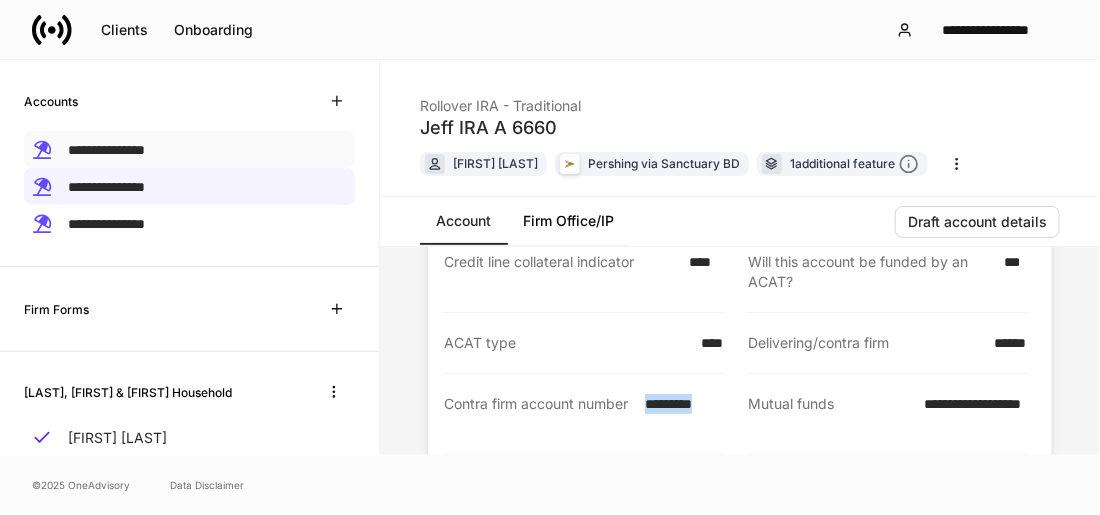 click on "**********" at bounding box center (106, 149) 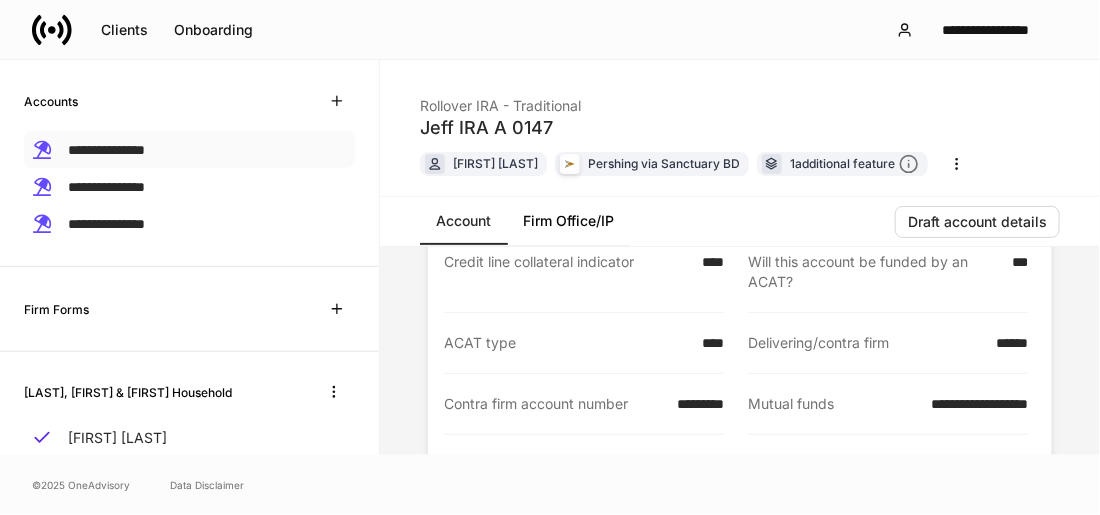 scroll, scrollTop: 0, scrollLeft: 0, axis: both 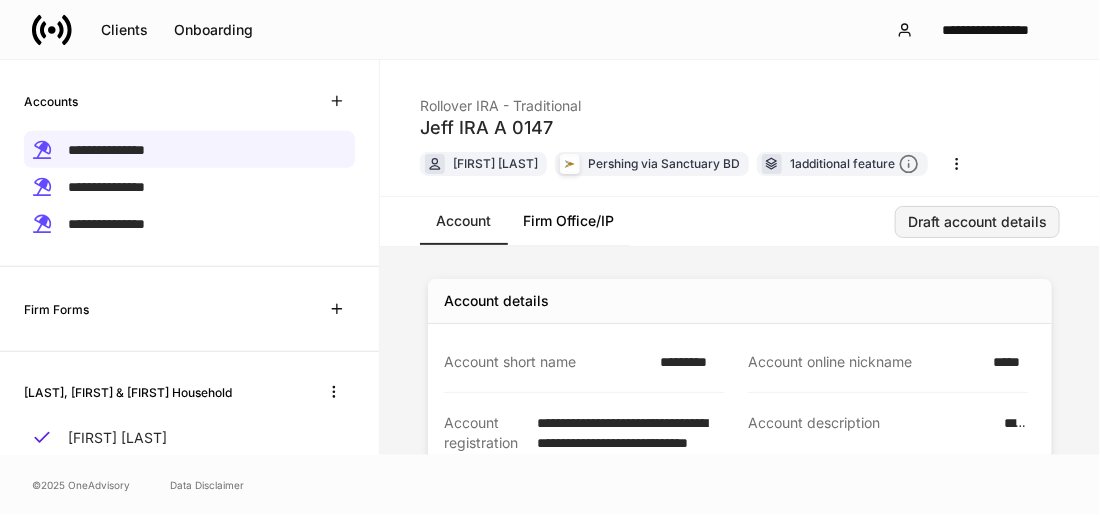 click on "Draft account details" at bounding box center (977, 222) 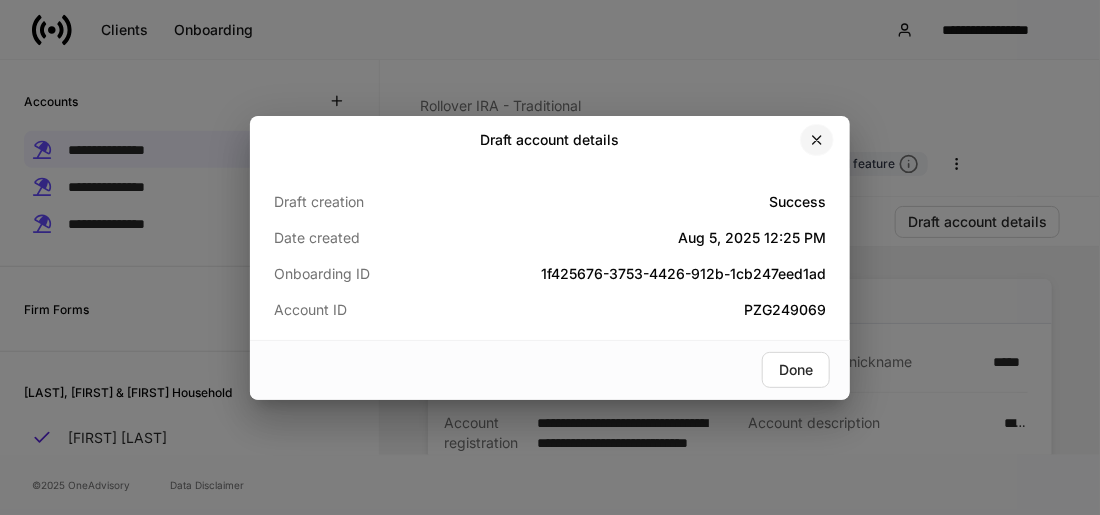 click 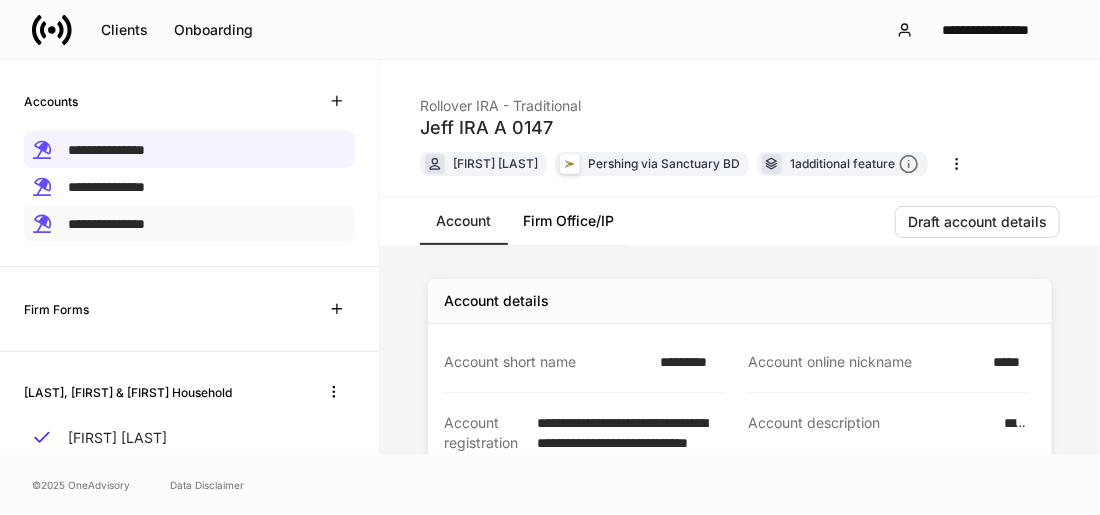 click on "**********" at bounding box center (106, 224) 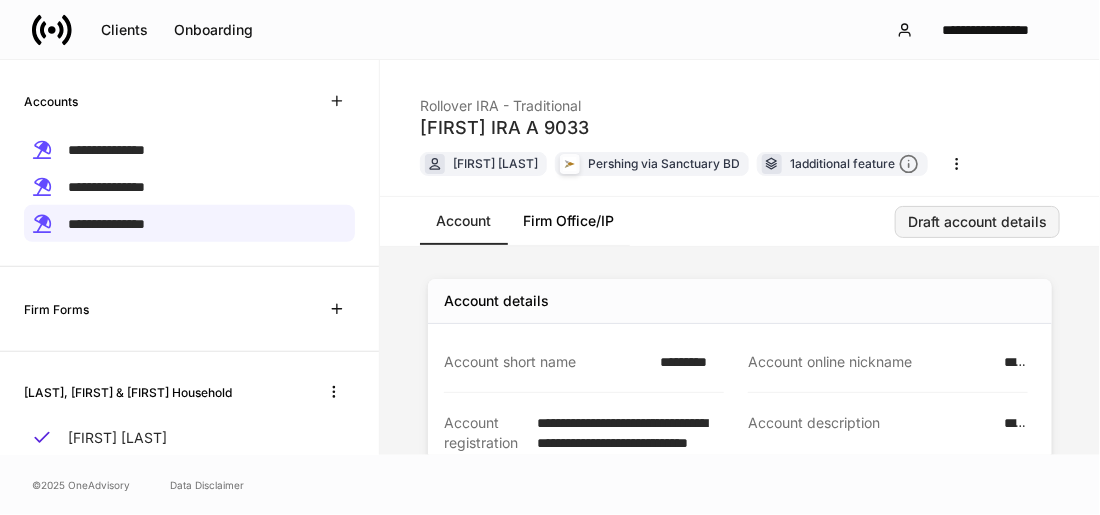click on "Draft account details" at bounding box center [977, 222] 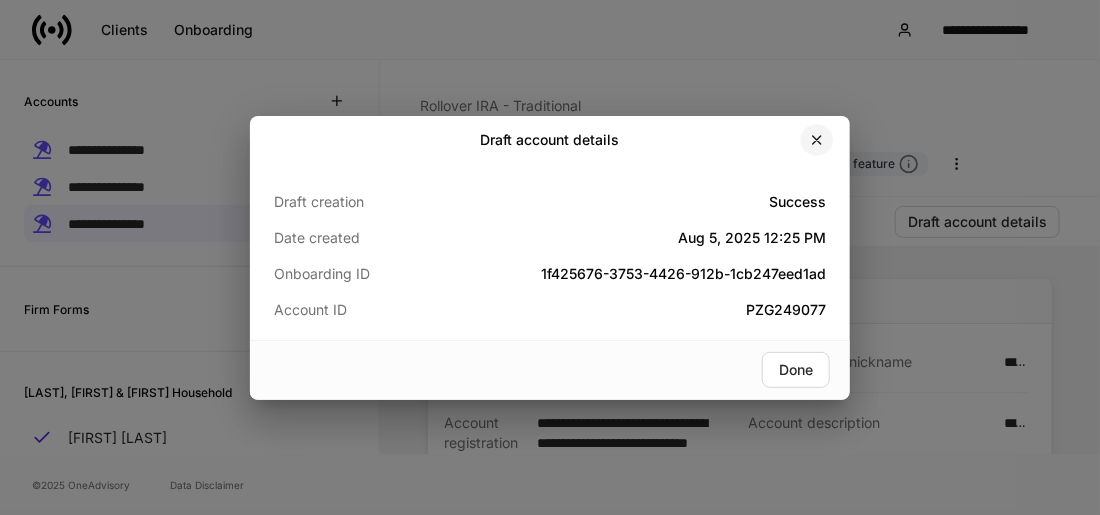 click 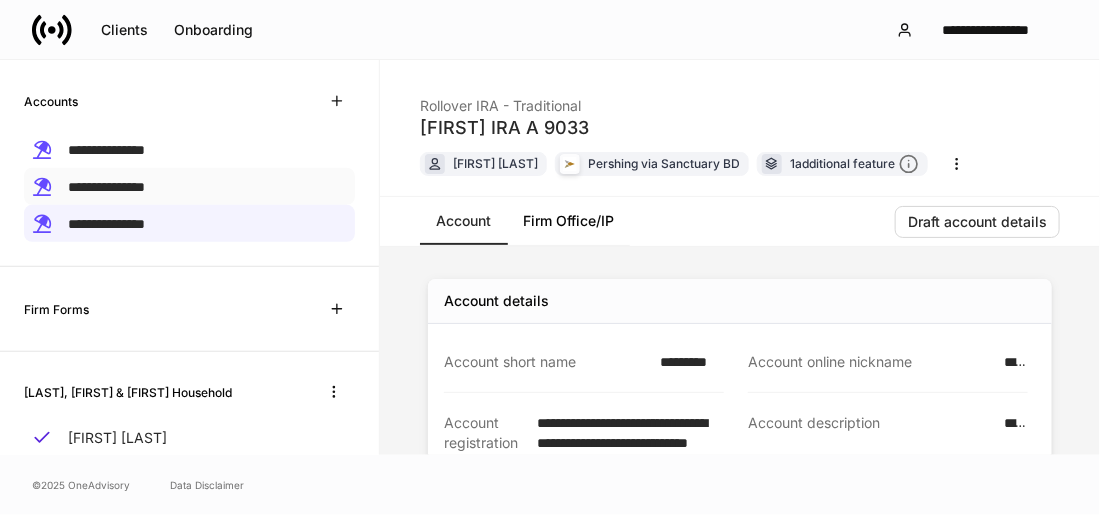 click on "**********" at bounding box center [189, 186] 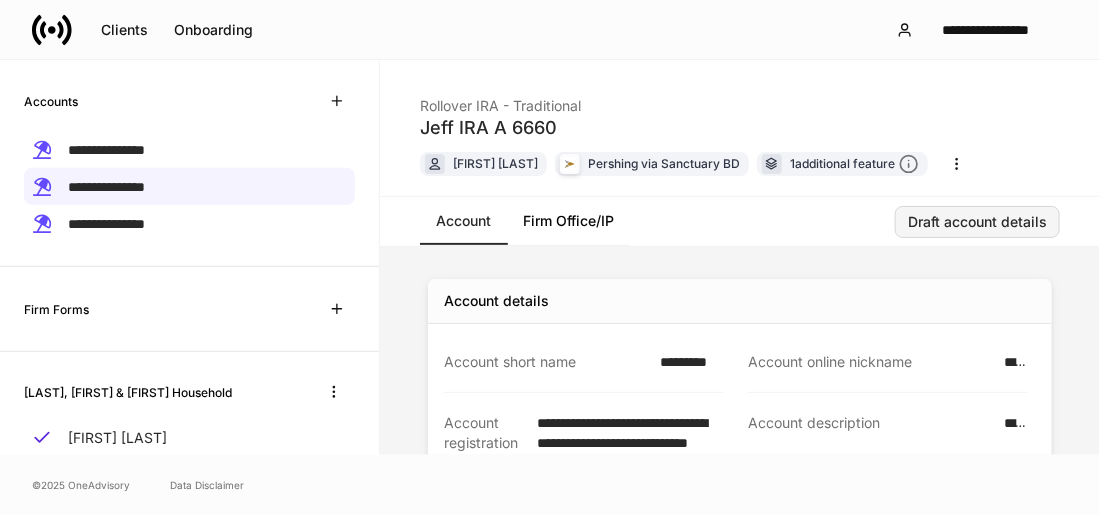 click on "Draft account details" at bounding box center (977, 222) 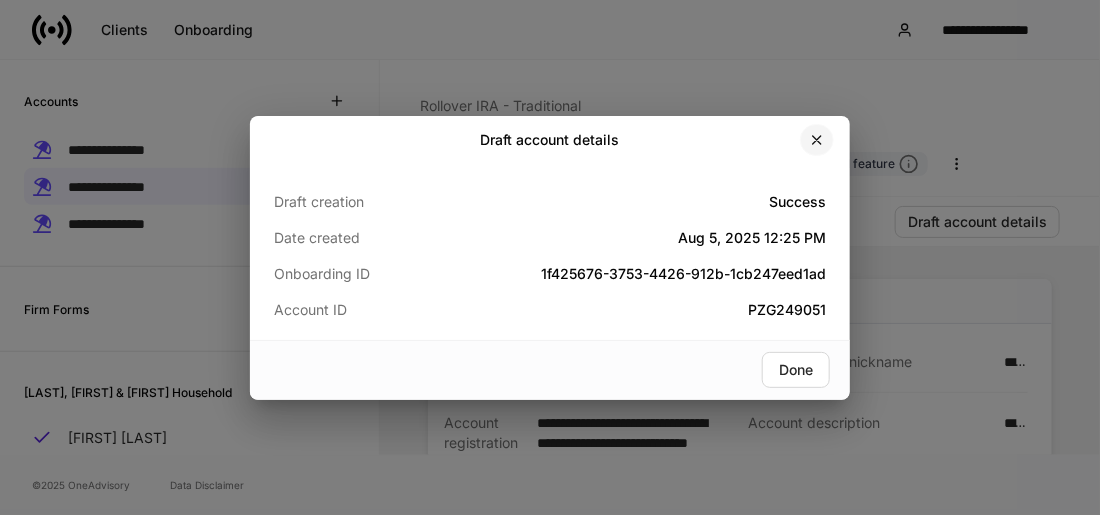 click at bounding box center [817, 140] 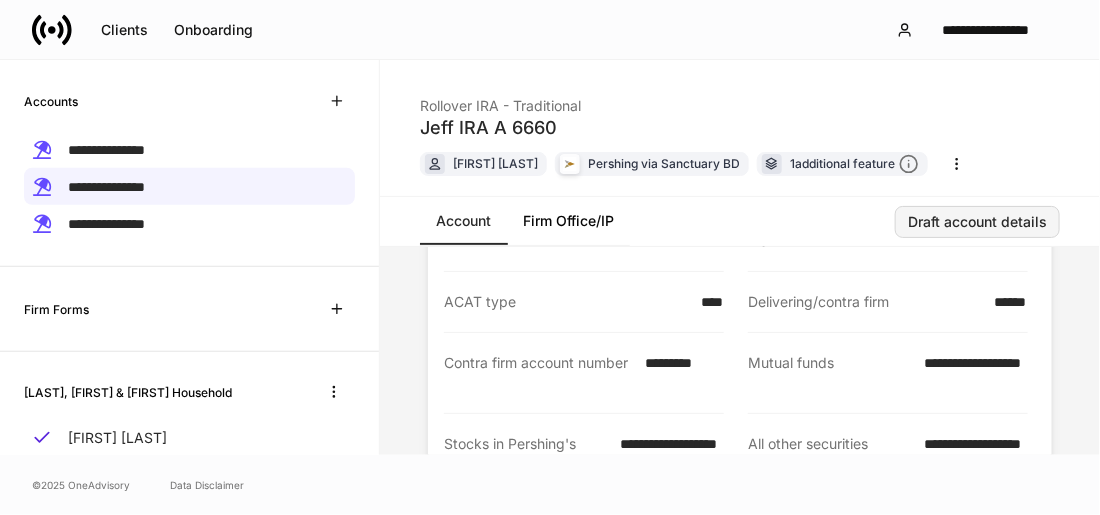 scroll, scrollTop: 360, scrollLeft: 0, axis: vertical 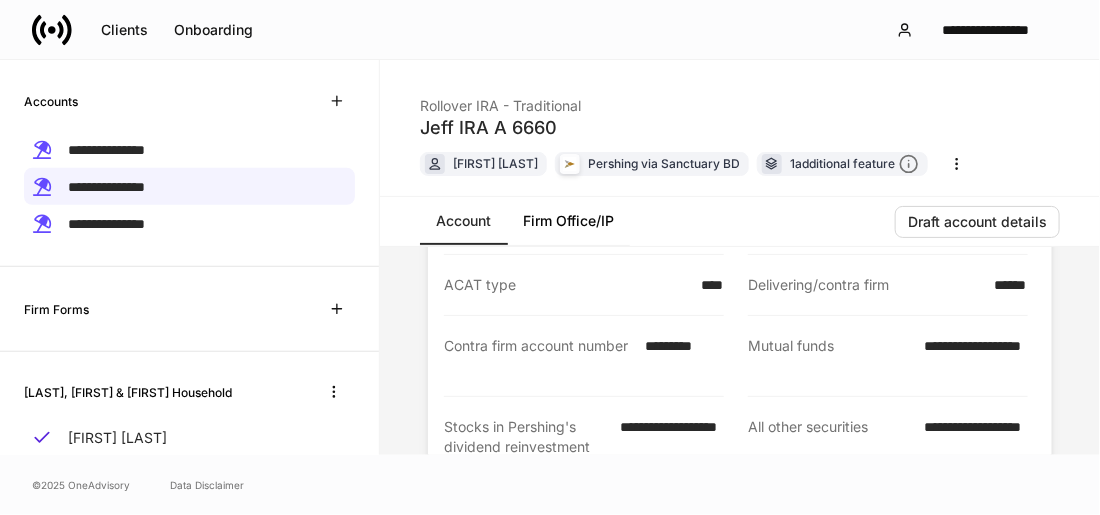 click on "*********" at bounding box center (678, 356) 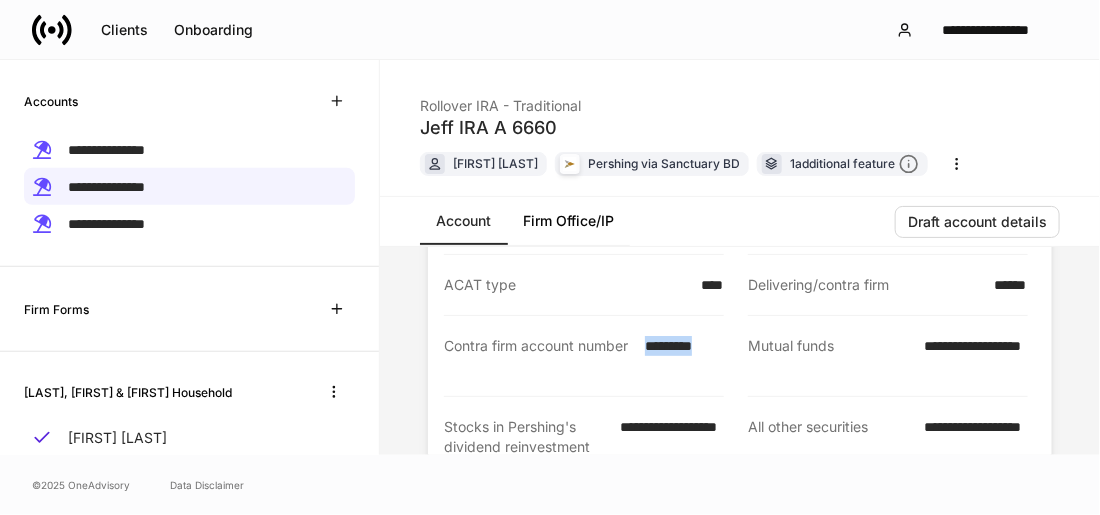 click on "*********" at bounding box center [678, 356] 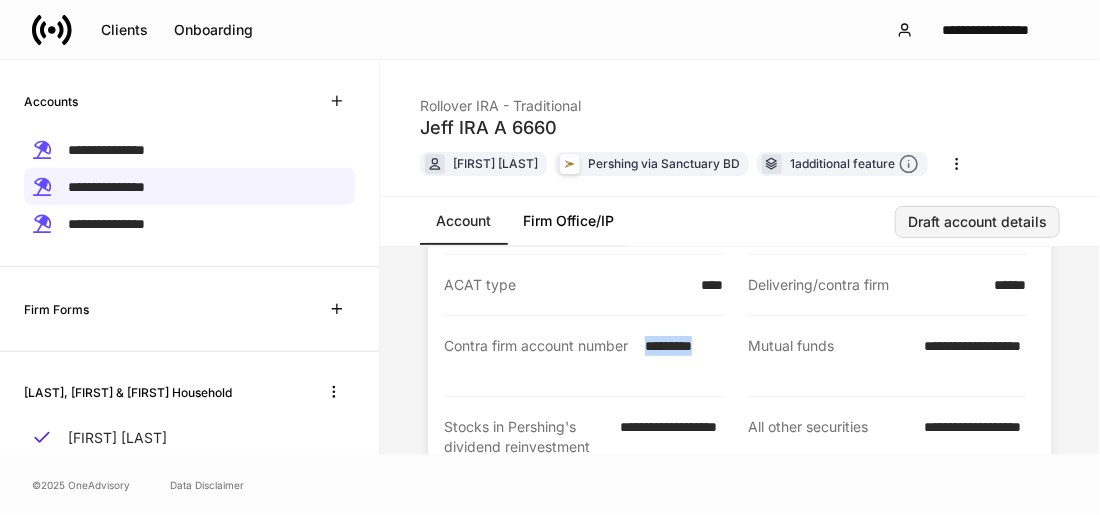 click on "Draft account details" at bounding box center [977, 222] 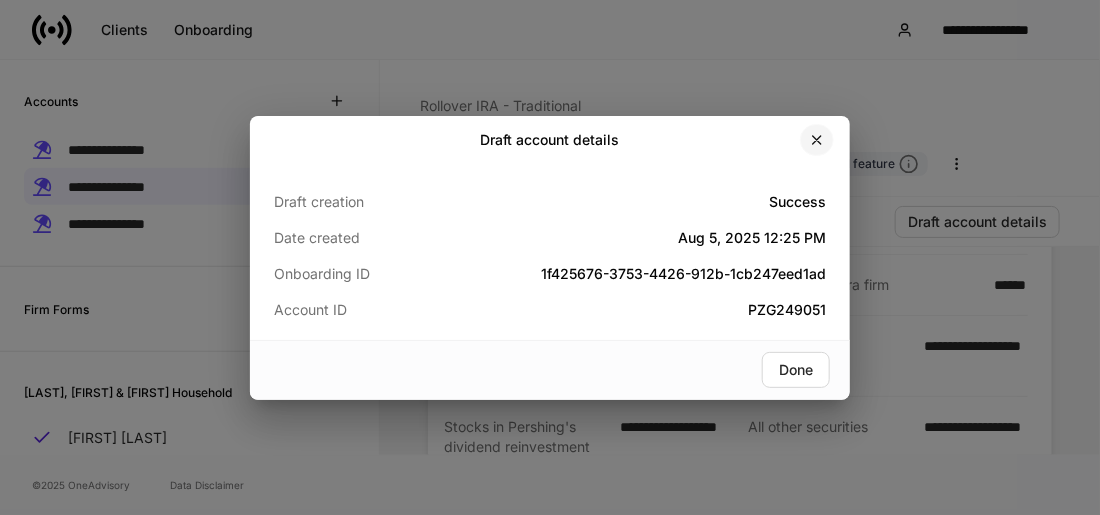 click at bounding box center (817, 140) 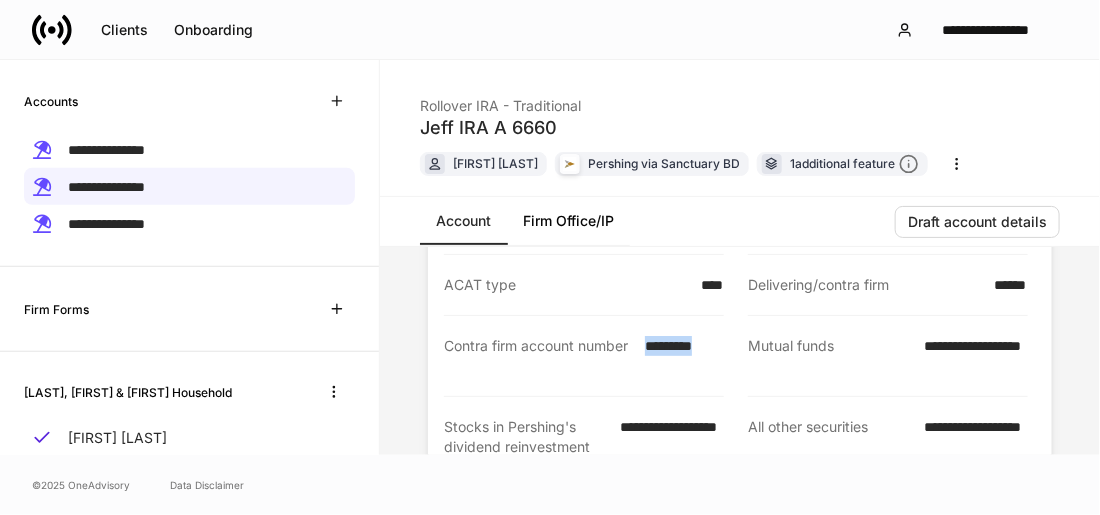 click on "Contra firm account number *********" at bounding box center (584, 356) 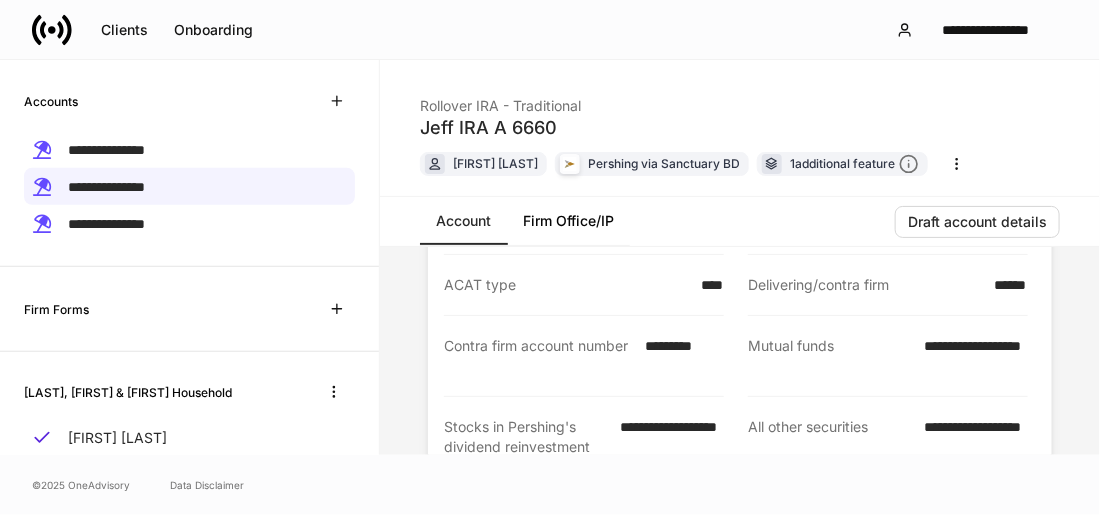 click on "Contra firm account number *********" at bounding box center (584, 356) 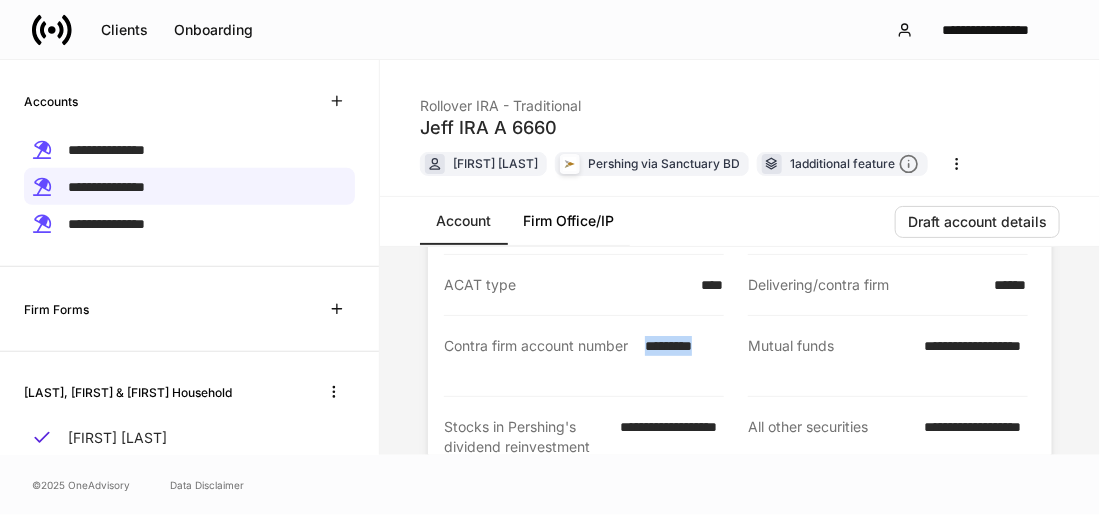click on "Contra firm account number *********" at bounding box center (584, 356) 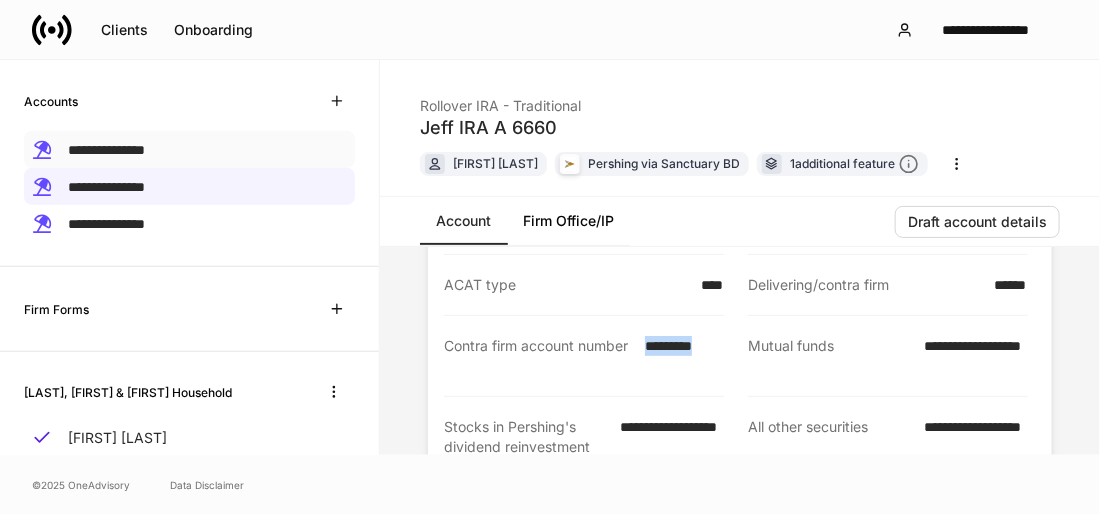 click on "**********" at bounding box center [106, 150] 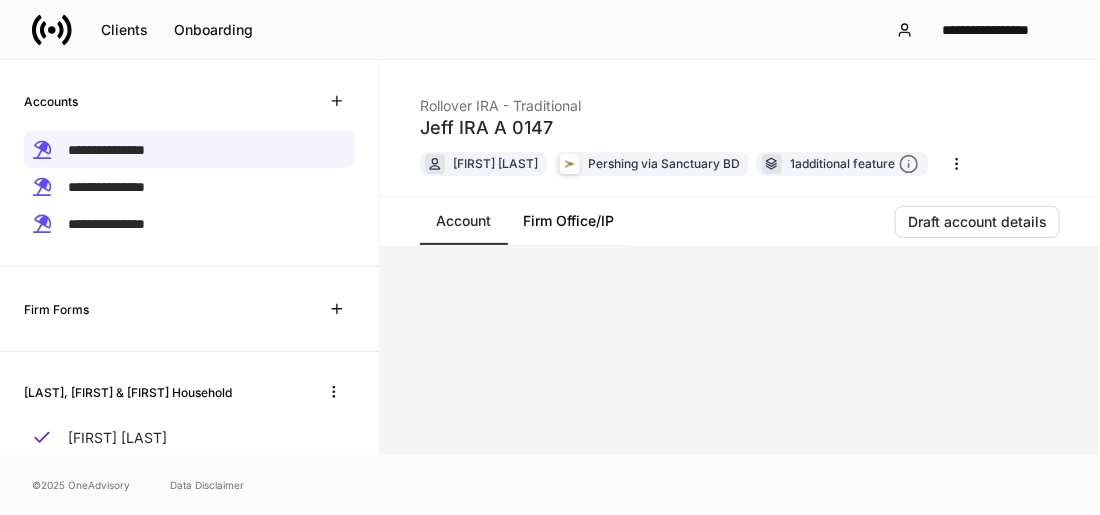 scroll, scrollTop: 0, scrollLeft: 0, axis: both 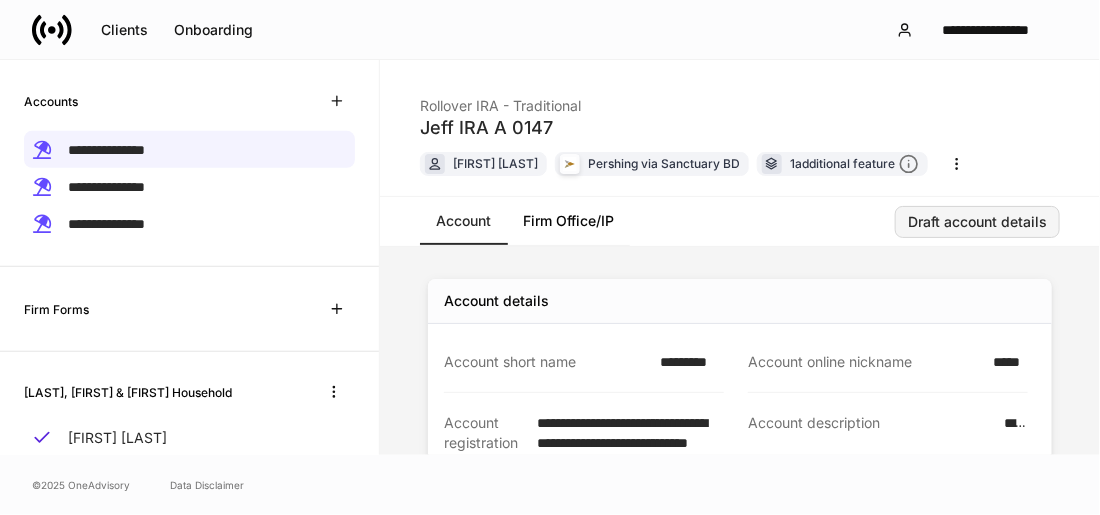 click on "Draft account details" at bounding box center [977, 222] 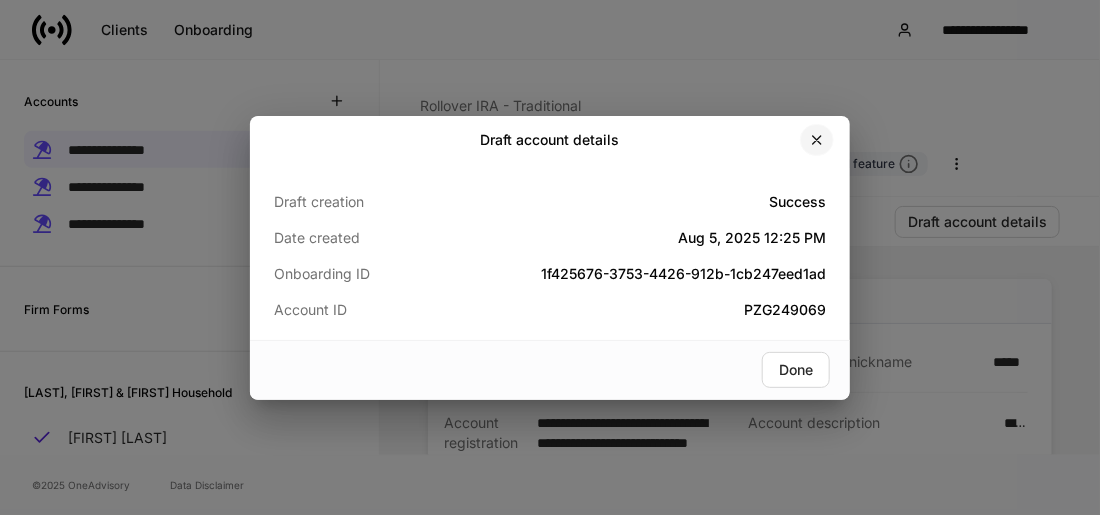 drag, startPoint x: 824, startPoint y: 139, endPoint x: 427, endPoint y: 165, distance: 397.85046 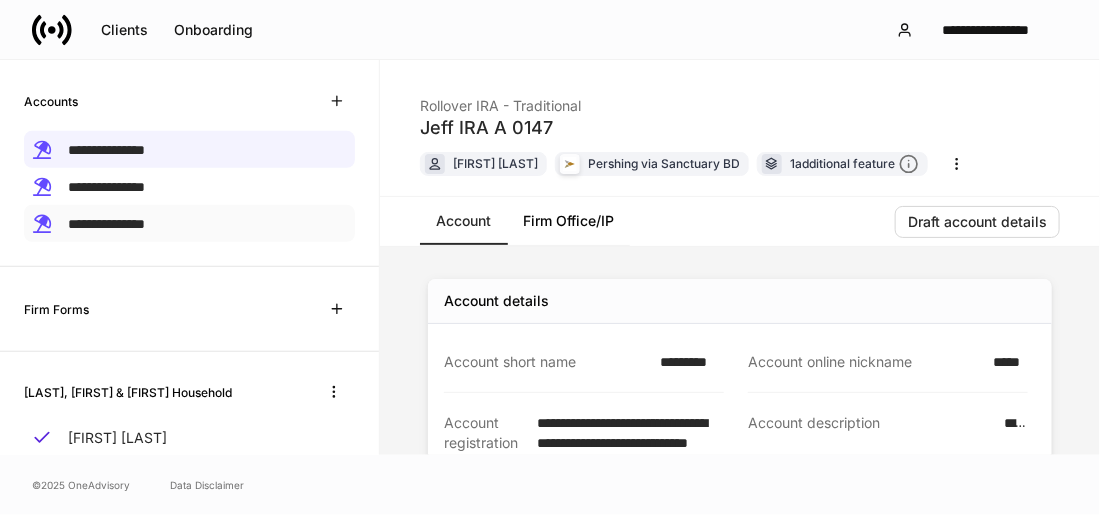 click on "**********" at bounding box center (189, 223) 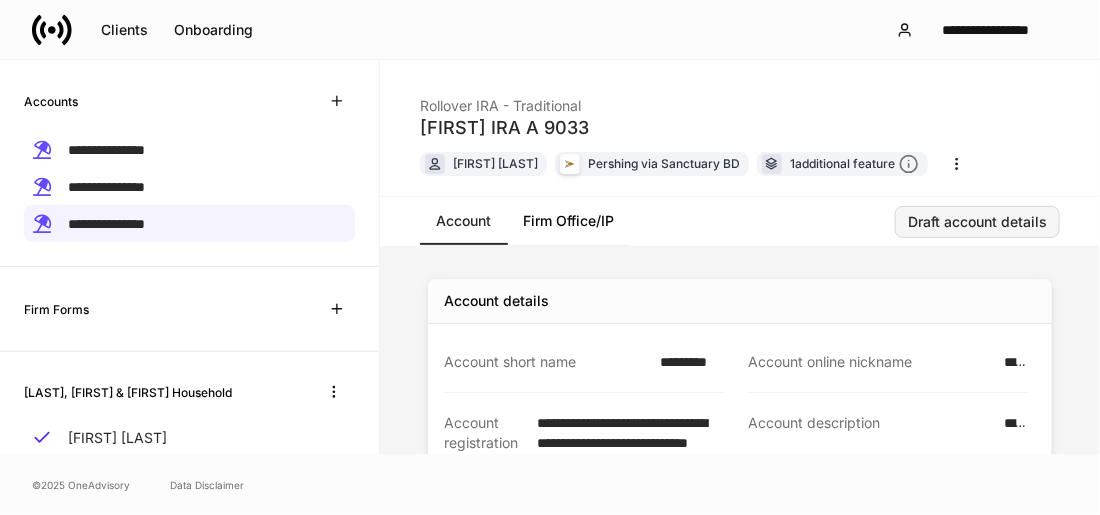 click on "Draft account details" at bounding box center (977, 222) 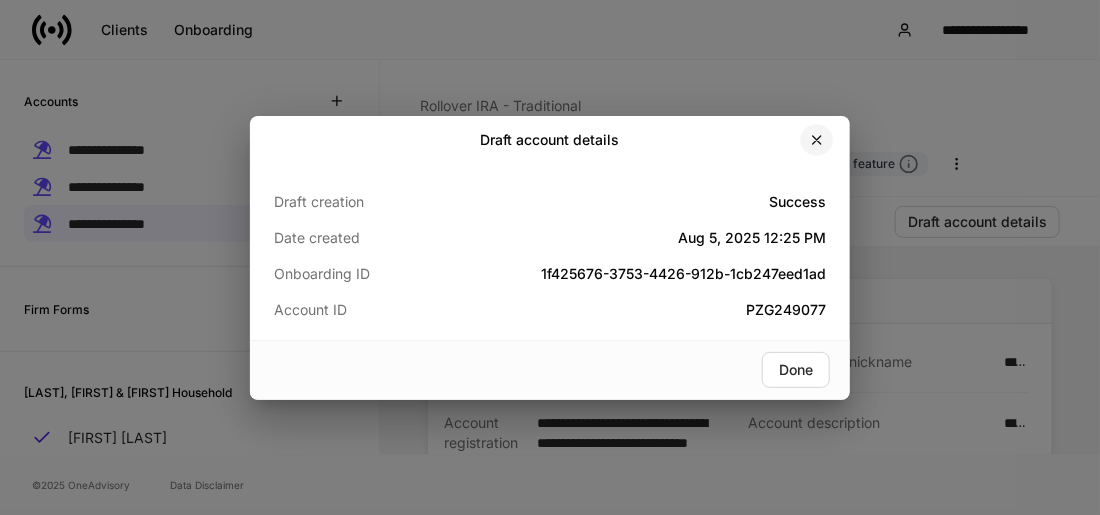click 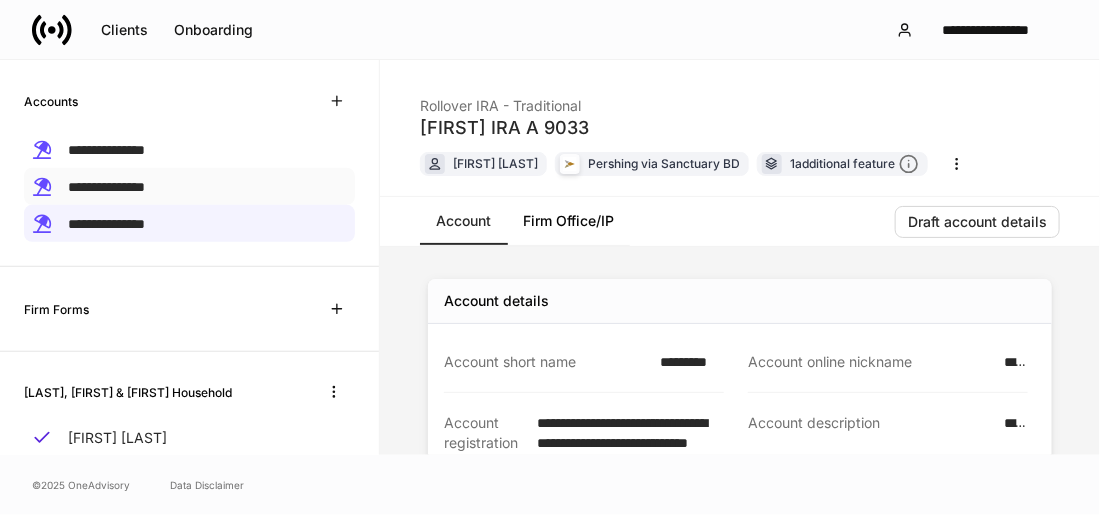 click on "**********" at bounding box center (106, 187) 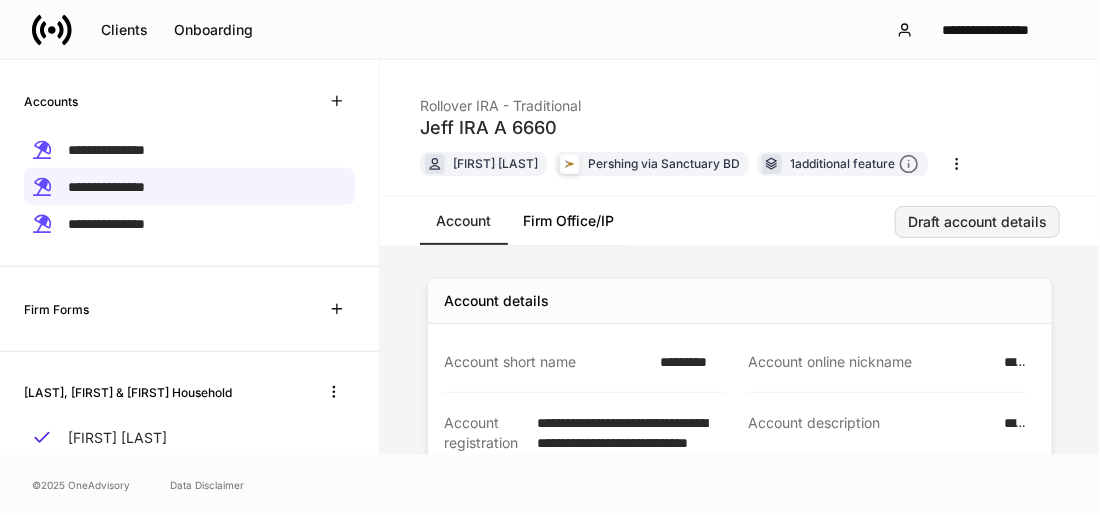 click on "Draft account details" at bounding box center (977, 222) 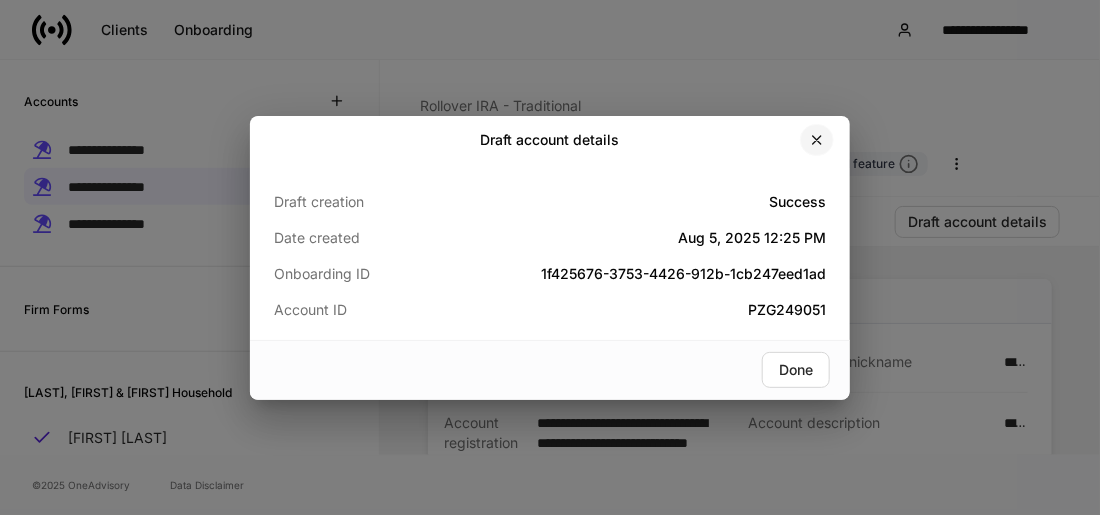 drag, startPoint x: 821, startPoint y: 142, endPoint x: 640, endPoint y: 217, distance: 195.92346 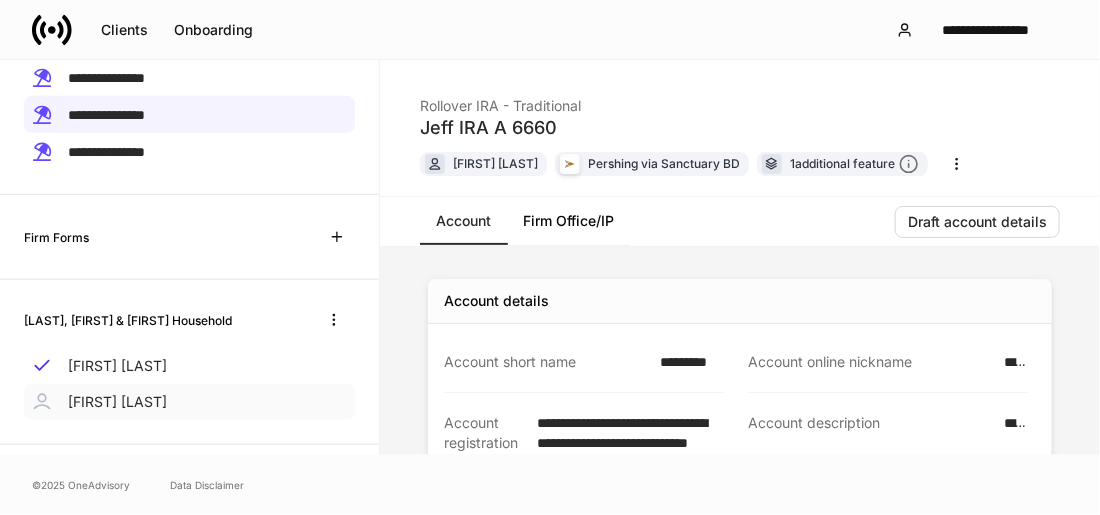 click on "[FIRST] [LAST]" at bounding box center (117, 402) 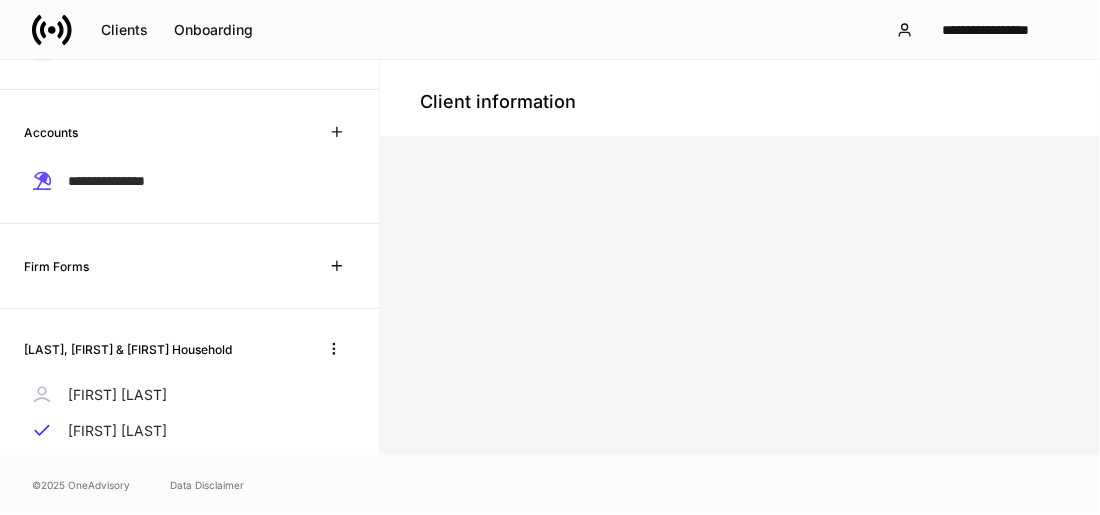 scroll, scrollTop: 382, scrollLeft: 0, axis: vertical 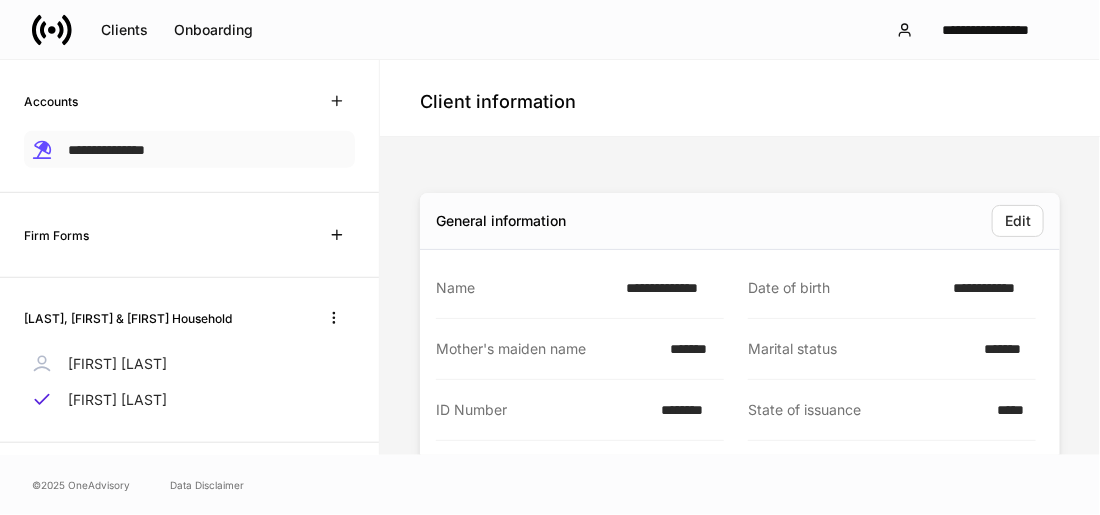 click on "**********" at bounding box center (106, 150) 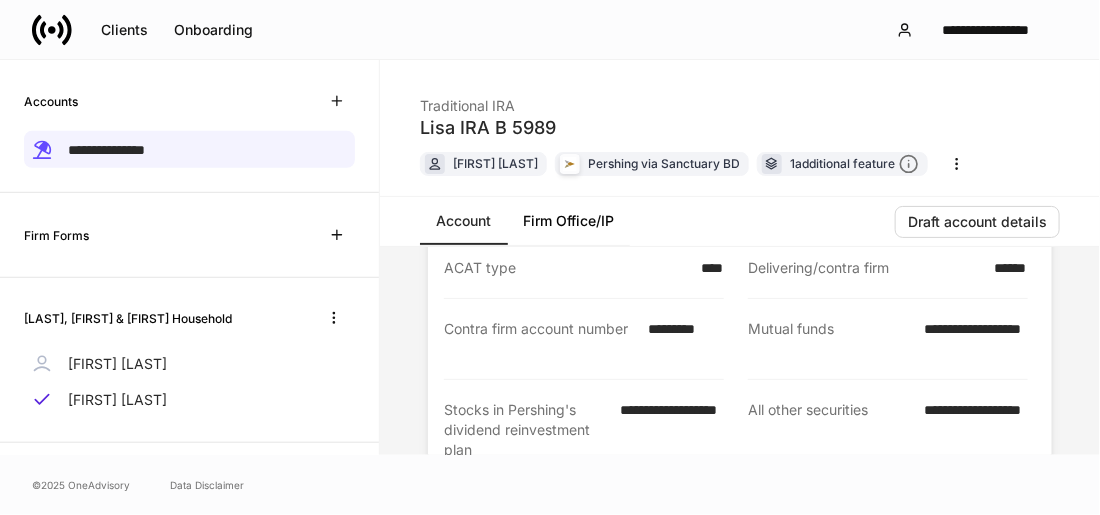 scroll, scrollTop: 383, scrollLeft: 0, axis: vertical 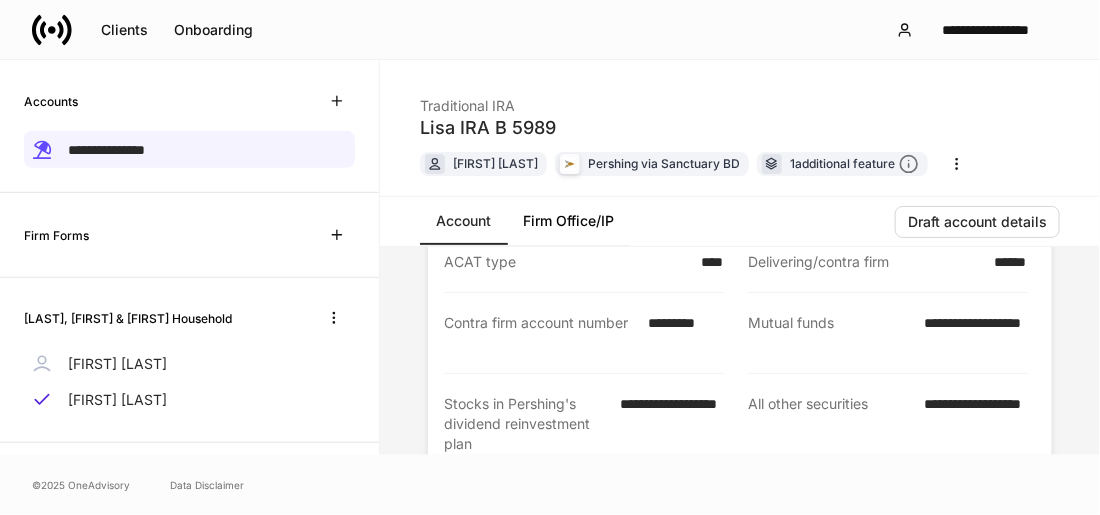 click on "[FIRST] [LAST]" at bounding box center [117, 364] 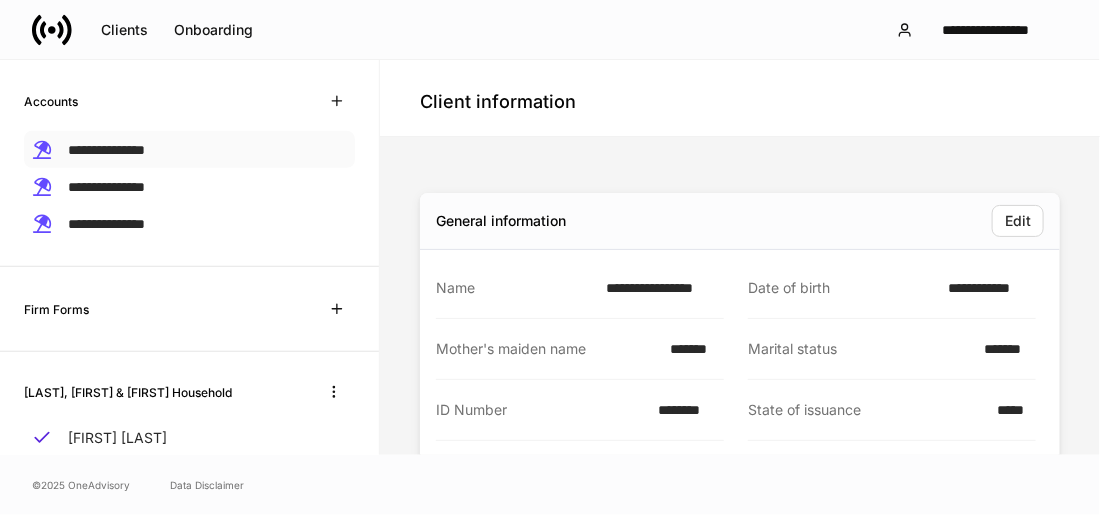 drag, startPoint x: 146, startPoint y: 150, endPoint x: 169, endPoint y: 149, distance: 23.021729 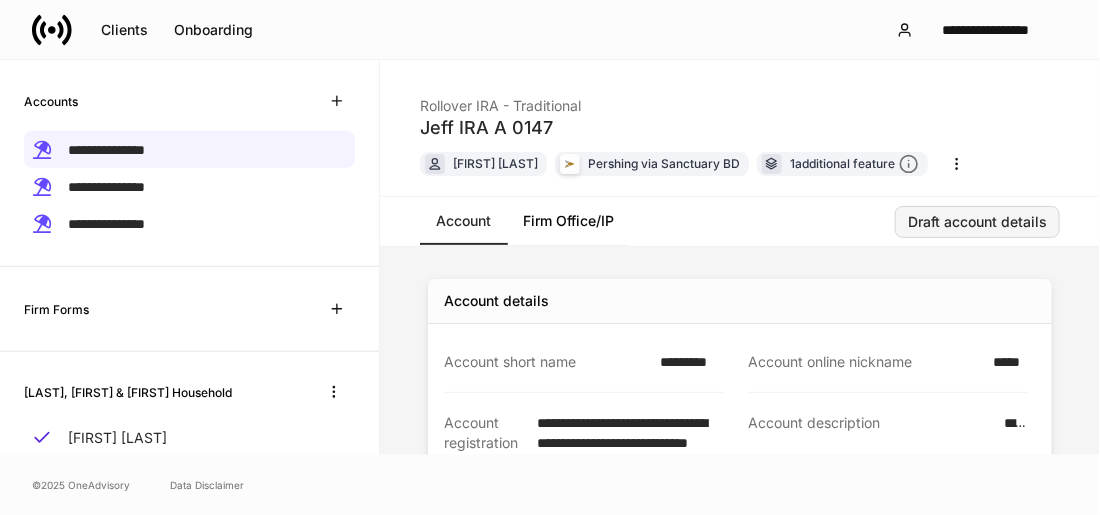 click on "Draft account details" at bounding box center (977, 222) 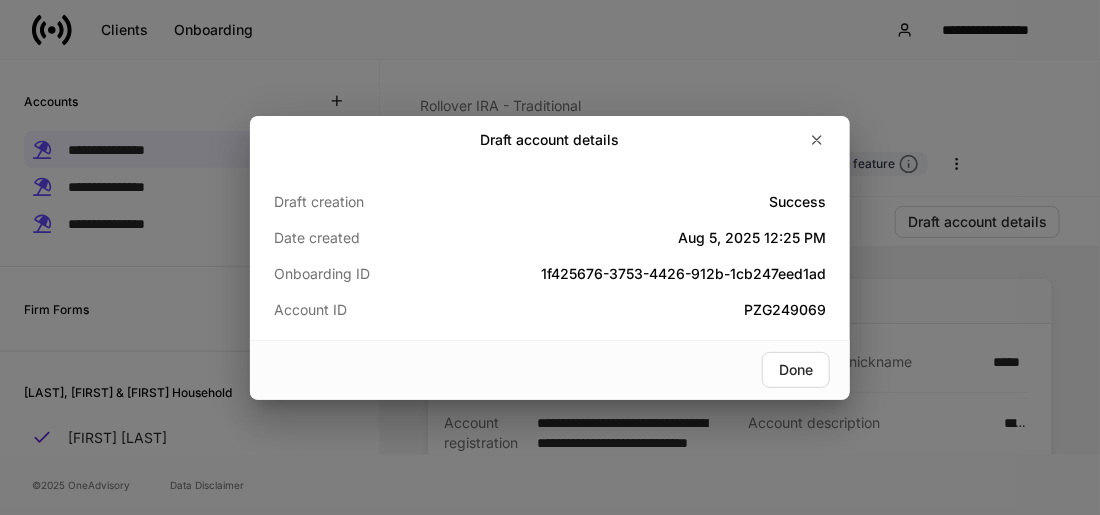 click on "PZG249069" at bounding box center [642, 310] 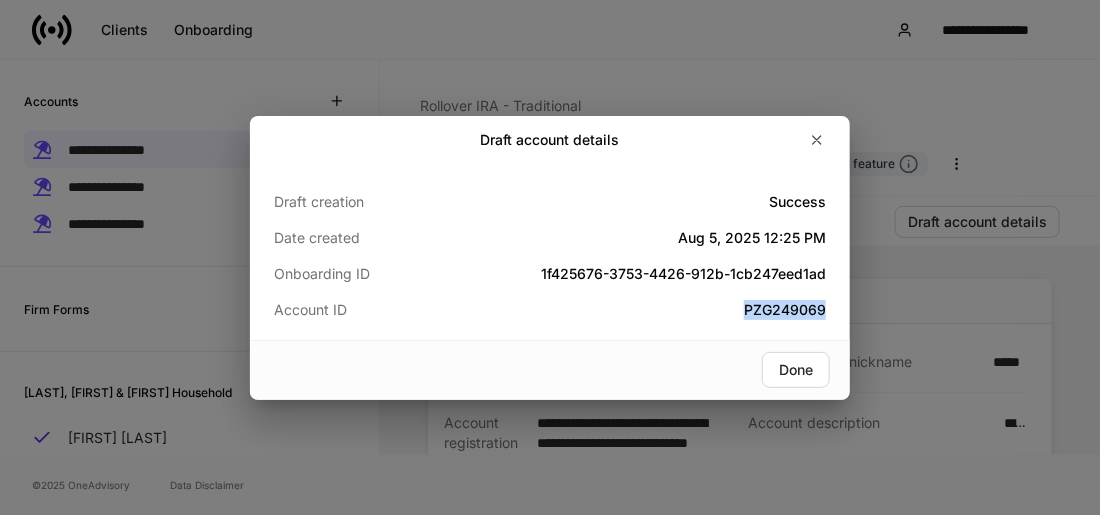 click on "PZG249069" at bounding box center (642, 310) 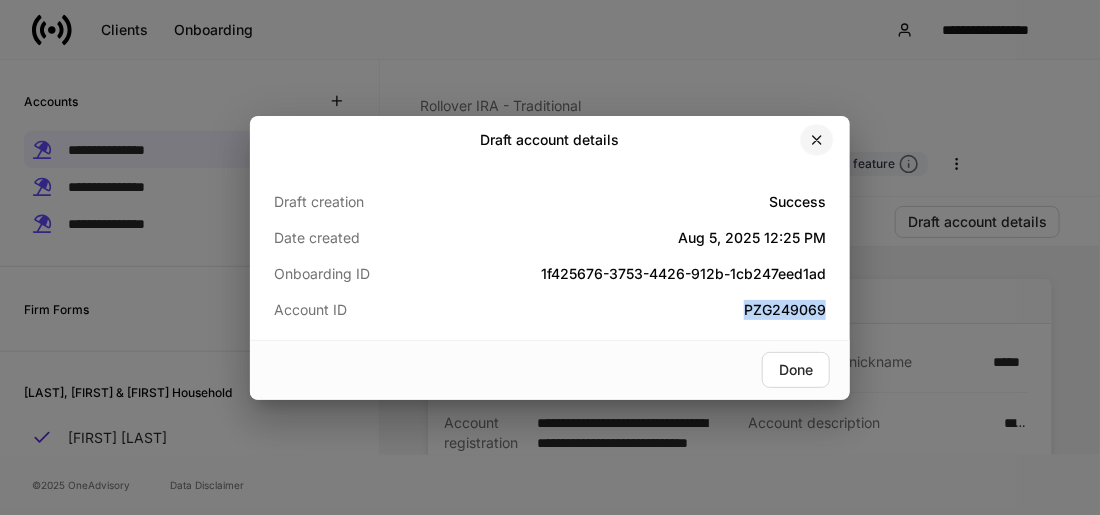 click 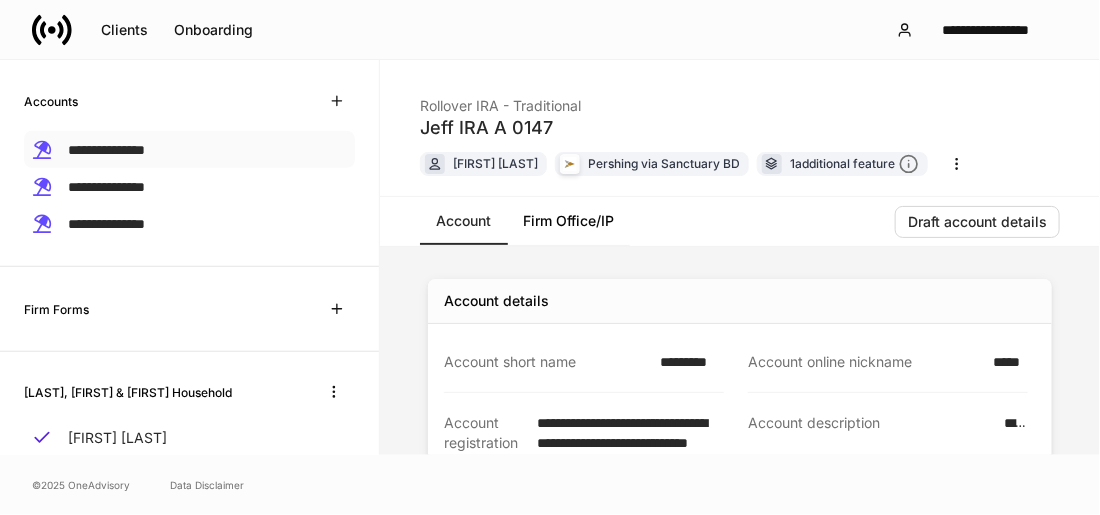 click on "**********" at bounding box center (106, 150) 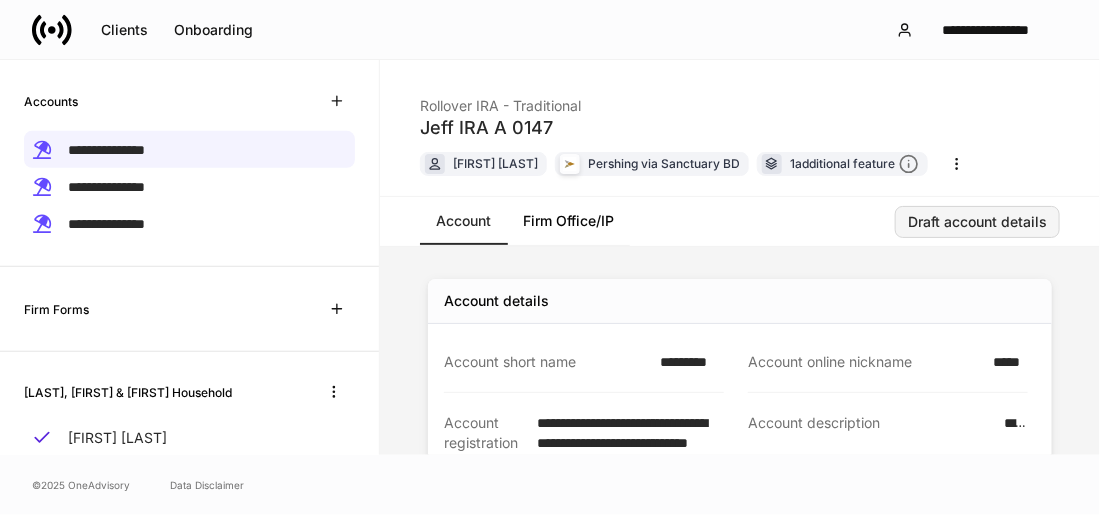 click on "Draft account details" at bounding box center [977, 222] 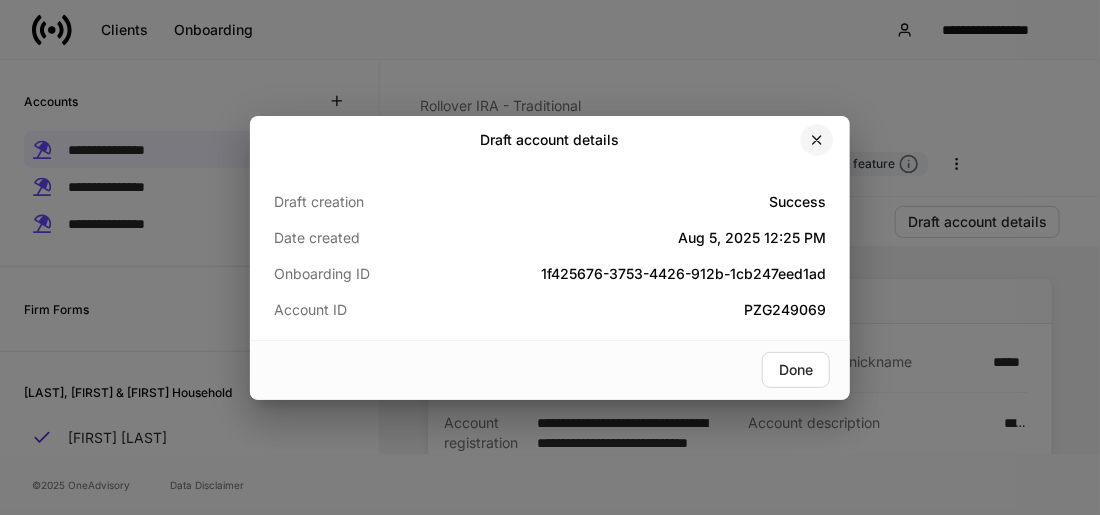 click 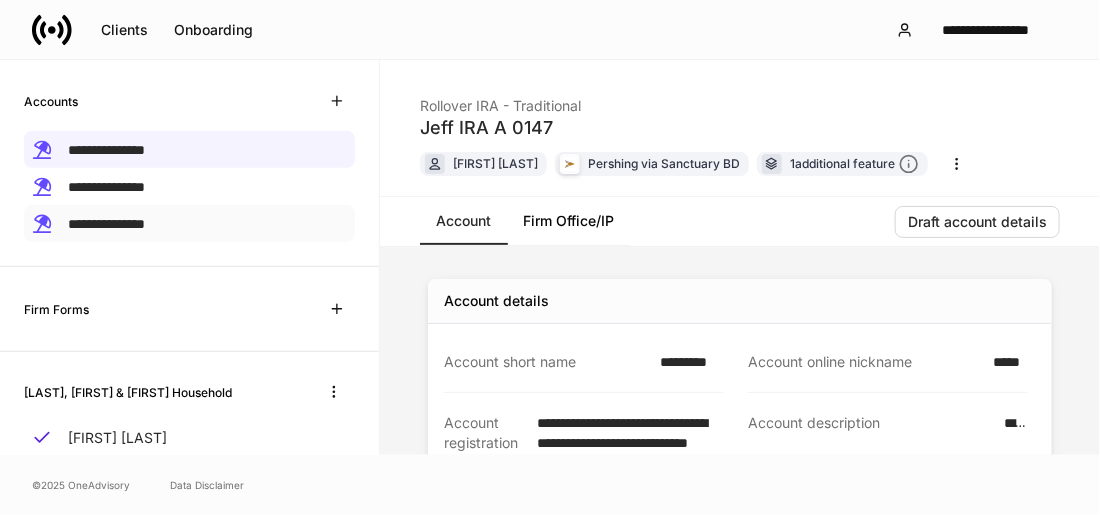 click on "**********" at bounding box center (106, 224) 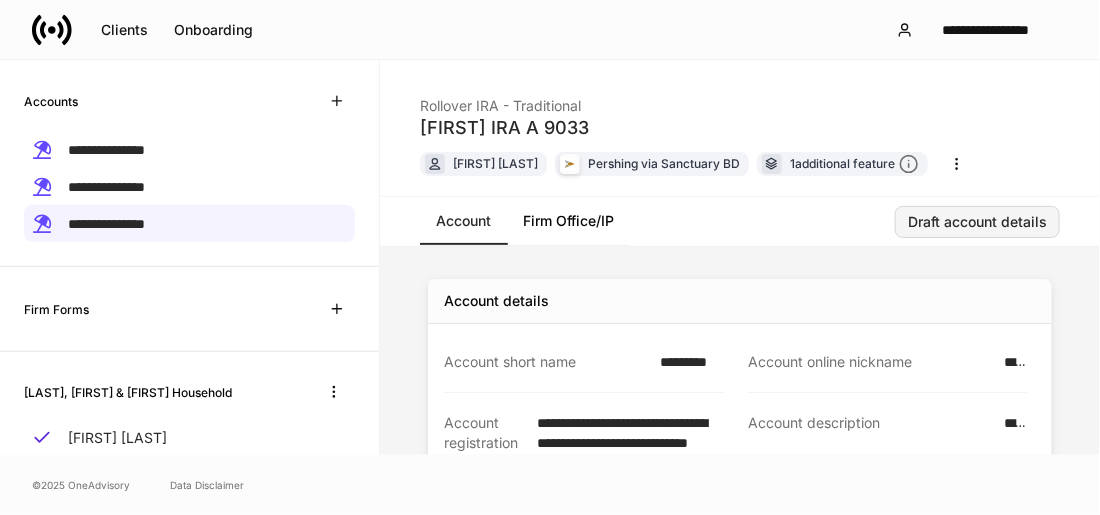 click on "Draft account details" at bounding box center (977, 222) 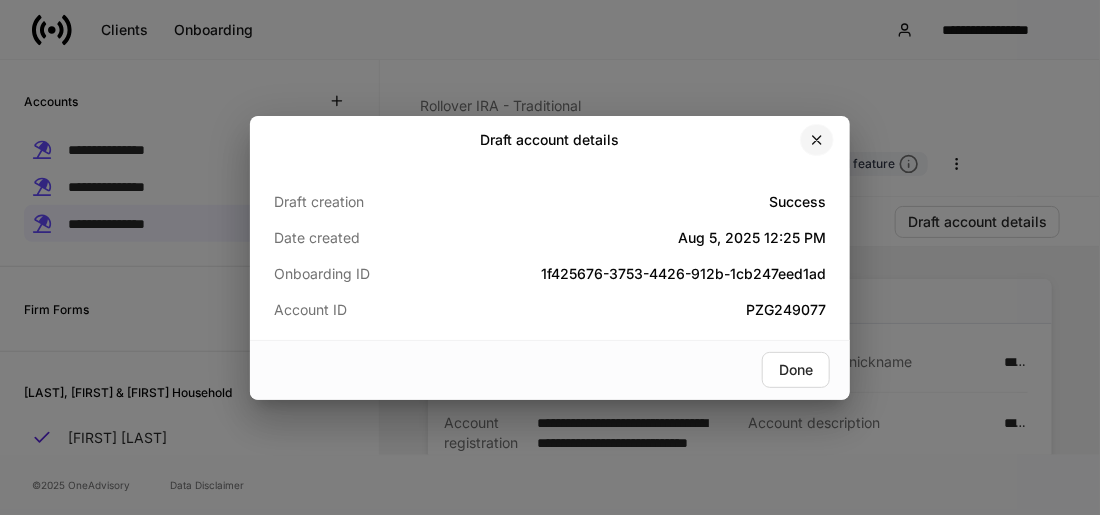 click 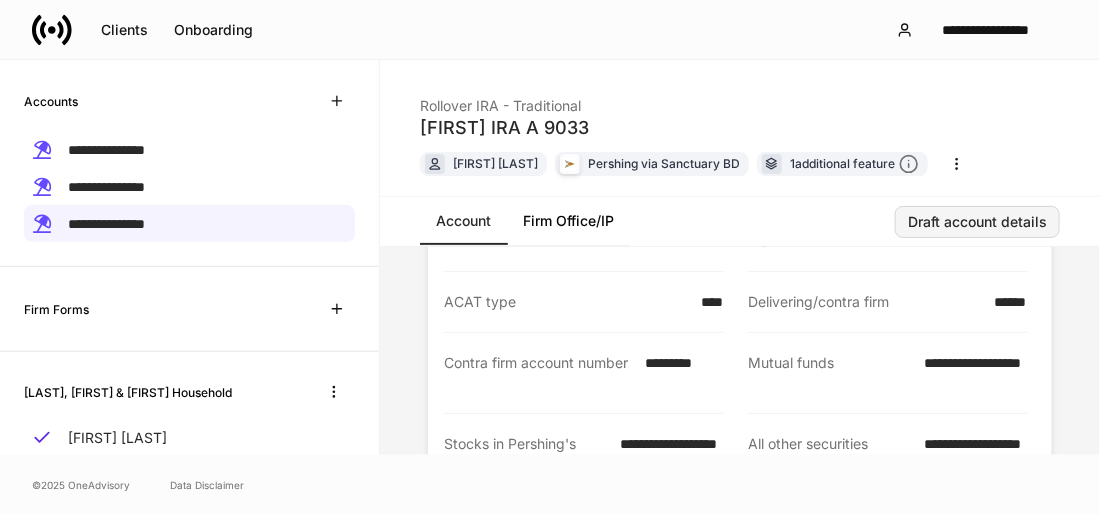 scroll, scrollTop: 354, scrollLeft: 0, axis: vertical 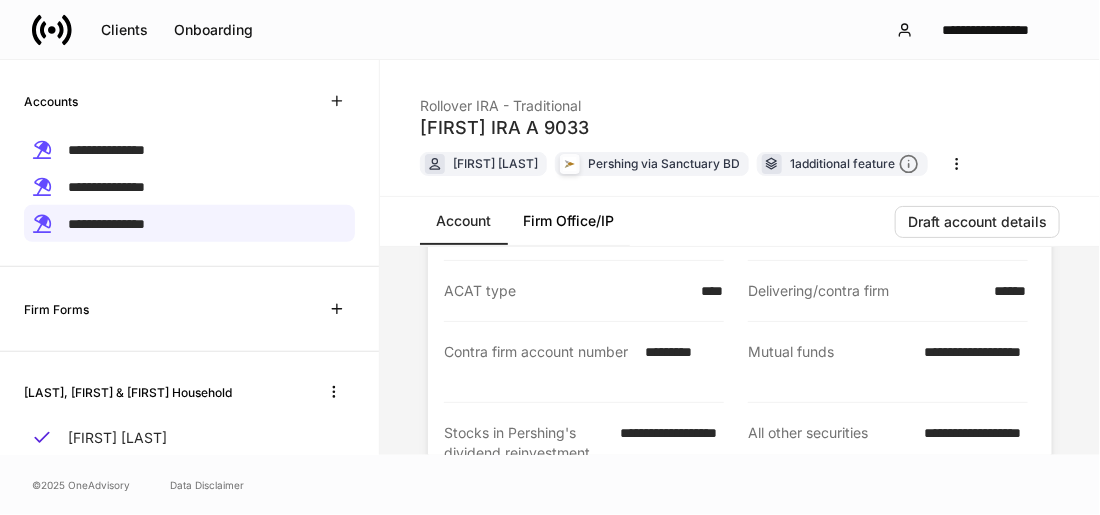 click on "*********" at bounding box center [678, 362] 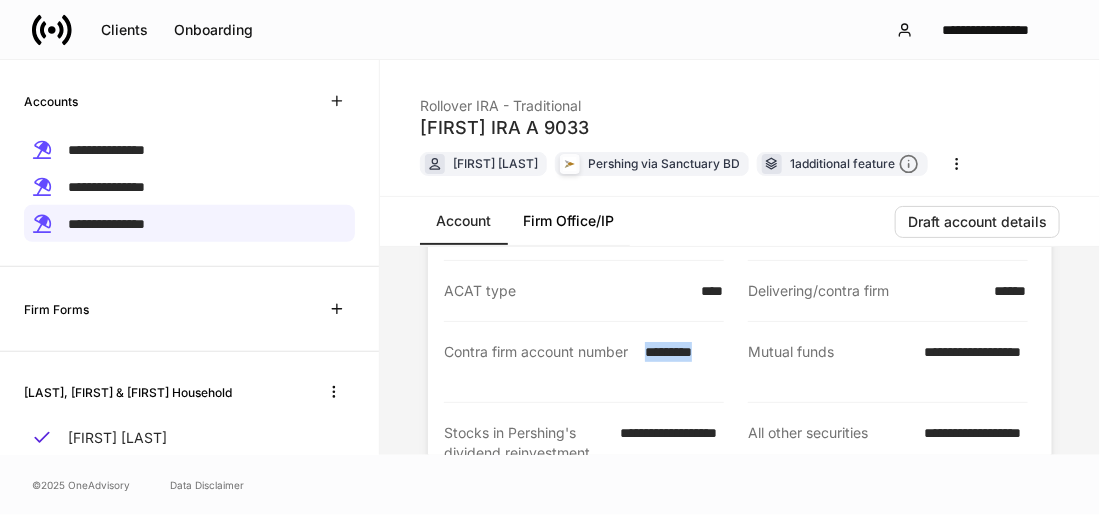 click on "*********" at bounding box center [678, 362] 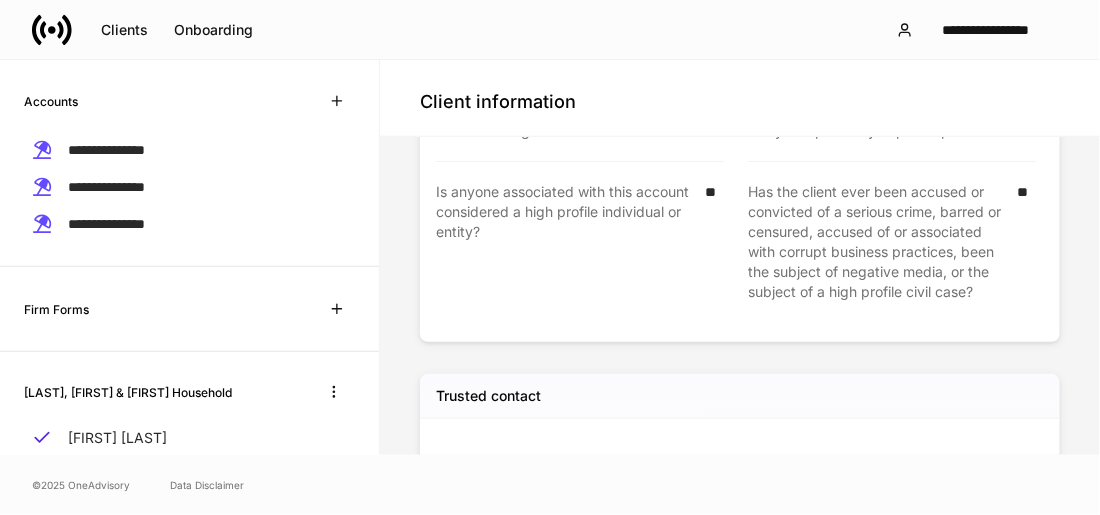 scroll, scrollTop: 3584, scrollLeft: 0, axis: vertical 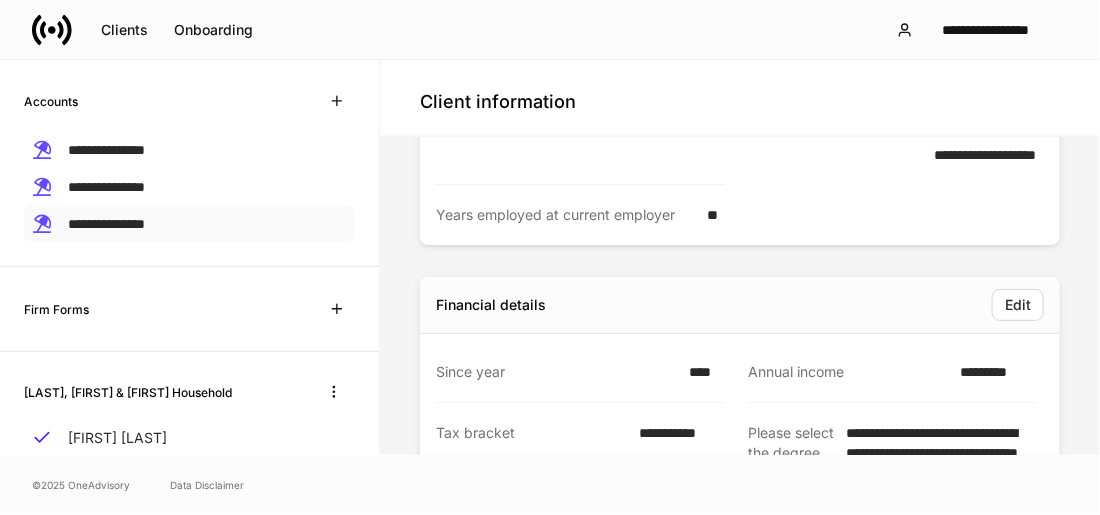 drag, startPoint x: 110, startPoint y: 230, endPoint x: 138, endPoint y: 217, distance: 30.870699 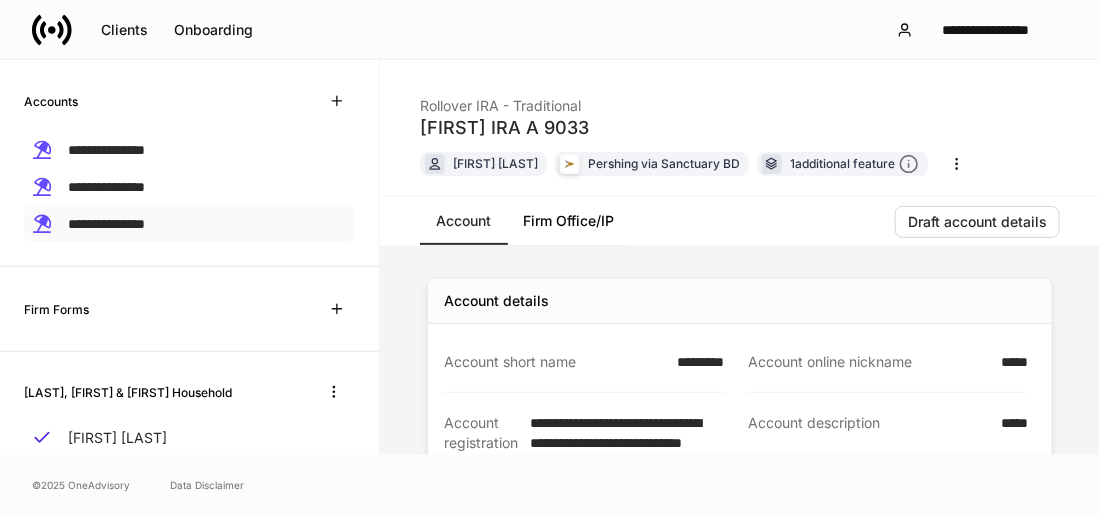 scroll, scrollTop: 0, scrollLeft: 0, axis: both 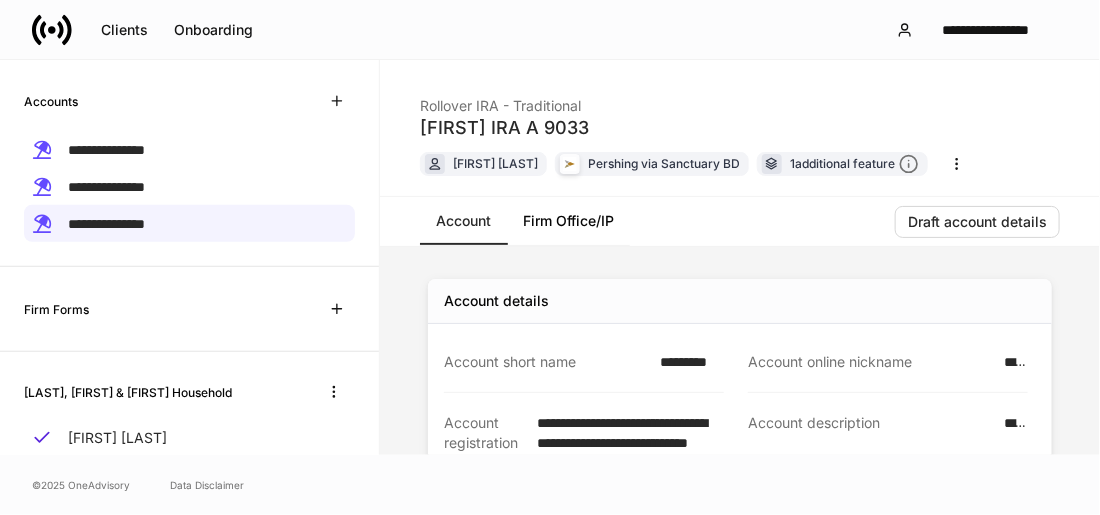 click on "Firm Office/IP" at bounding box center [568, 221] 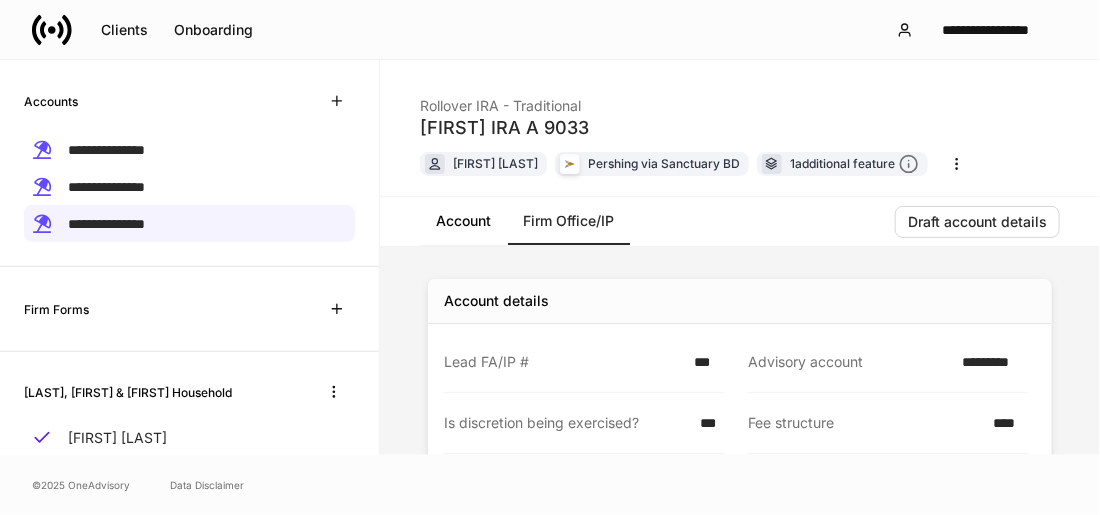 click on "**********" at bounding box center (740, 427) 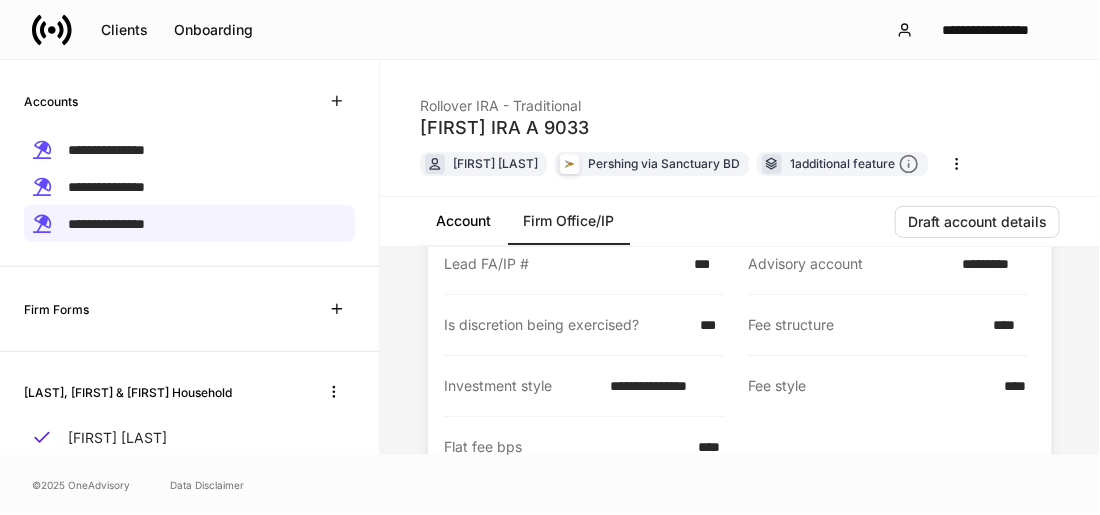scroll, scrollTop: 149, scrollLeft: 0, axis: vertical 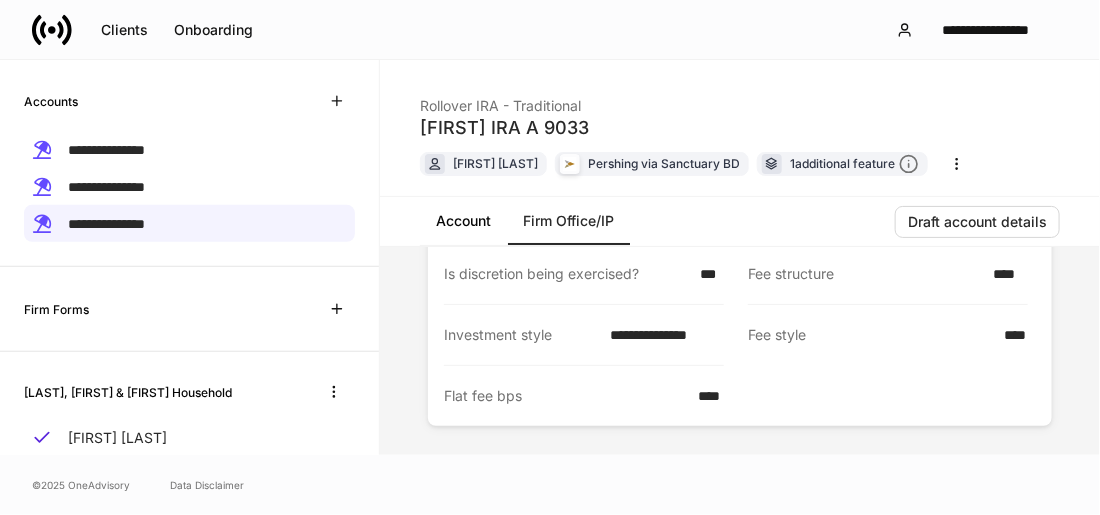 drag, startPoint x: 461, startPoint y: 214, endPoint x: 471, endPoint y: 211, distance: 10.440307 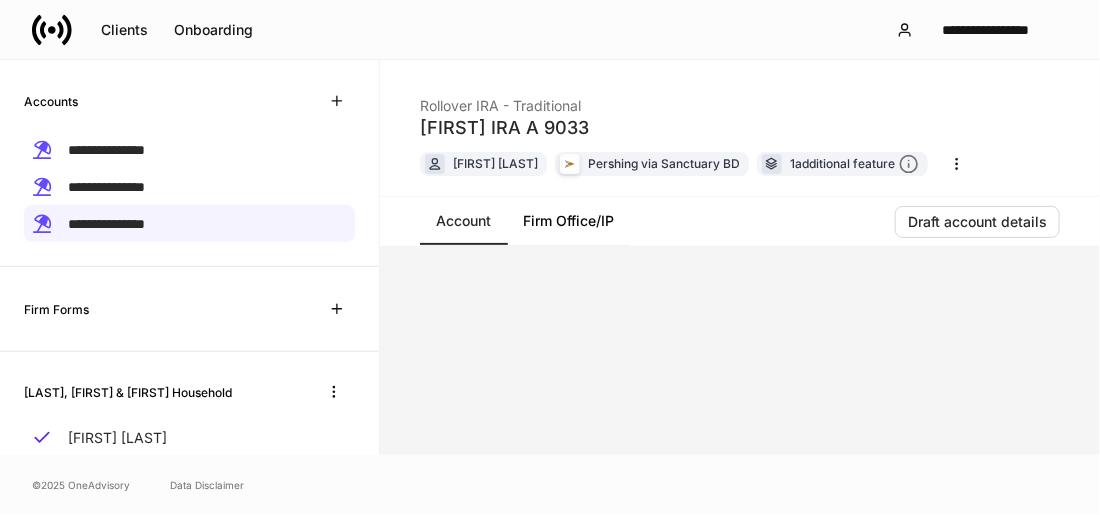 scroll, scrollTop: 0, scrollLeft: 0, axis: both 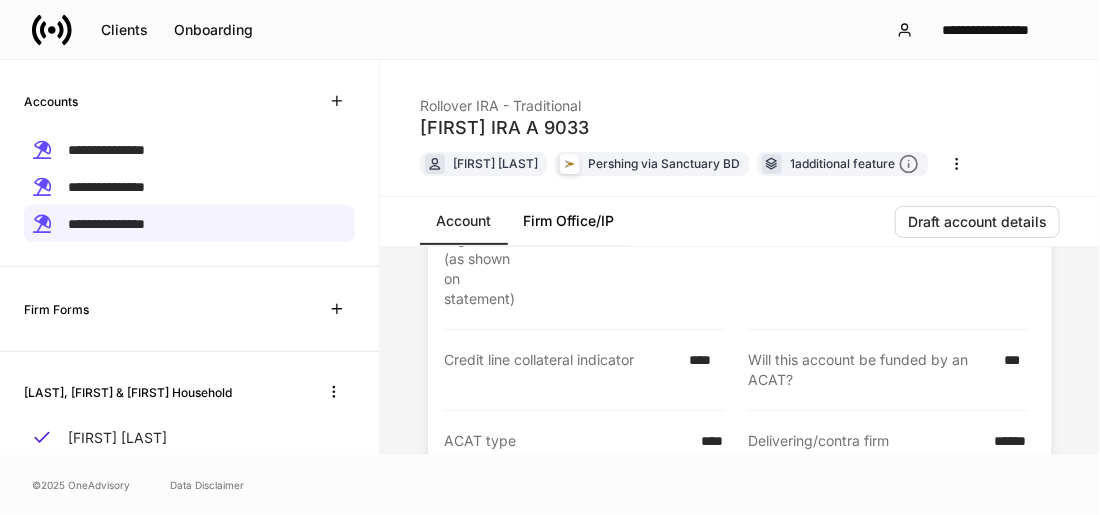 click on "Account" at bounding box center [463, 221] 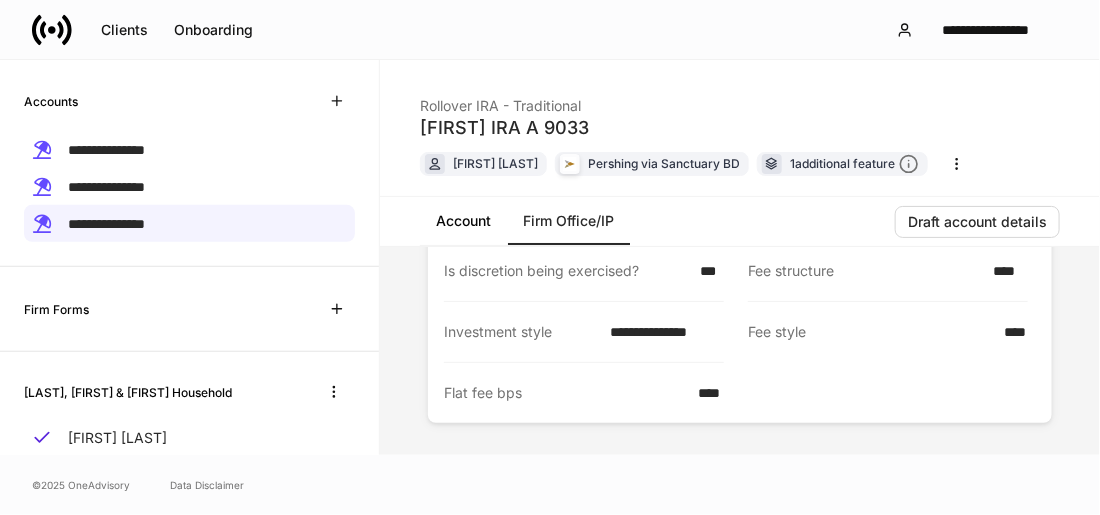 scroll, scrollTop: 149, scrollLeft: 0, axis: vertical 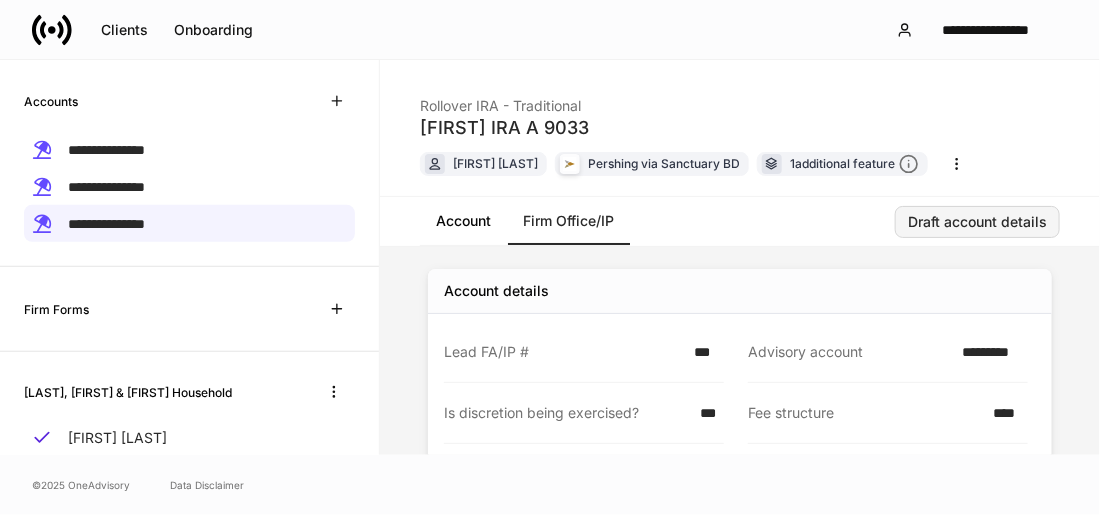 click on "Draft account details" at bounding box center (977, 222) 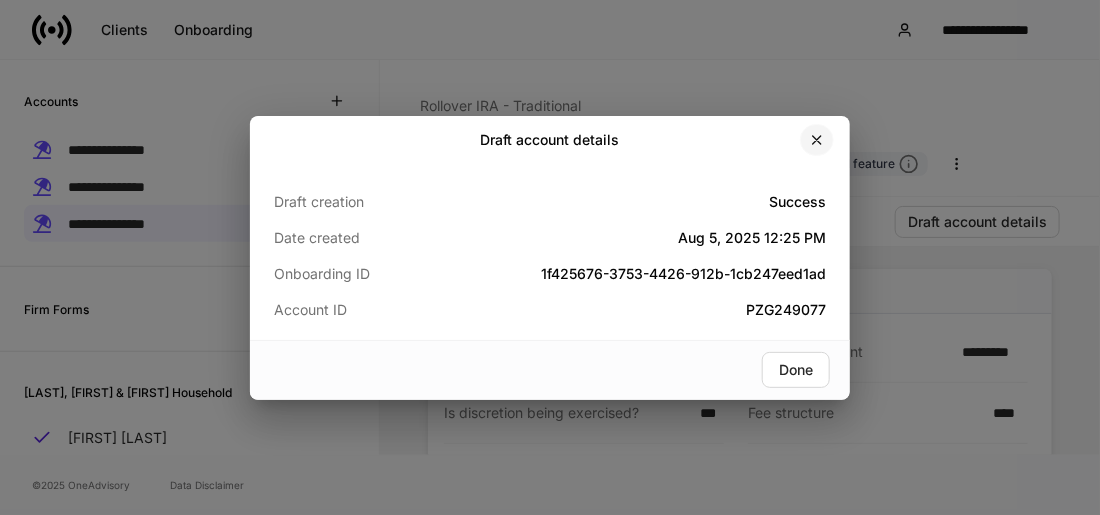 click 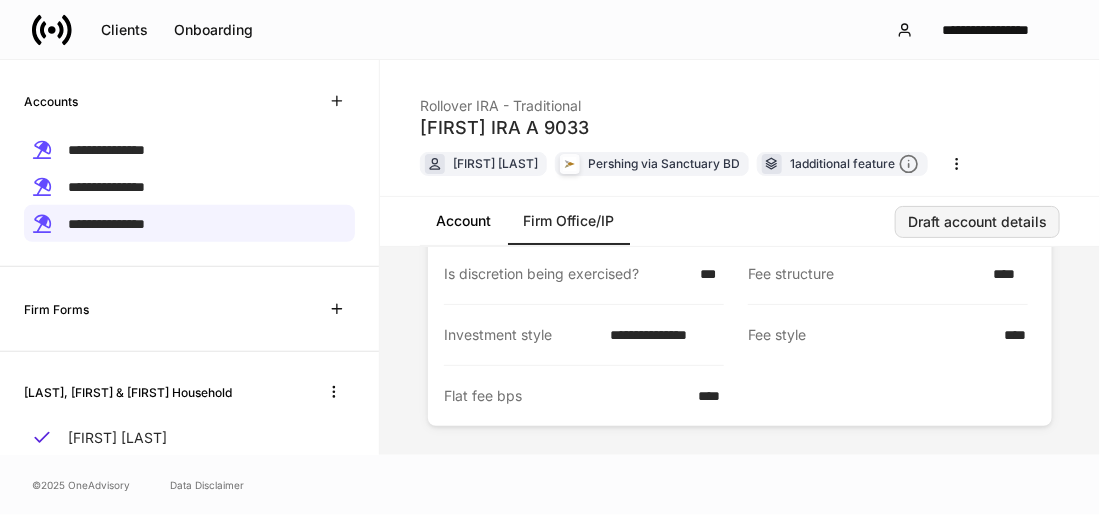 scroll, scrollTop: 0, scrollLeft: 0, axis: both 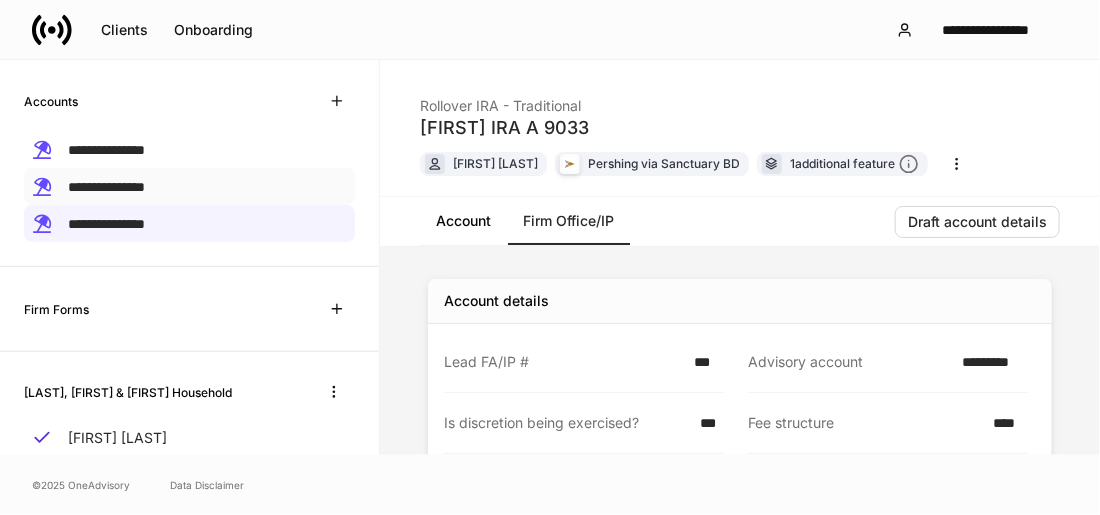 click on "**********" at bounding box center (189, 186) 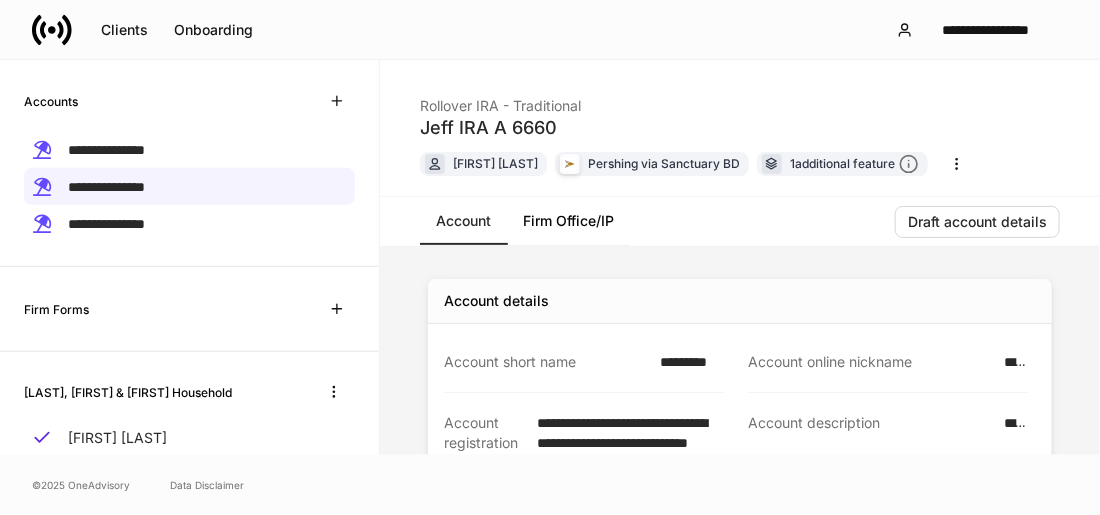 click on "Firm Office/IP" at bounding box center [568, 221] 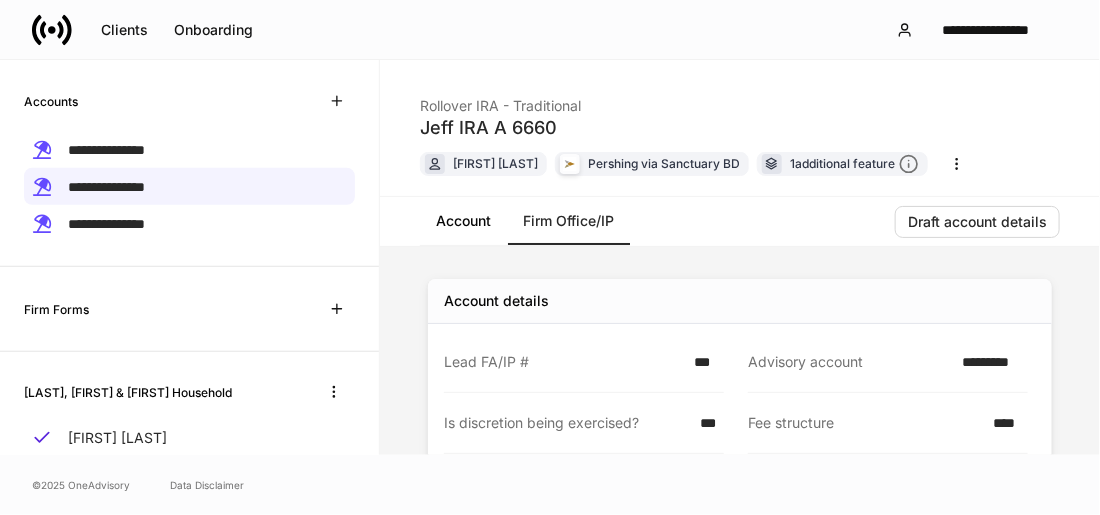 click on "Jeff IRA A 6660 Rollover IRA - Traditional [FIRST] [LAST] Pershing via Sanctuary BD 1  additional   feature" at bounding box center [740, 128] 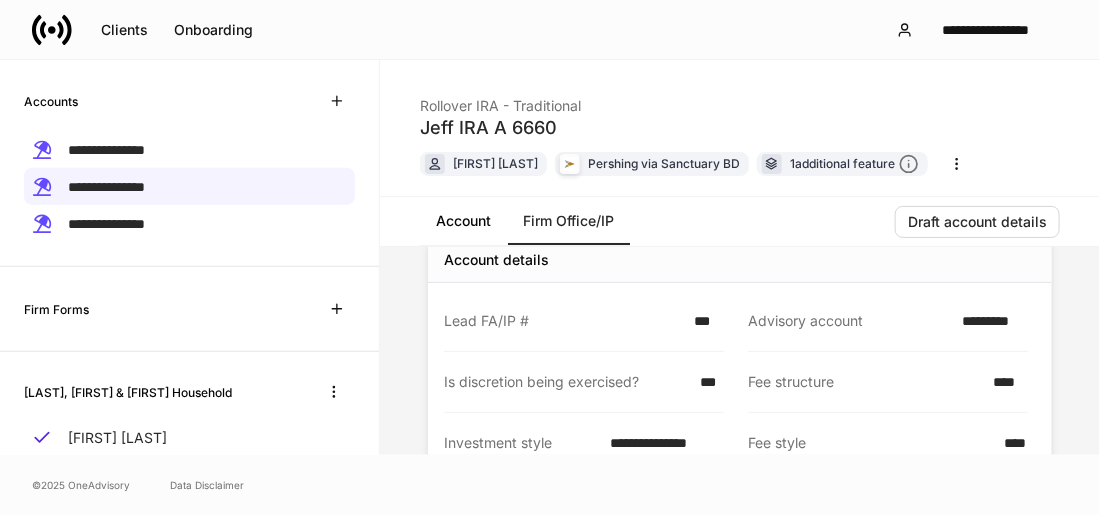 scroll, scrollTop: 0, scrollLeft: 0, axis: both 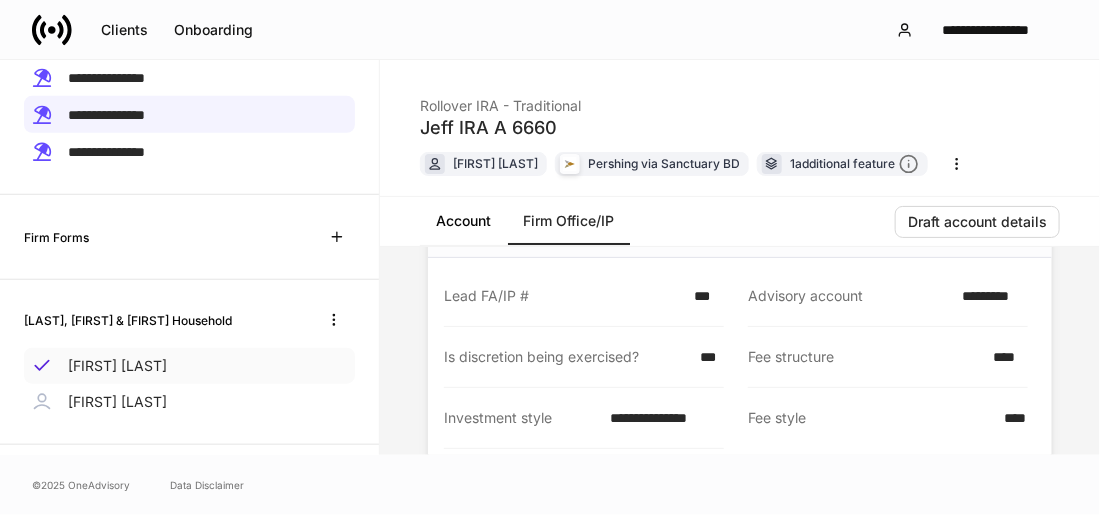 click on "[FIRST] [LAST]" at bounding box center (189, 366) 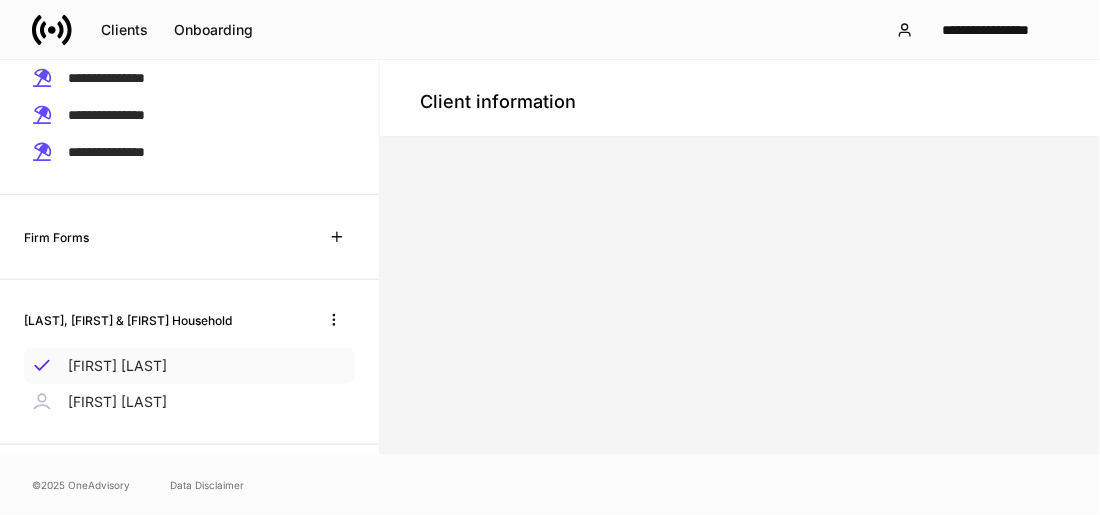 click on "[FIRST] [LAST]" at bounding box center (189, 366) 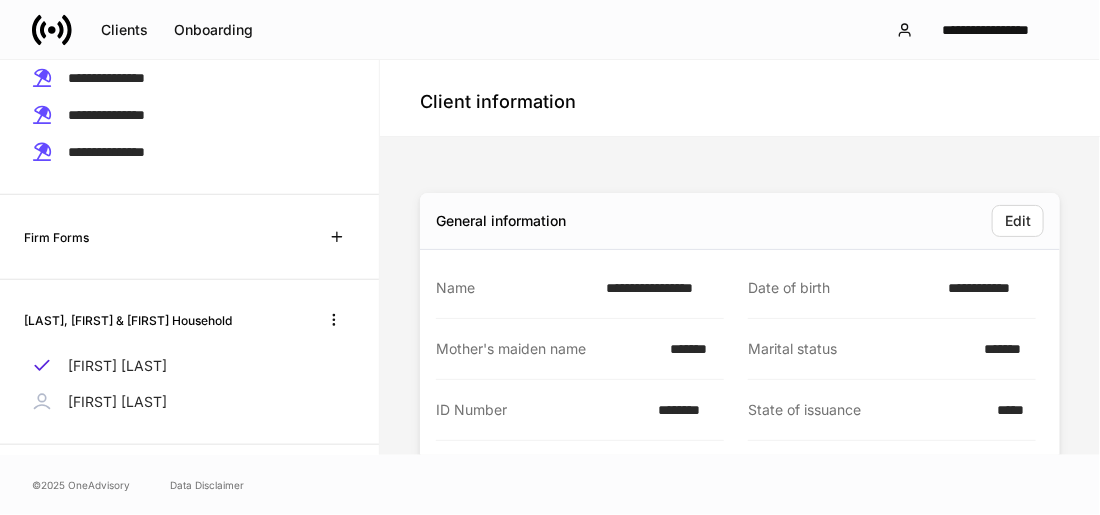 click on "**********" at bounding box center (659, 288) 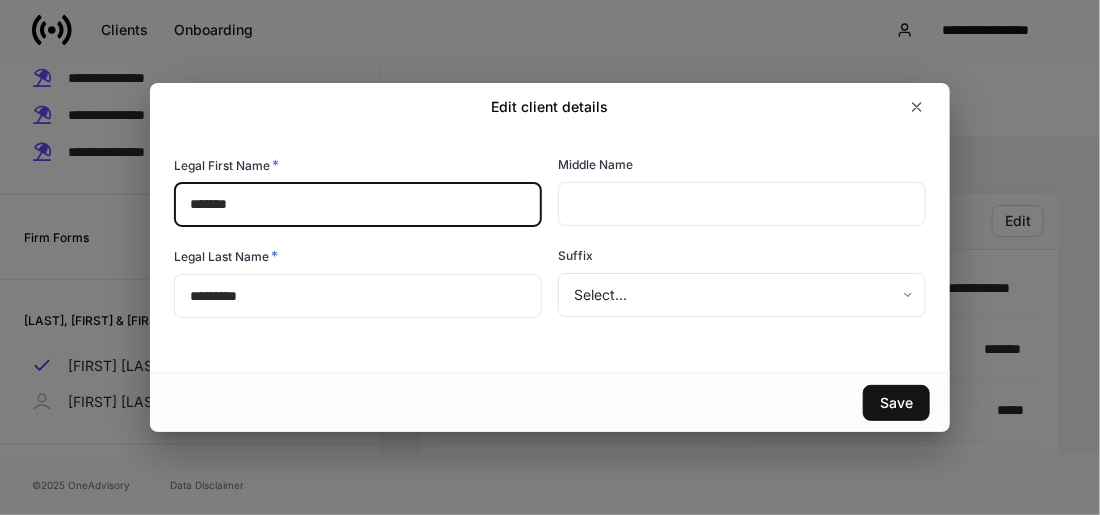 click on "**********" at bounding box center (550, 257) 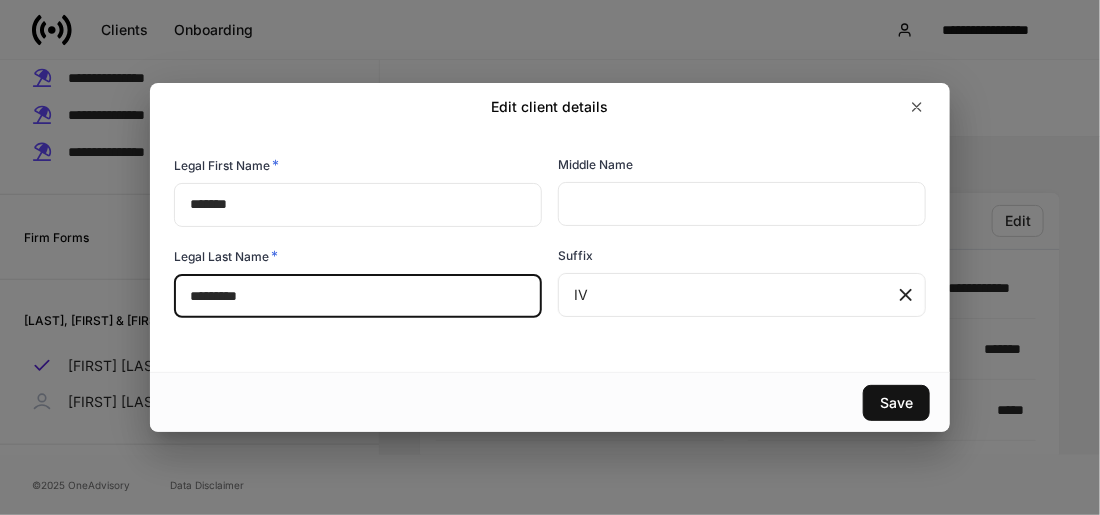 drag, startPoint x: 309, startPoint y: 299, endPoint x: 113, endPoint y: 284, distance: 196.57314 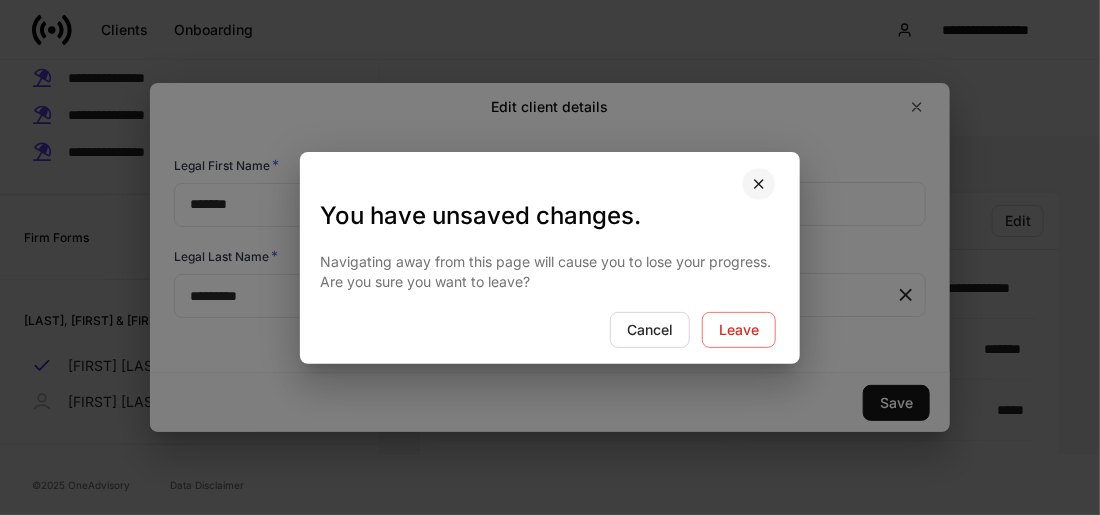 click at bounding box center [759, 184] 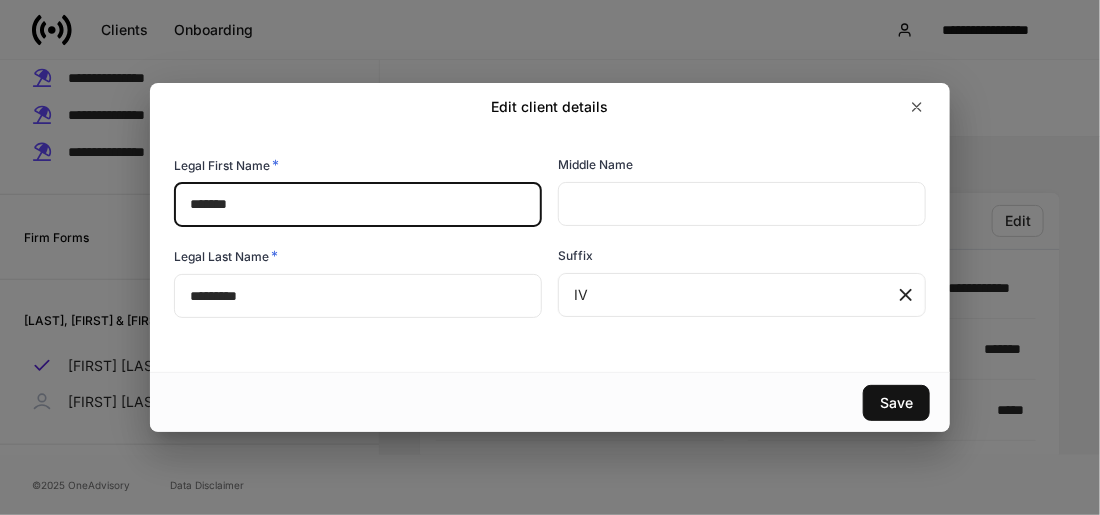 drag, startPoint x: 265, startPoint y: 205, endPoint x: 133, endPoint y: 201, distance: 132.0606 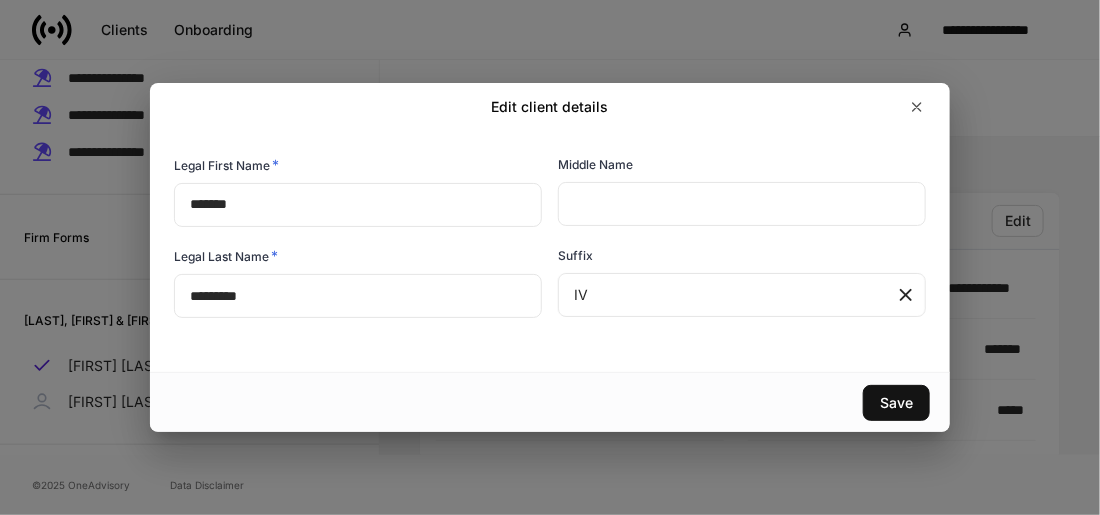 click on "*********" at bounding box center (358, 296) 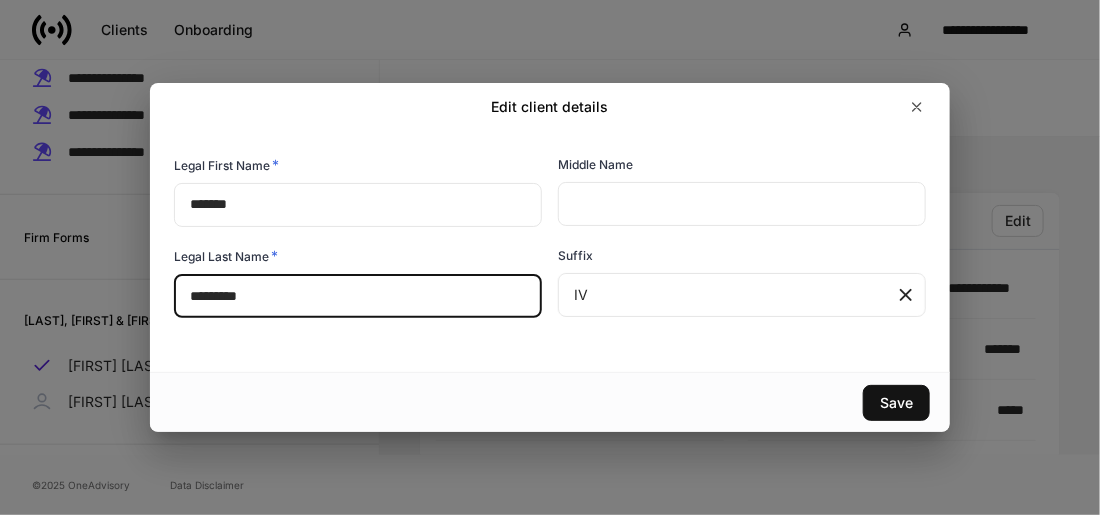 drag, startPoint x: 260, startPoint y: 294, endPoint x: 148, endPoint y: 286, distance: 112.28535 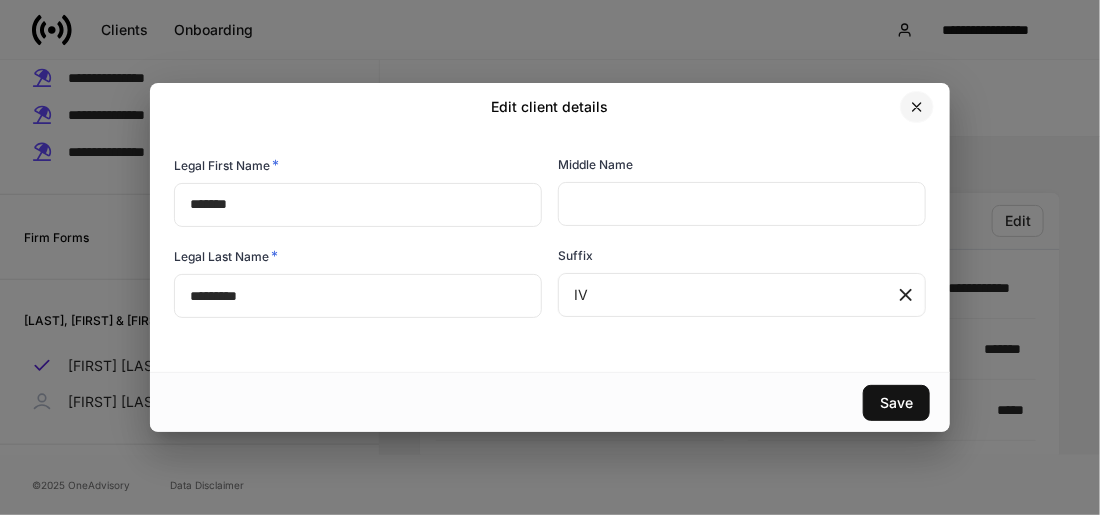 drag, startPoint x: 1092, startPoint y: 268, endPoint x: 920, endPoint y: 104, distance: 237.65521 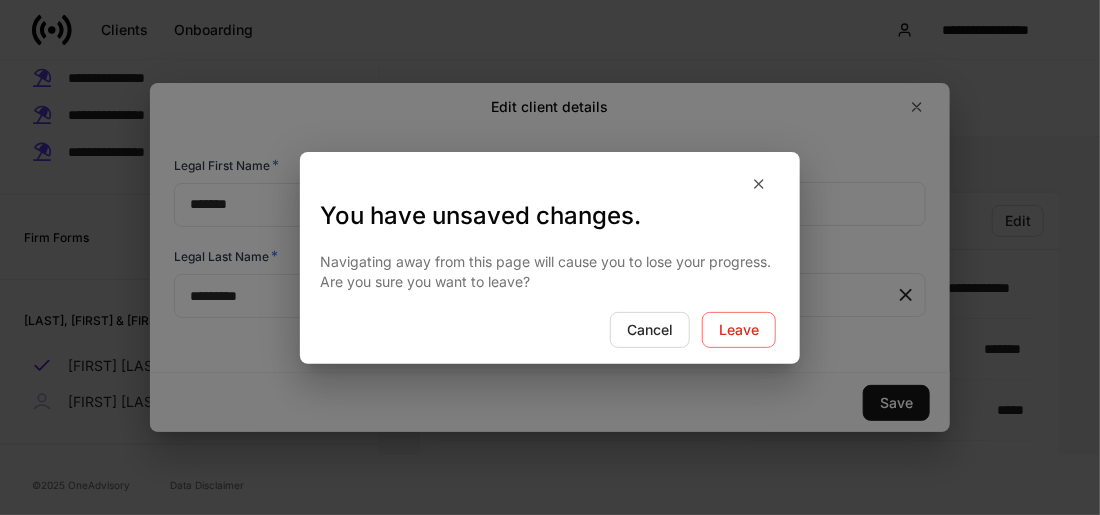 click on "You have unsaved changes. Navigating away from this page will cause you to lose your progress. Are you sure you want to leave? Cancel Leave" at bounding box center [550, 257] 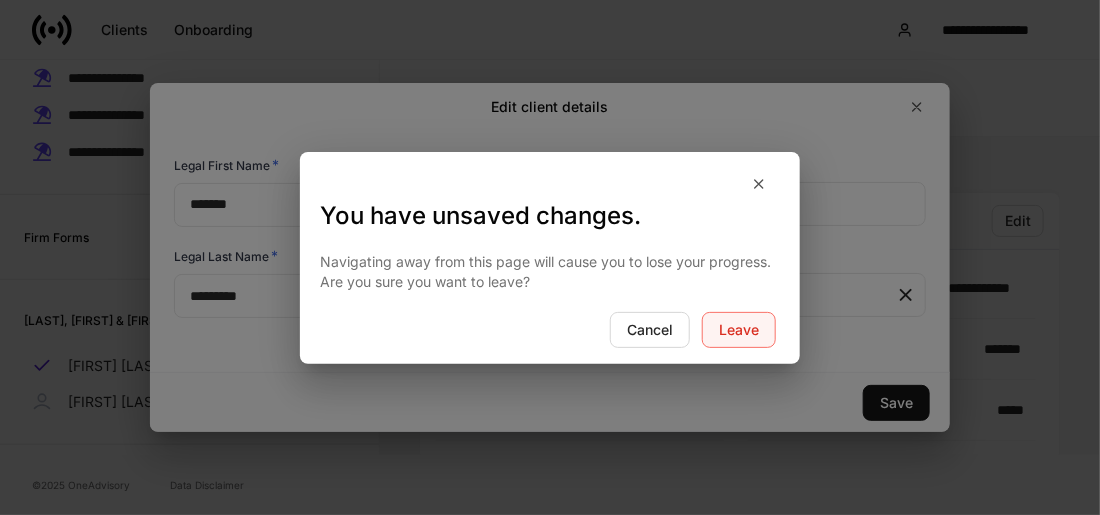 click on "Leave" at bounding box center (739, 330) 